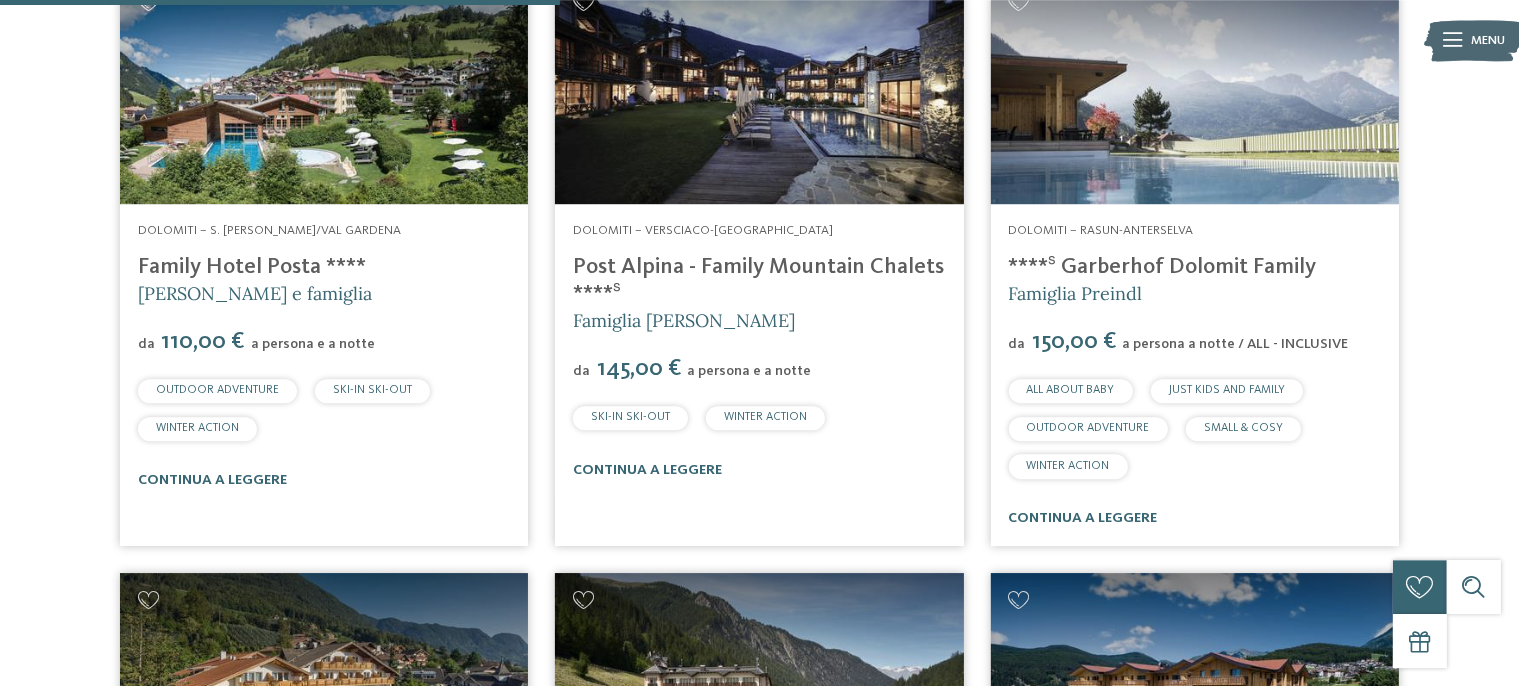 scroll, scrollTop: 1977, scrollLeft: 0, axis: vertical 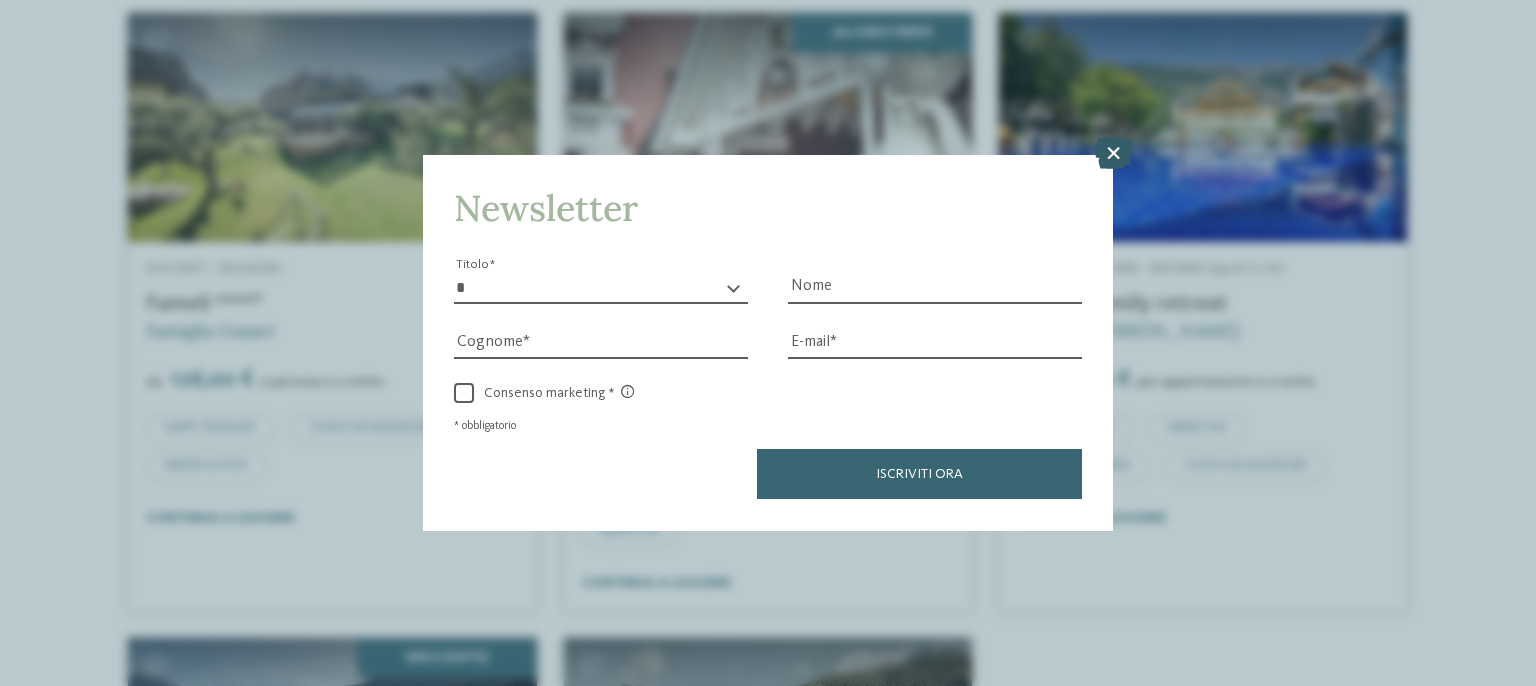 click at bounding box center (1113, 154) 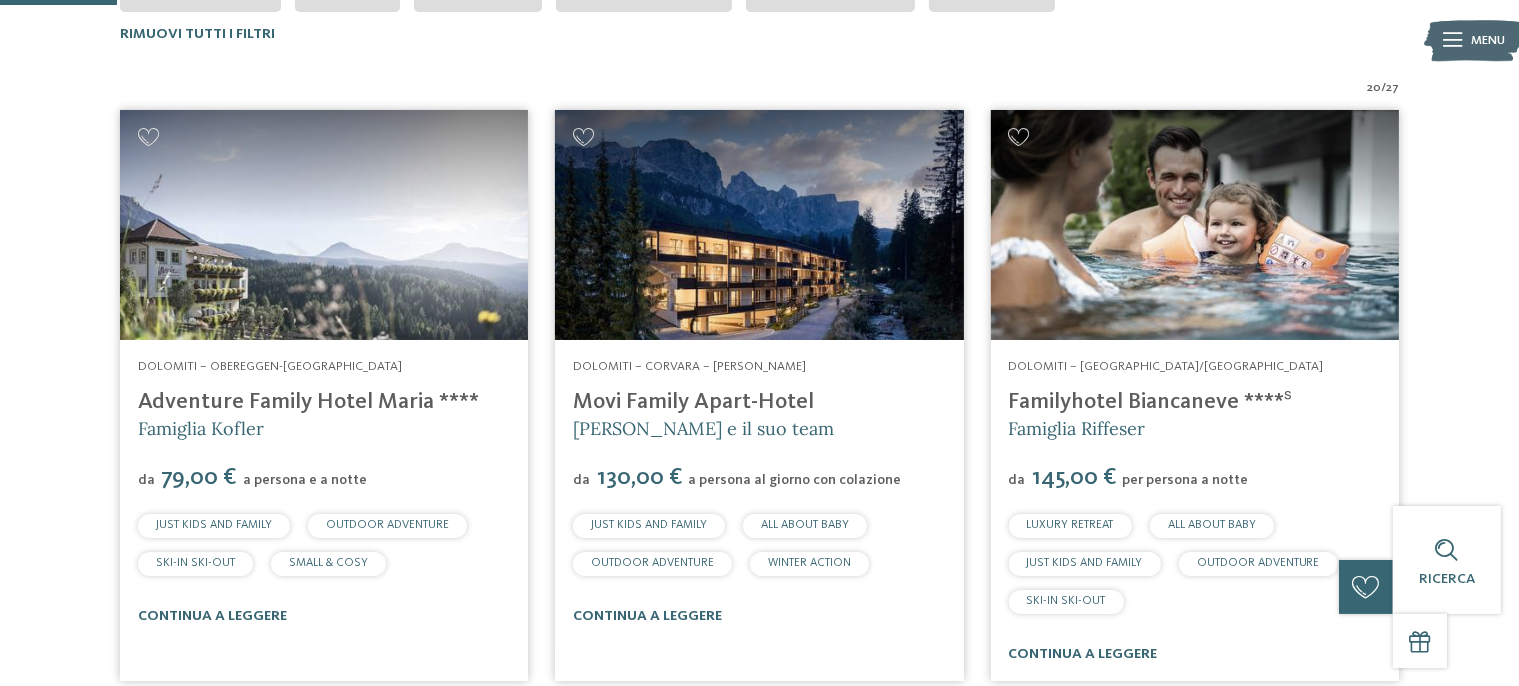 scroll, scrollTop: 686, scrollLeft: 0, axis: vertical 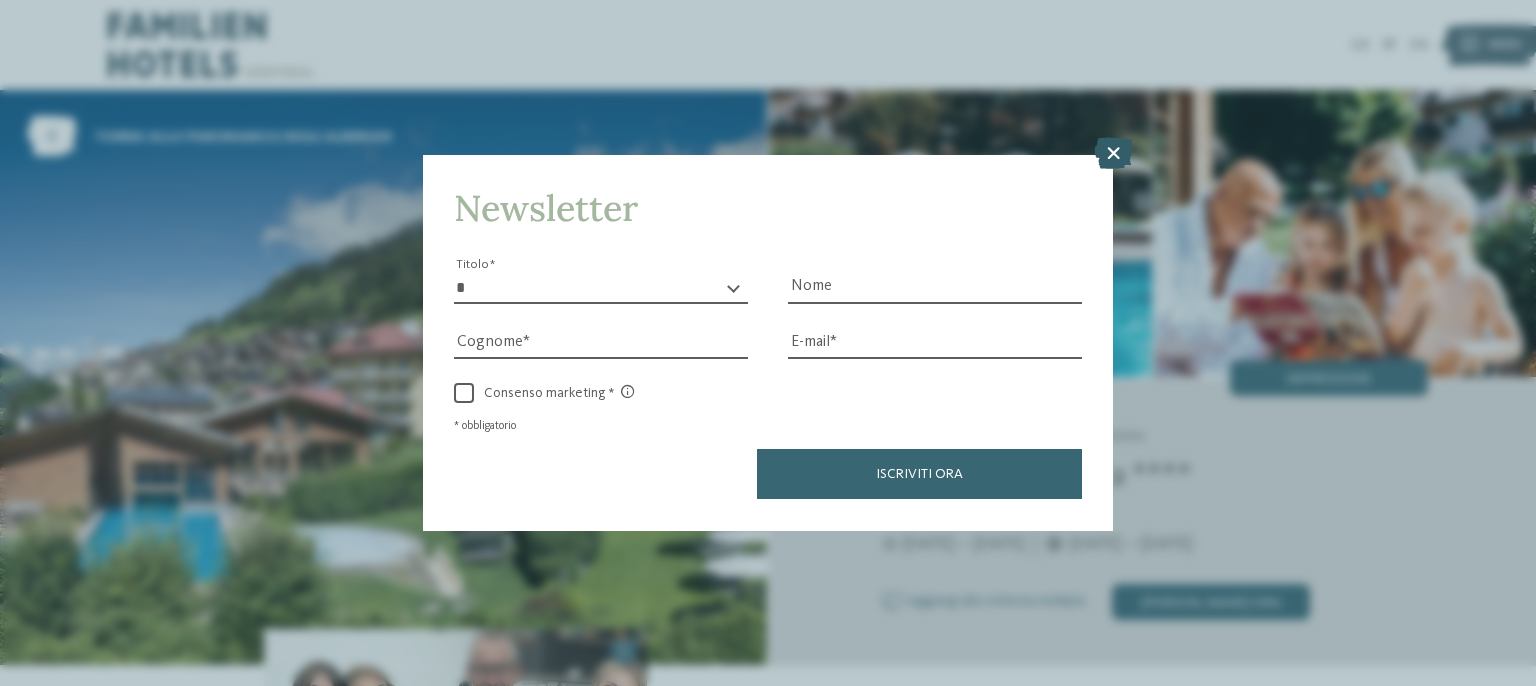 click at bounding box center [1113, 154] 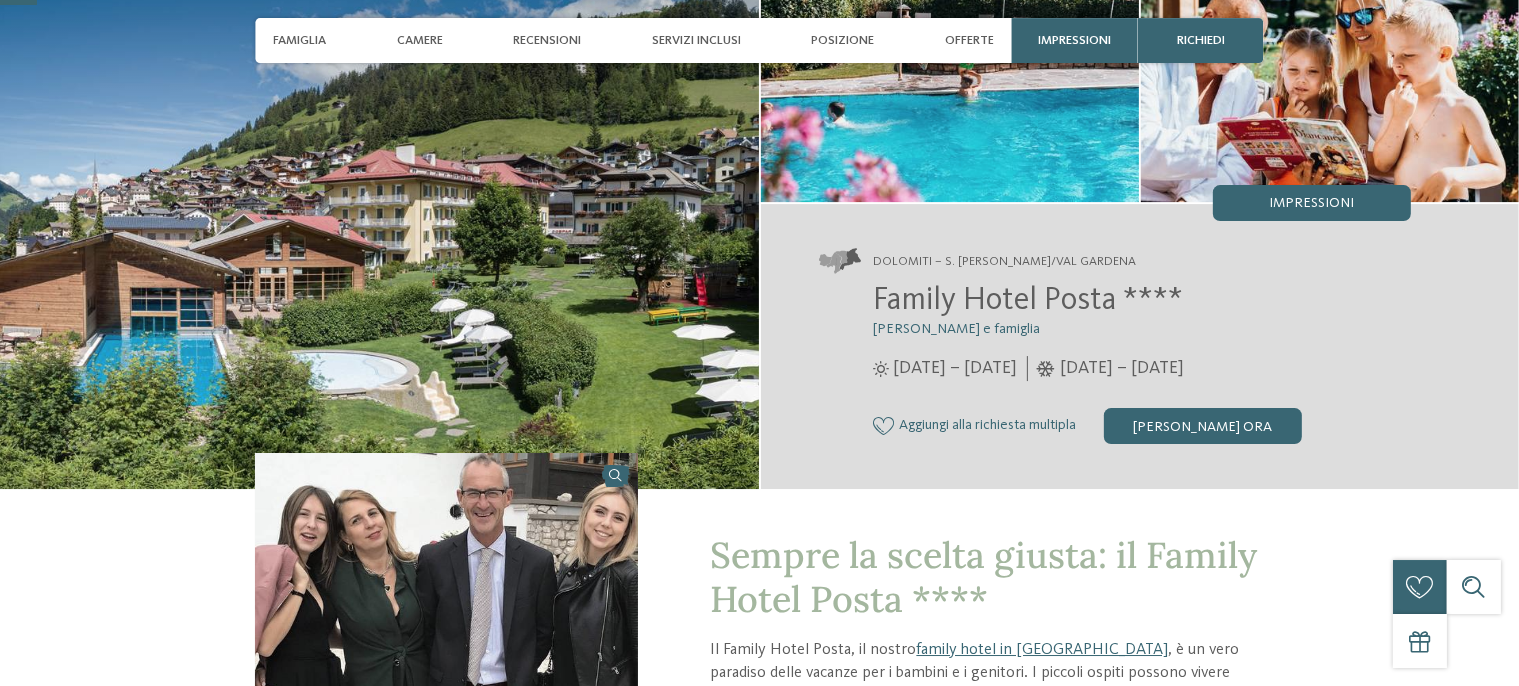 scroll, scrollTop: 246, scrollLeft: 0, axis: vertical 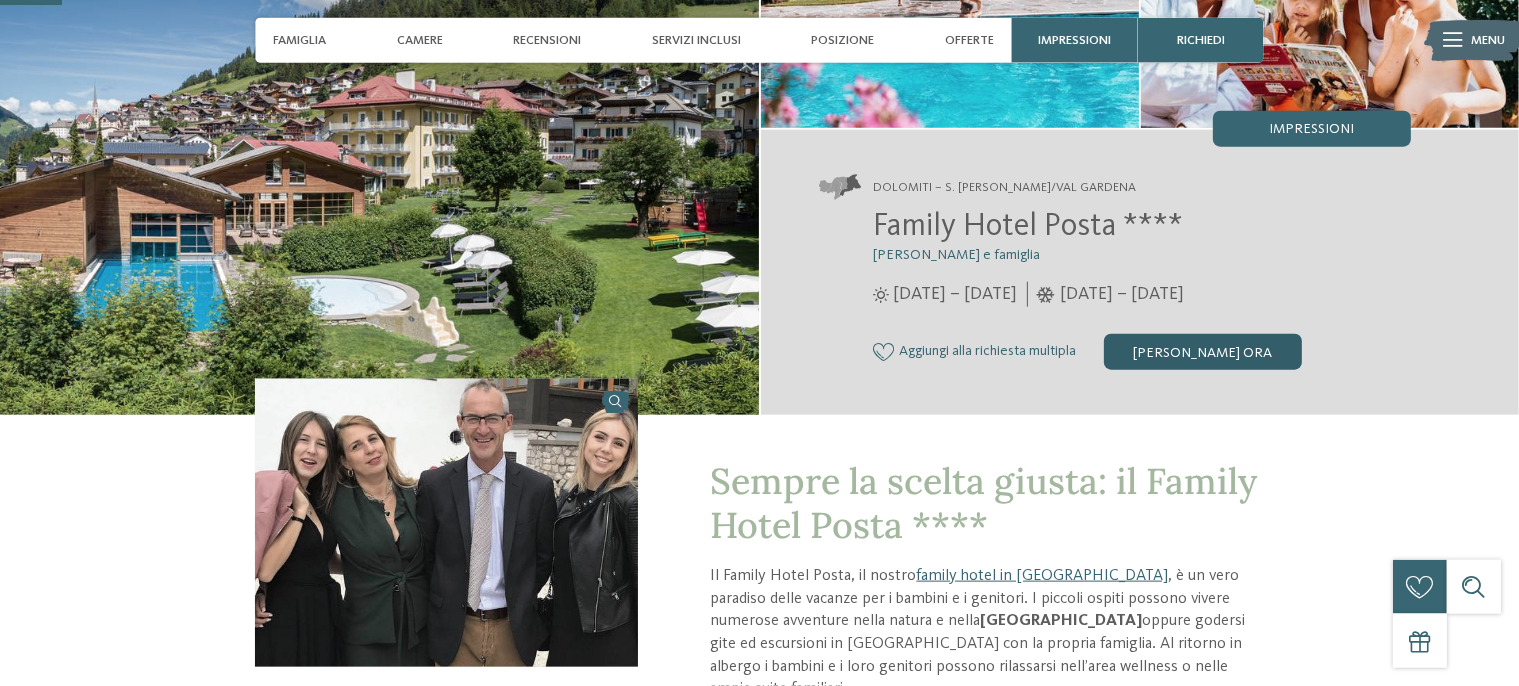 click on "[PERSON_NAME] ora" at bounding box center (1203, 352) 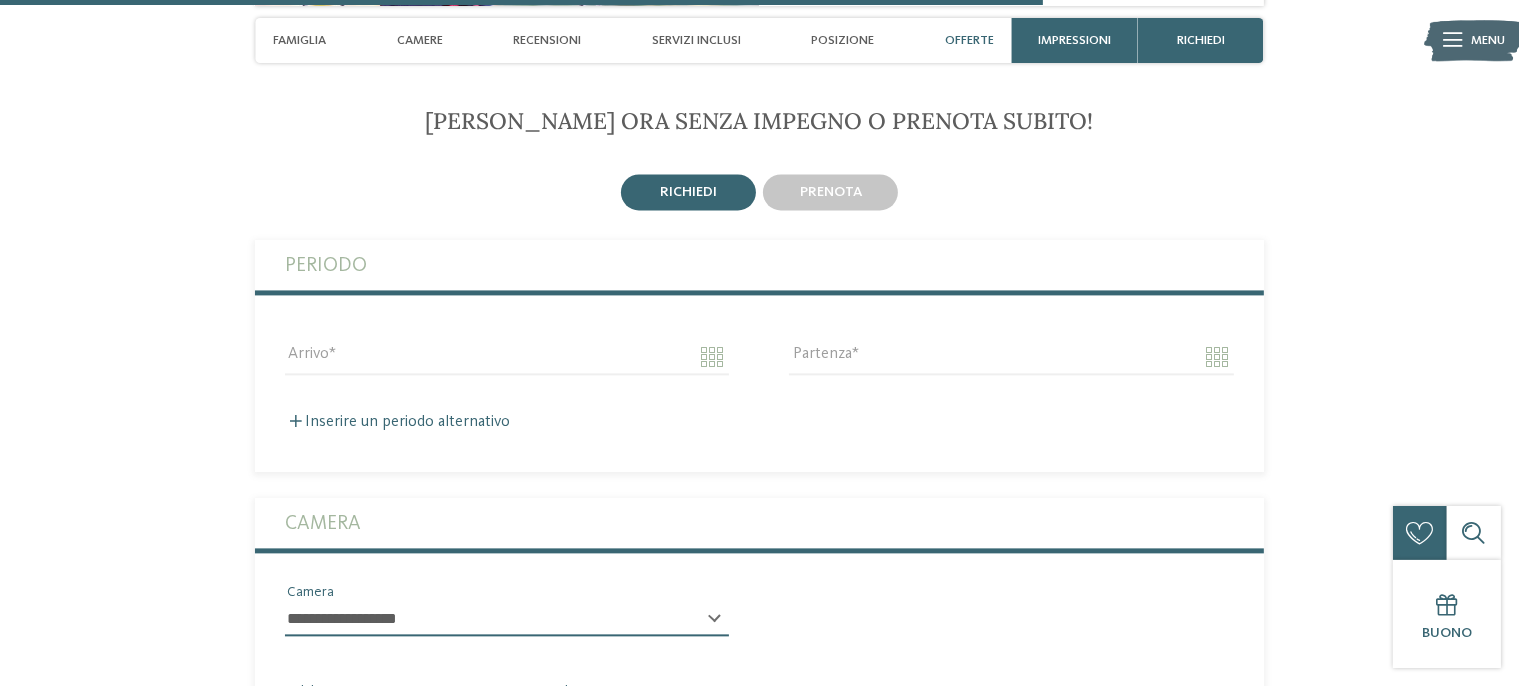scroll, scrollTop: 4179, scrollLeft: 0, axis: vertical 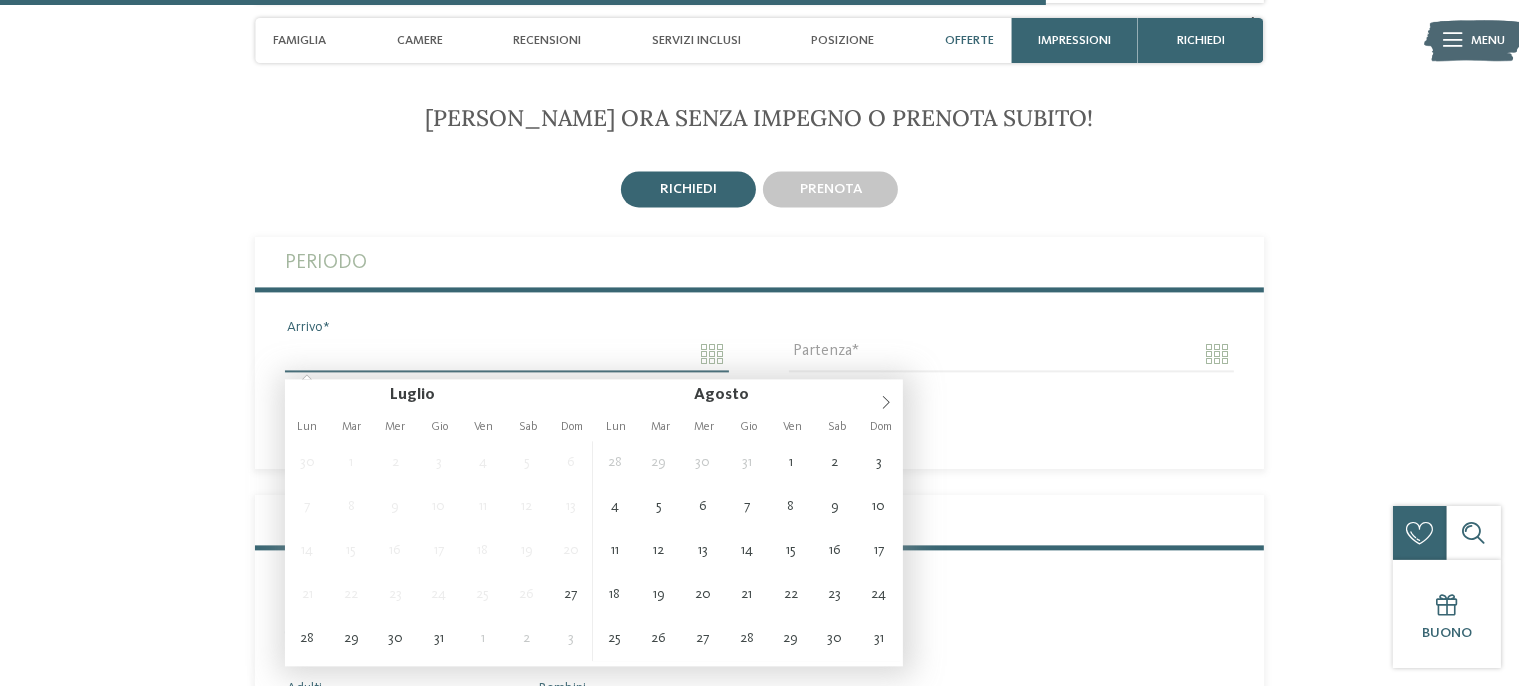 click on "Arrivo" at bounding box center [507, 354] 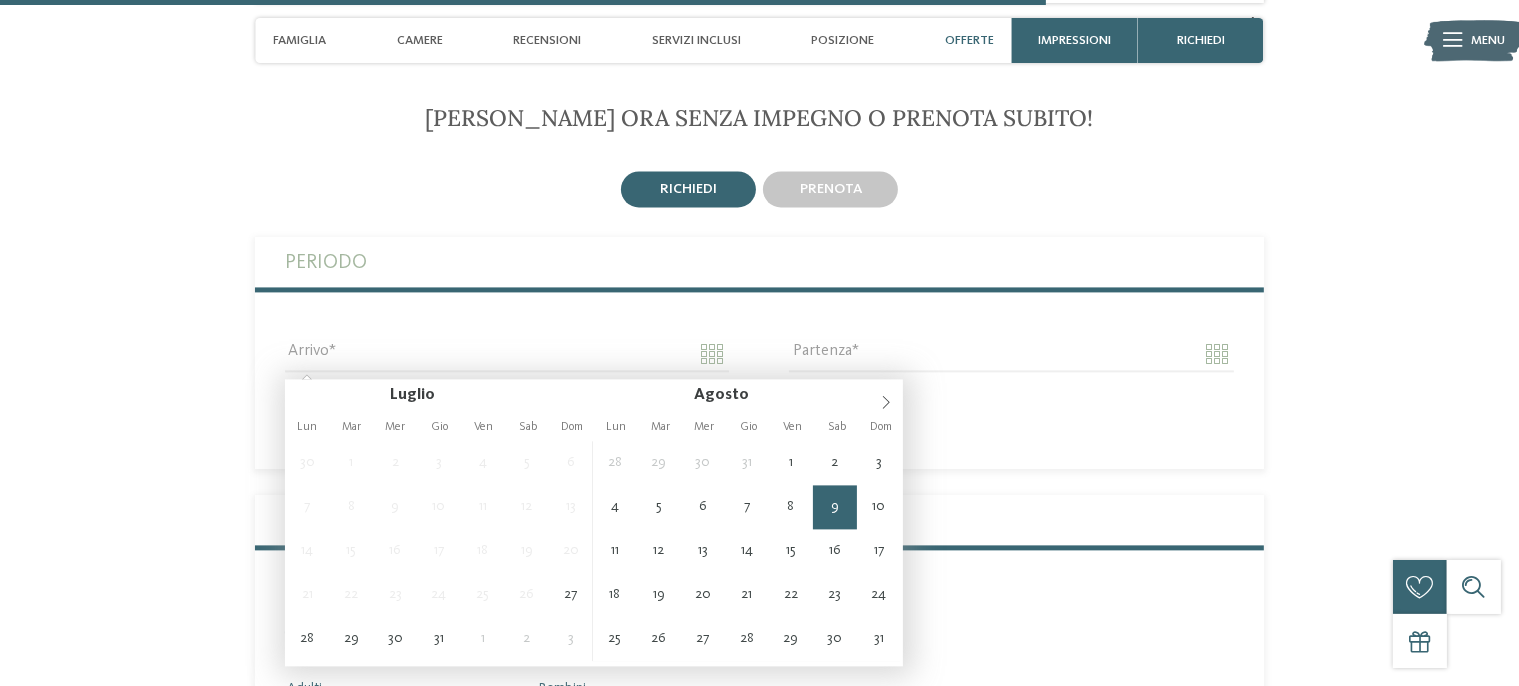 type on "**********" 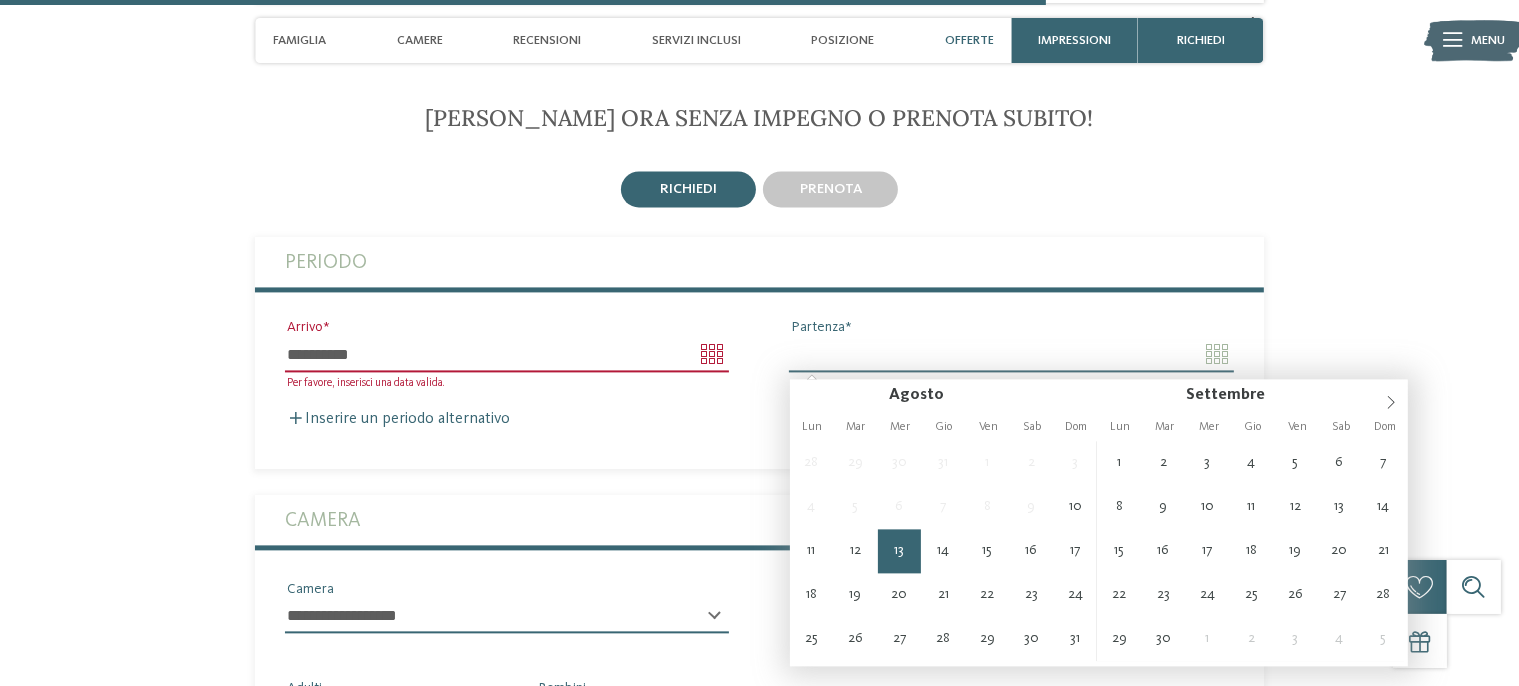 type on "**********" 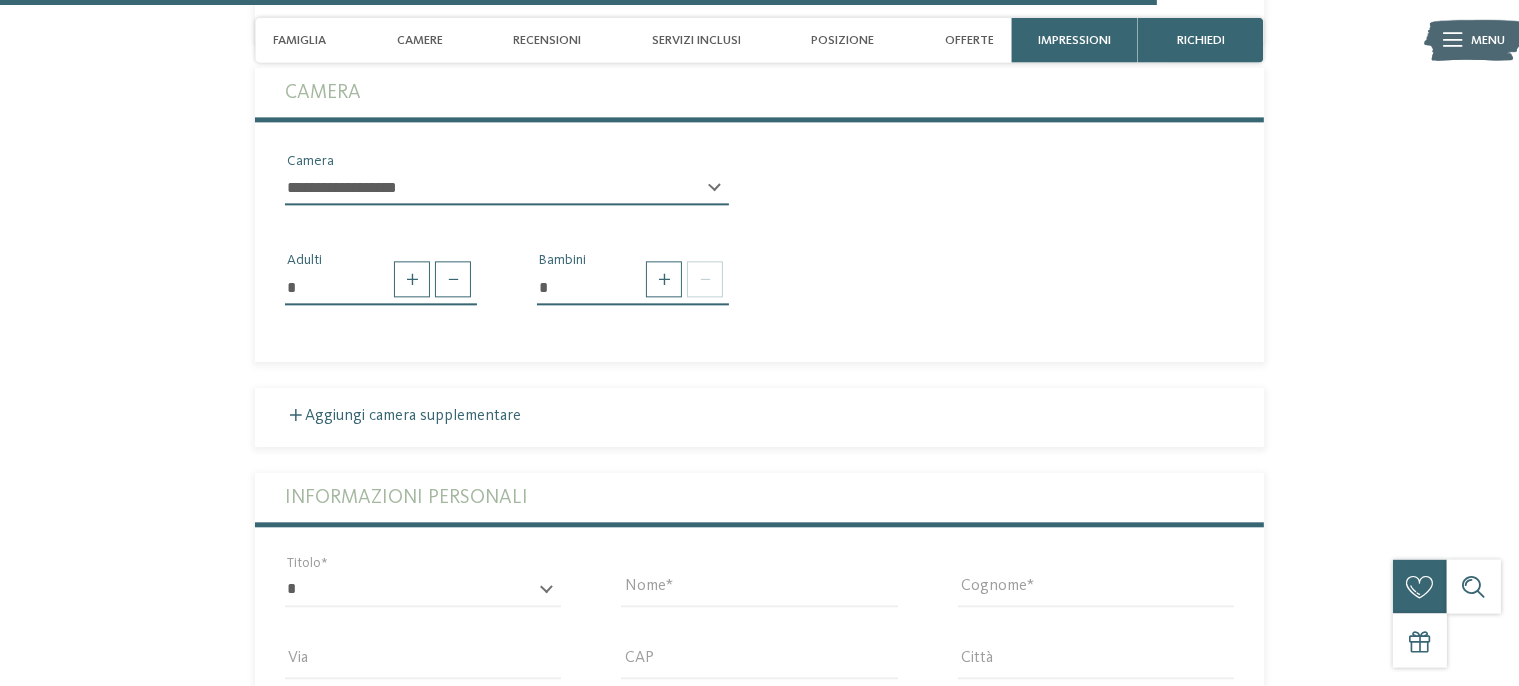 scroll, scrollTop: 4642, scrollLeft: 0, axis: vertical 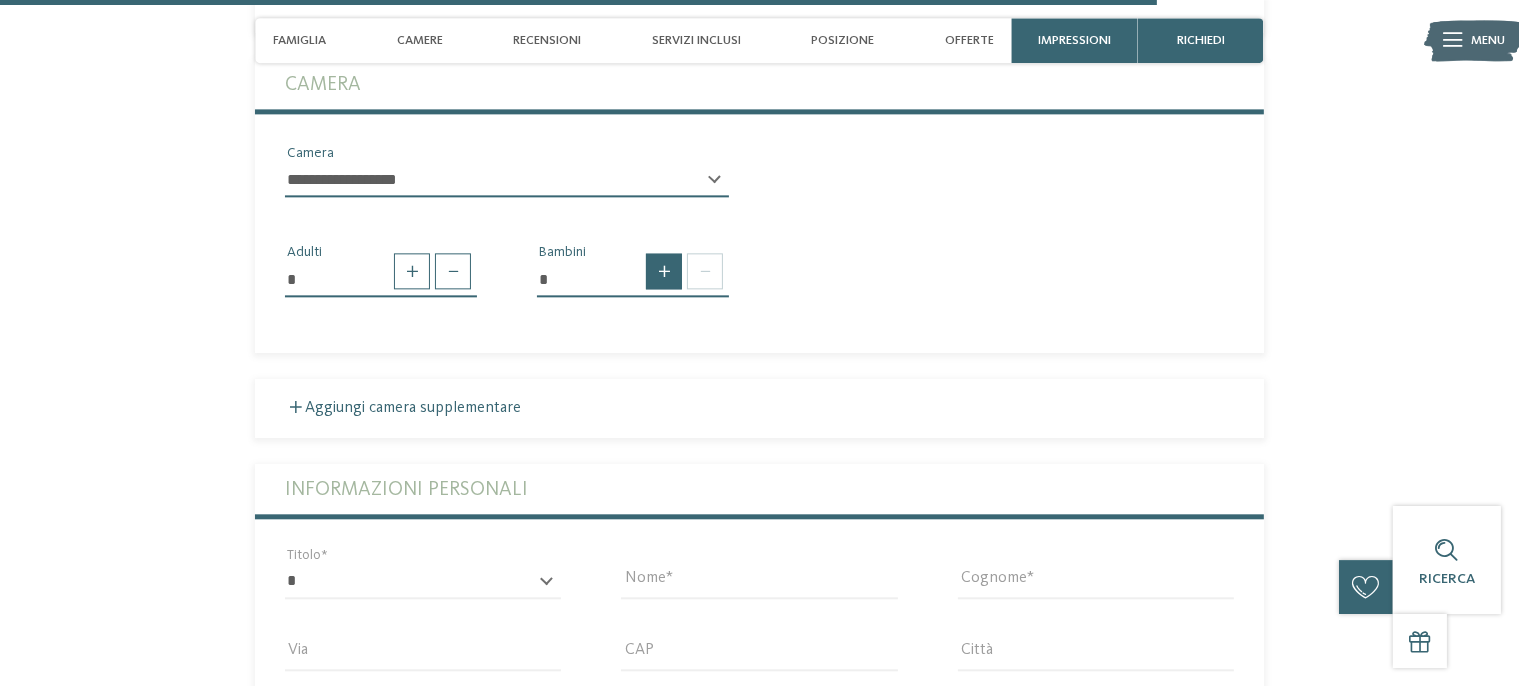 click at bounding box center [664, 271] 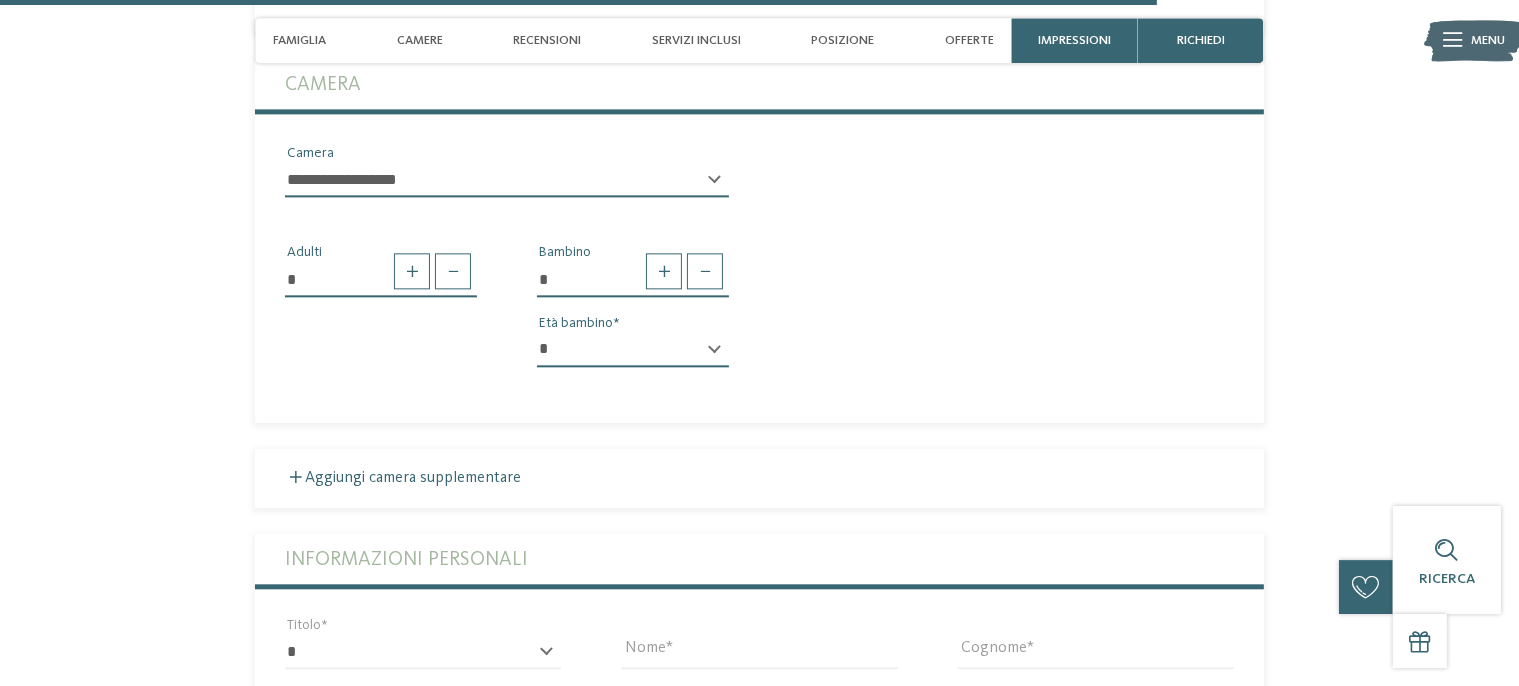 click on "* * * * * * * * * * * ** ** ** ** ** ** ** **" at bounding box center (633, 350) 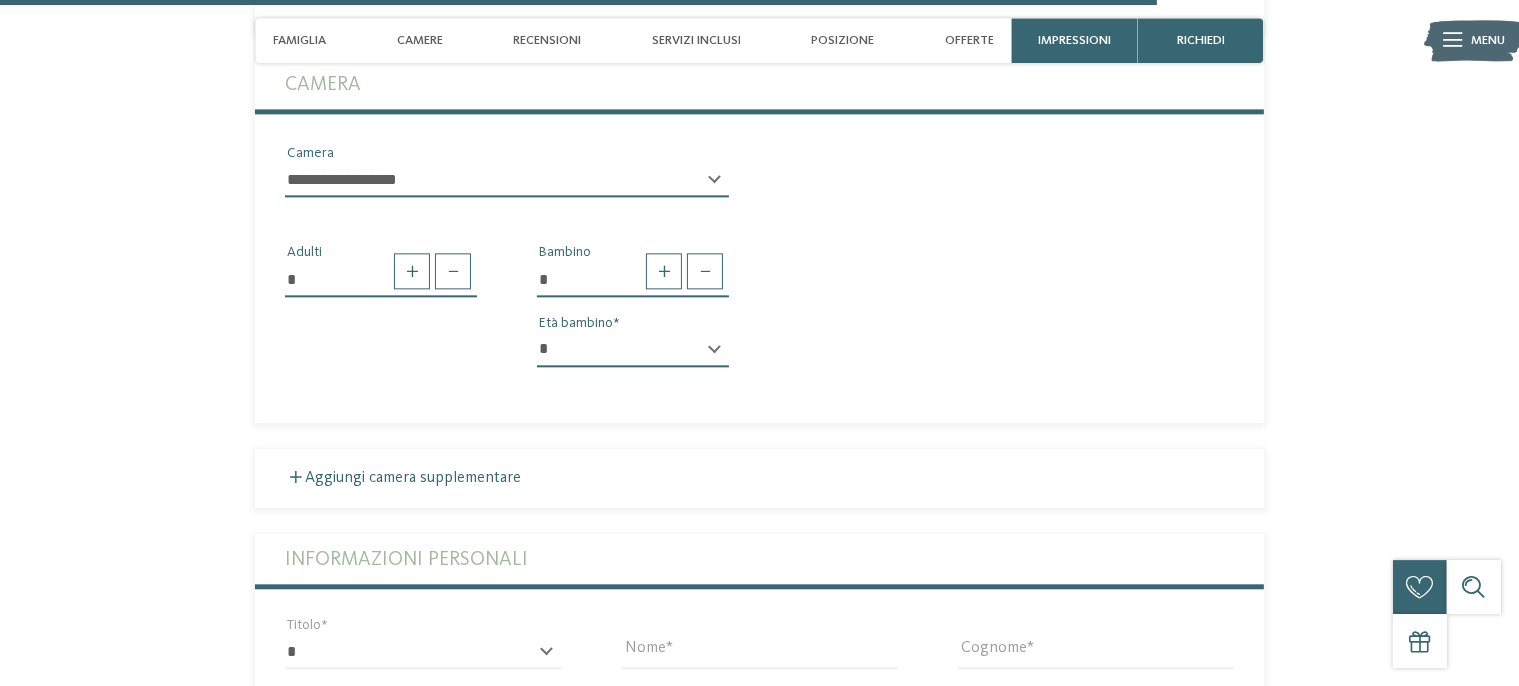 select on "*" 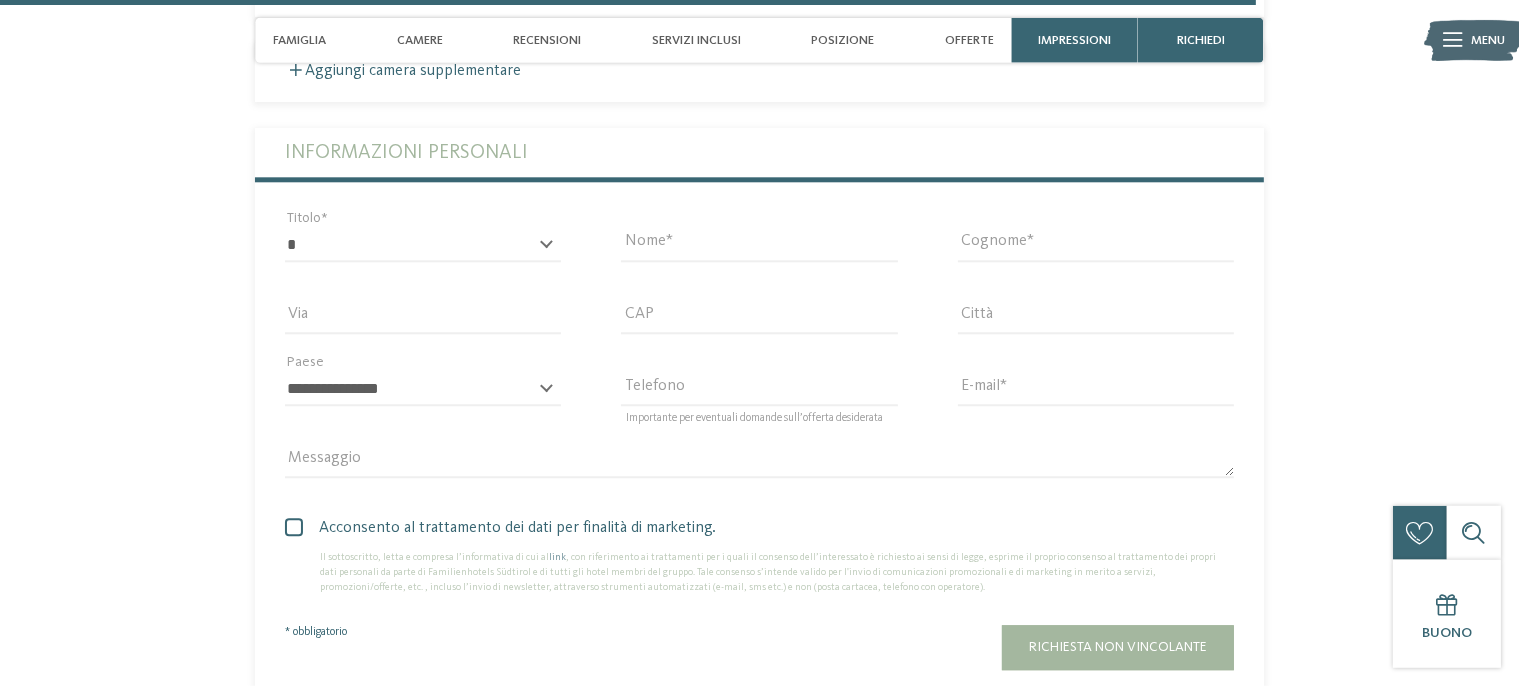 scroll, scrollTop: 5123, scrollLeft: 0, axis: vertical 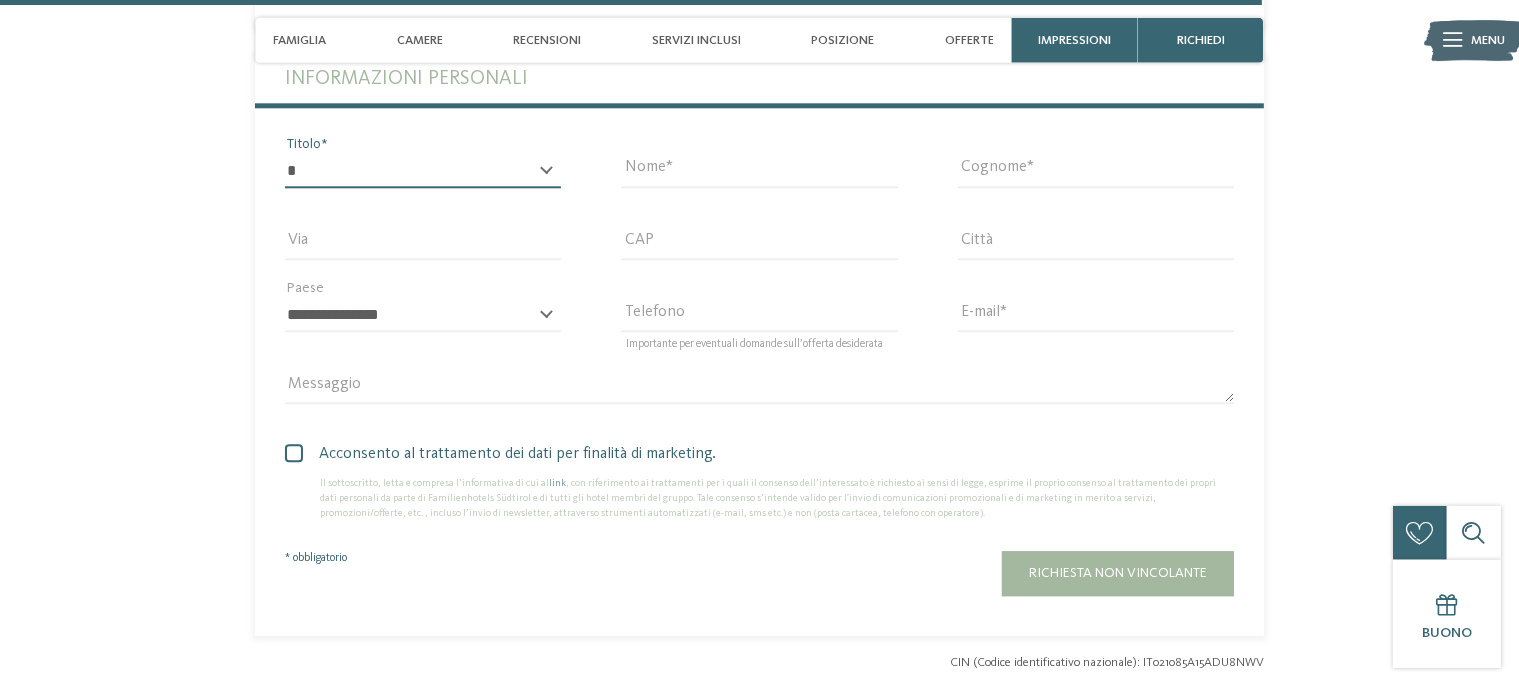 click on "* ****** ******* ******** ******" at bounding box center (423, 171) 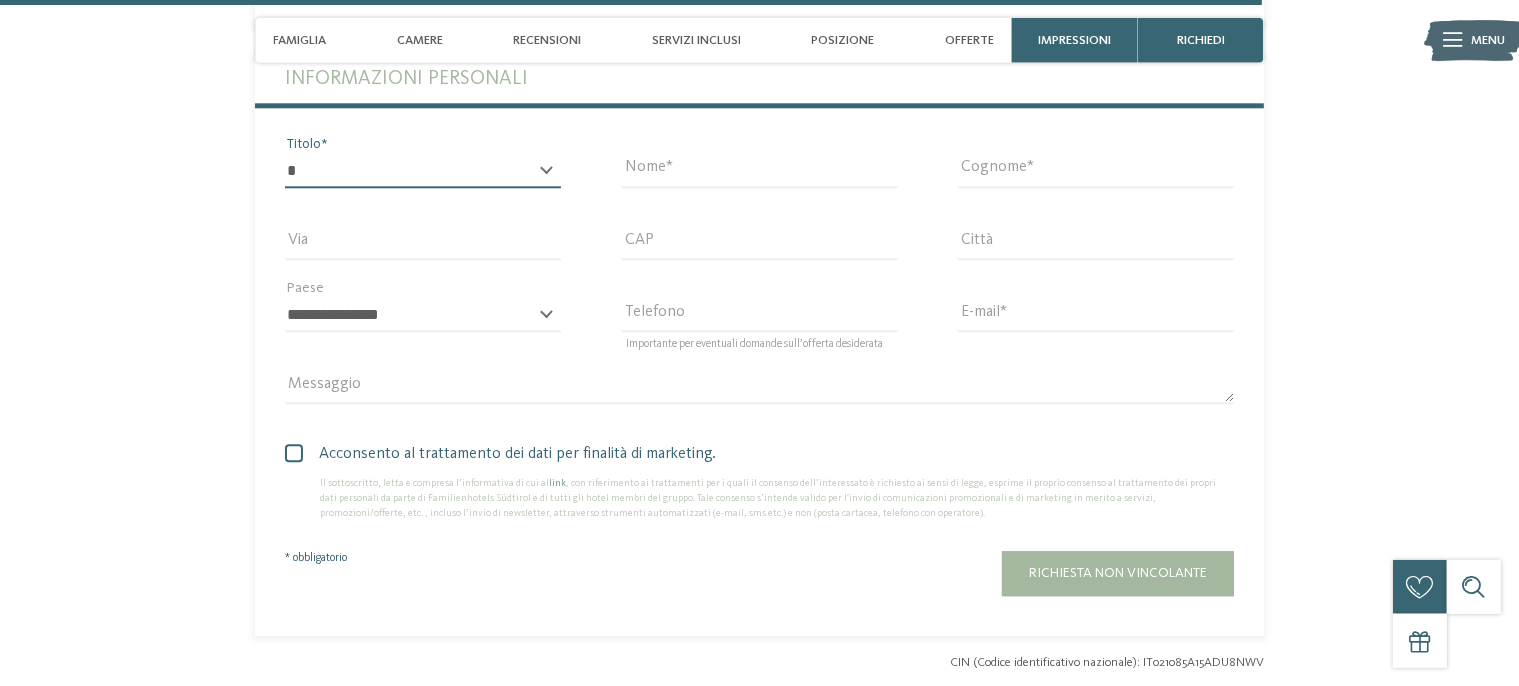 select on "*" 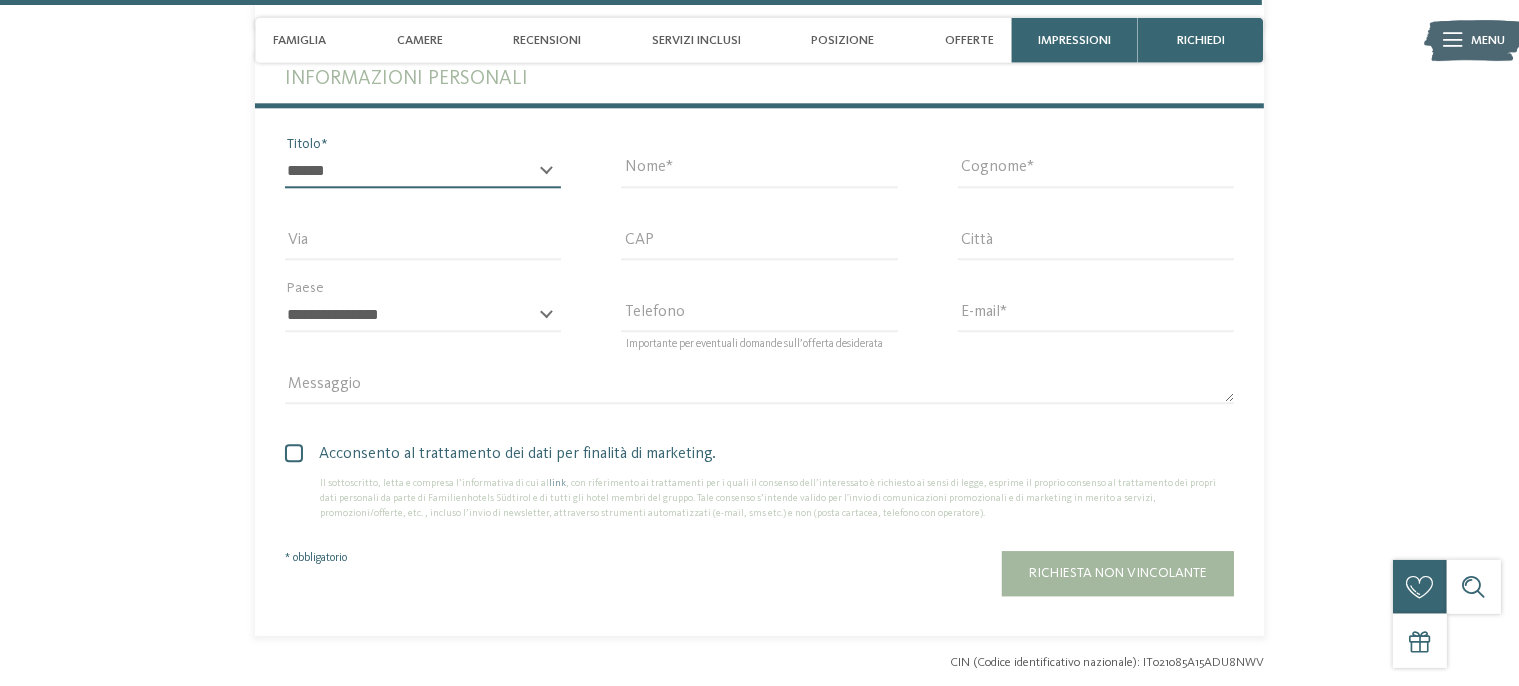 click on "******" at bounding box center [0, 0] 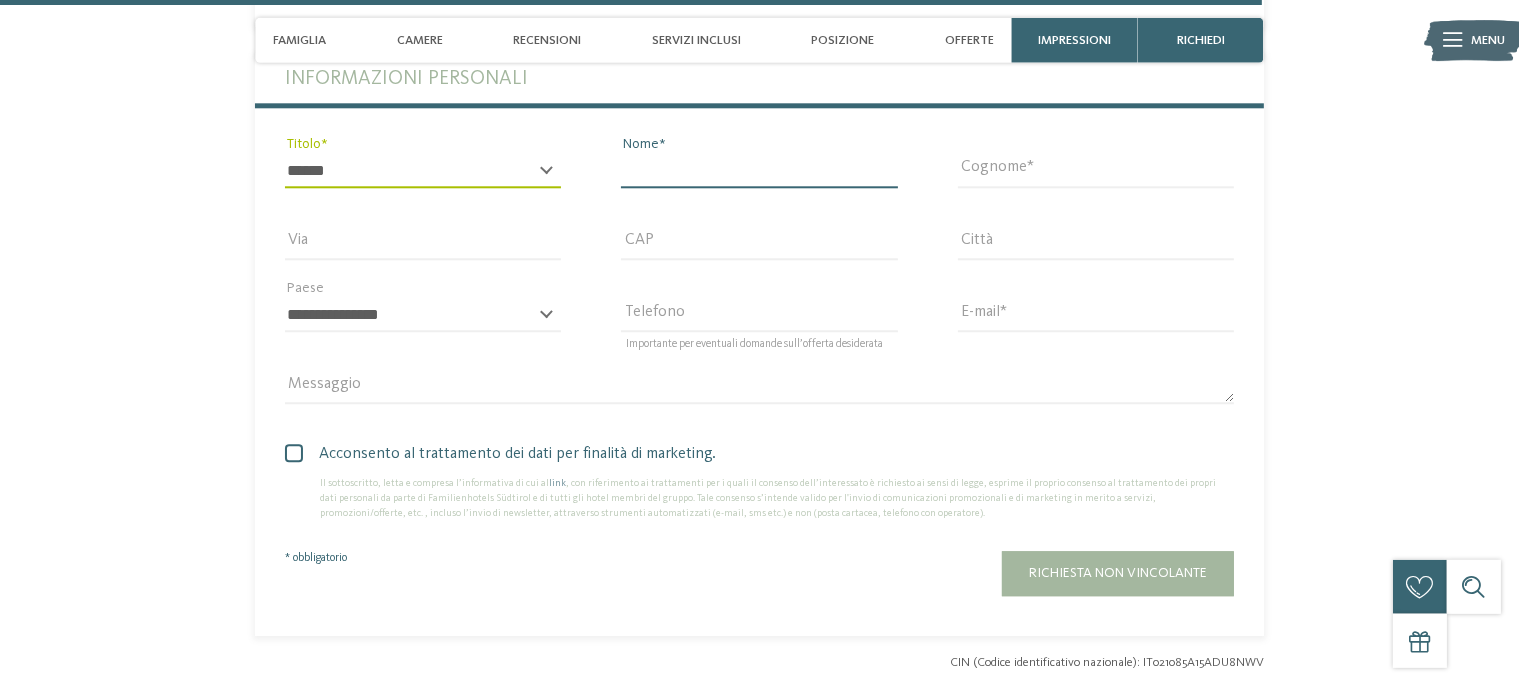 click on "Nome" at bounding box center [759, 171] 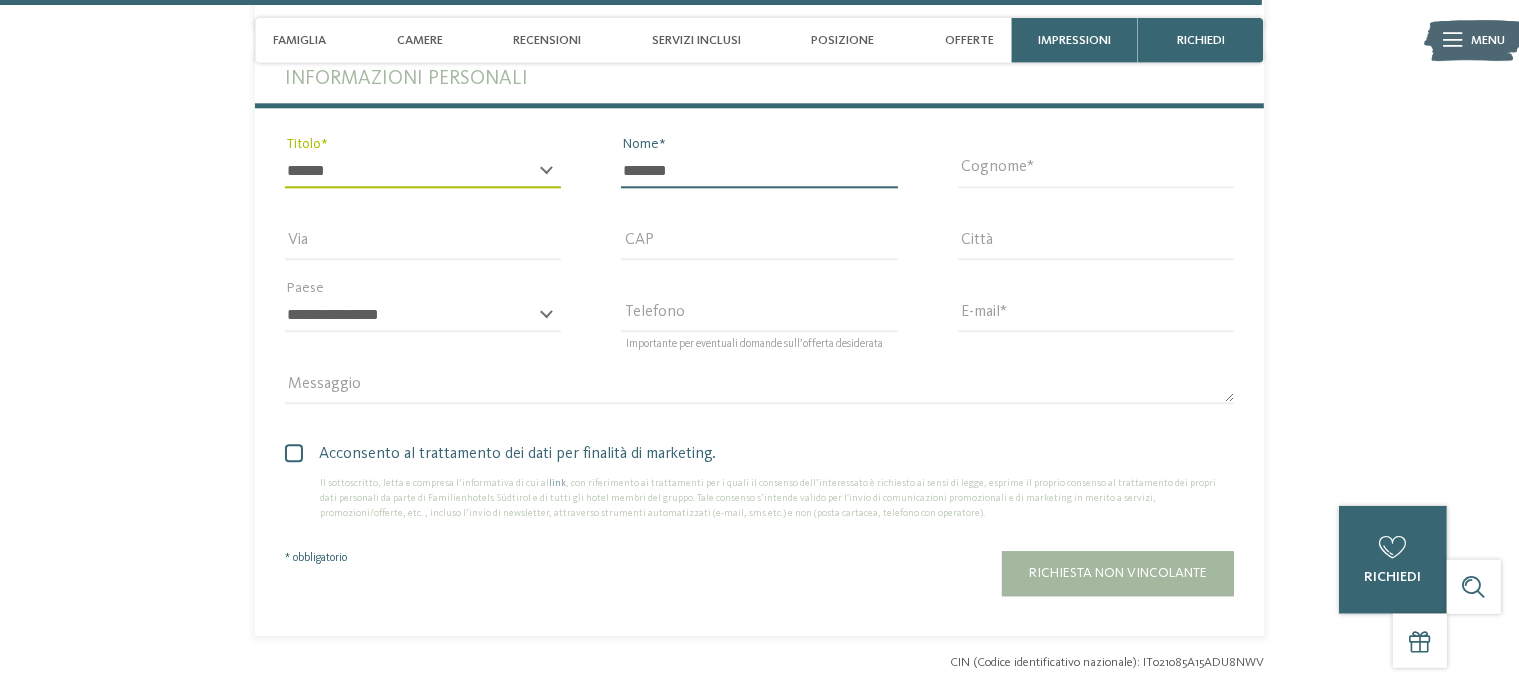 type on "*******" 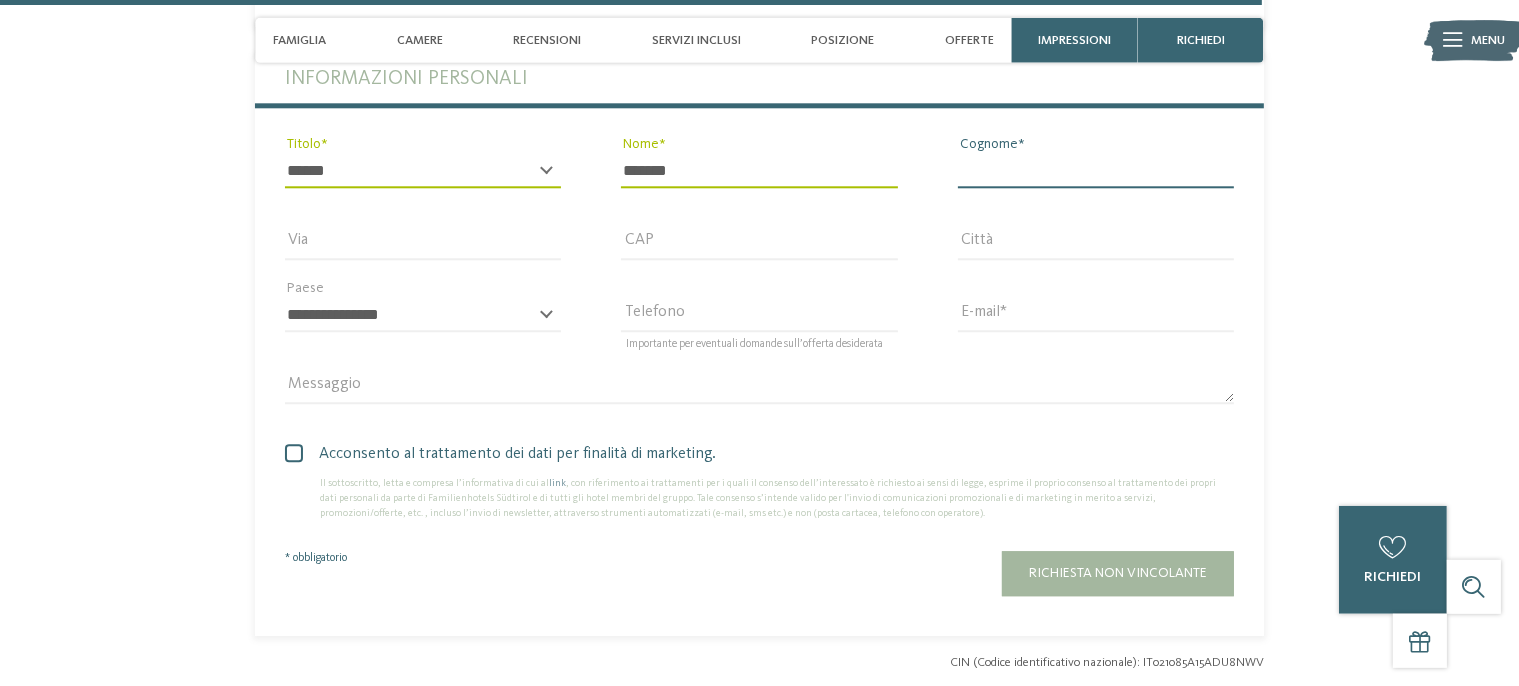 click on "Cognome" at bounding box center (1096, 171) 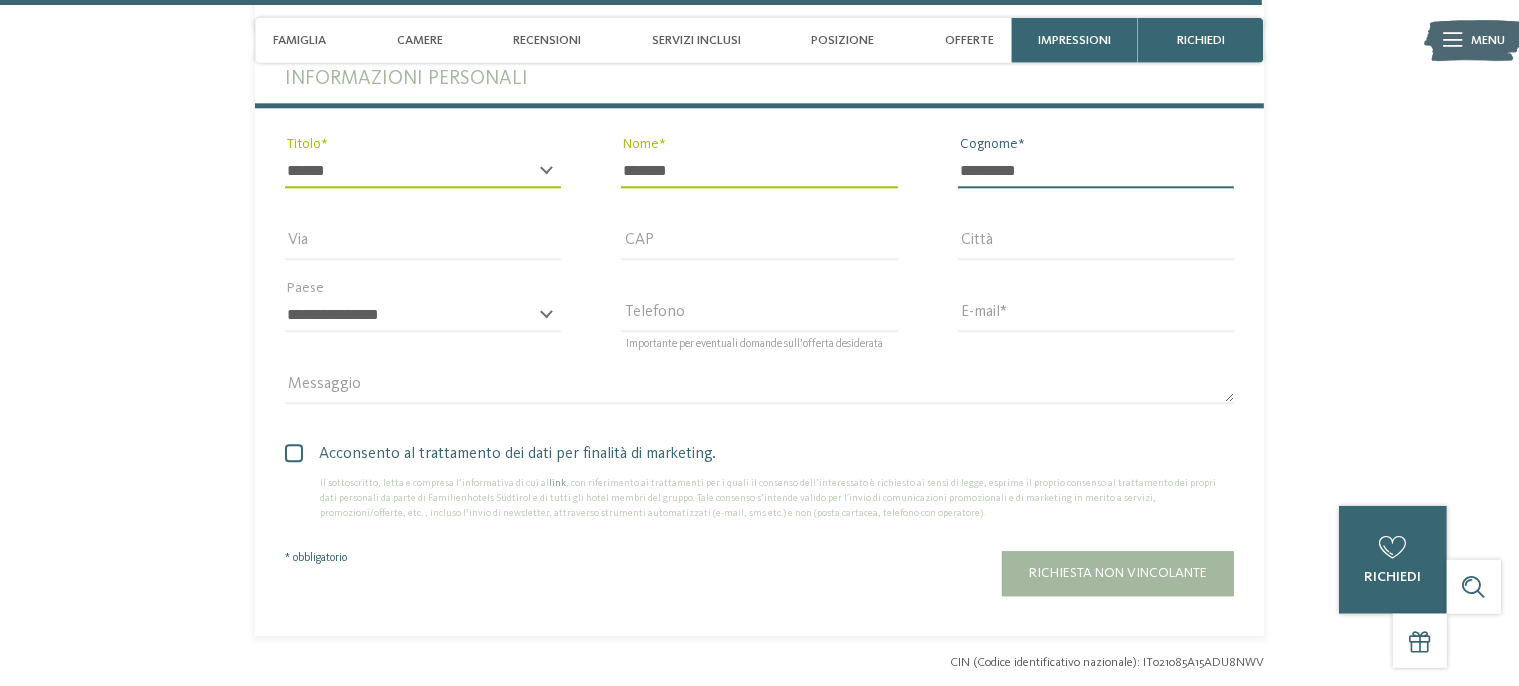 type on "*********" 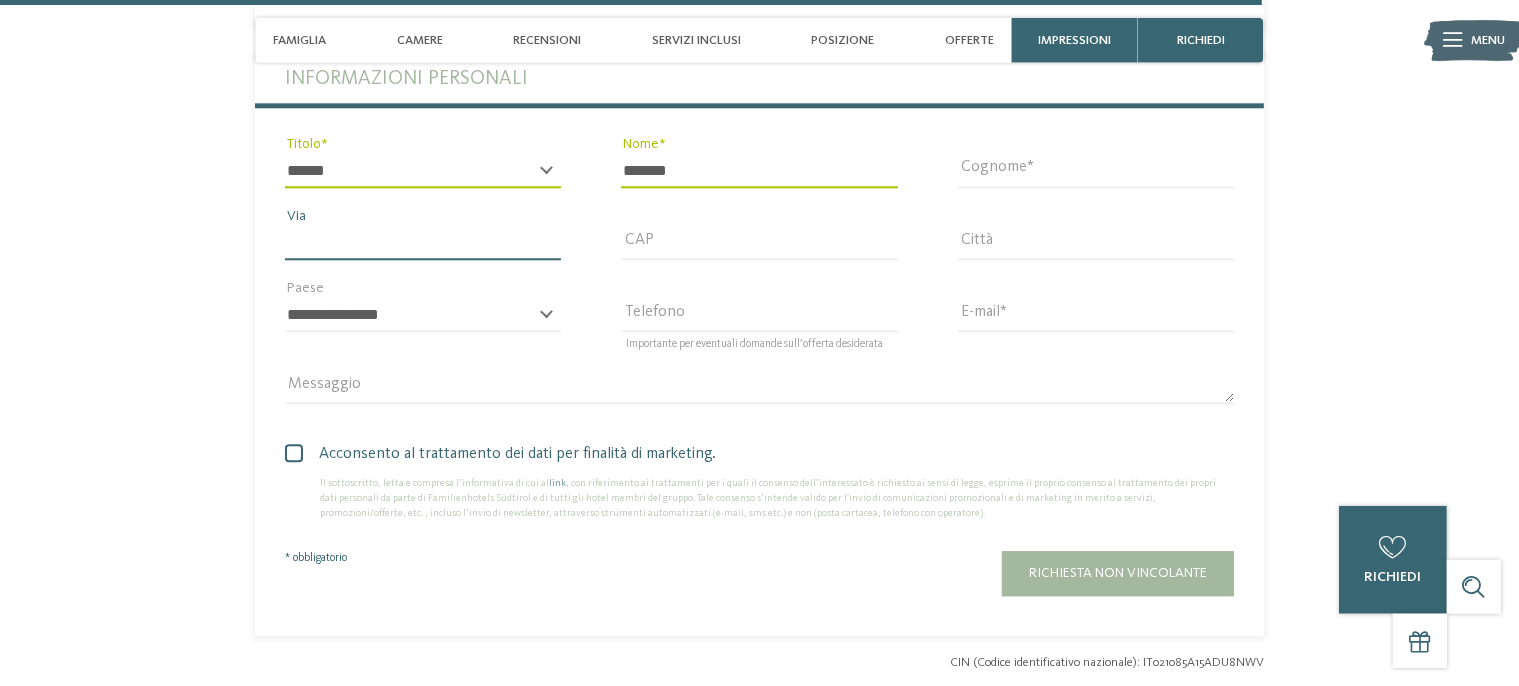 click on "Via" at bounding box center (423, 243) 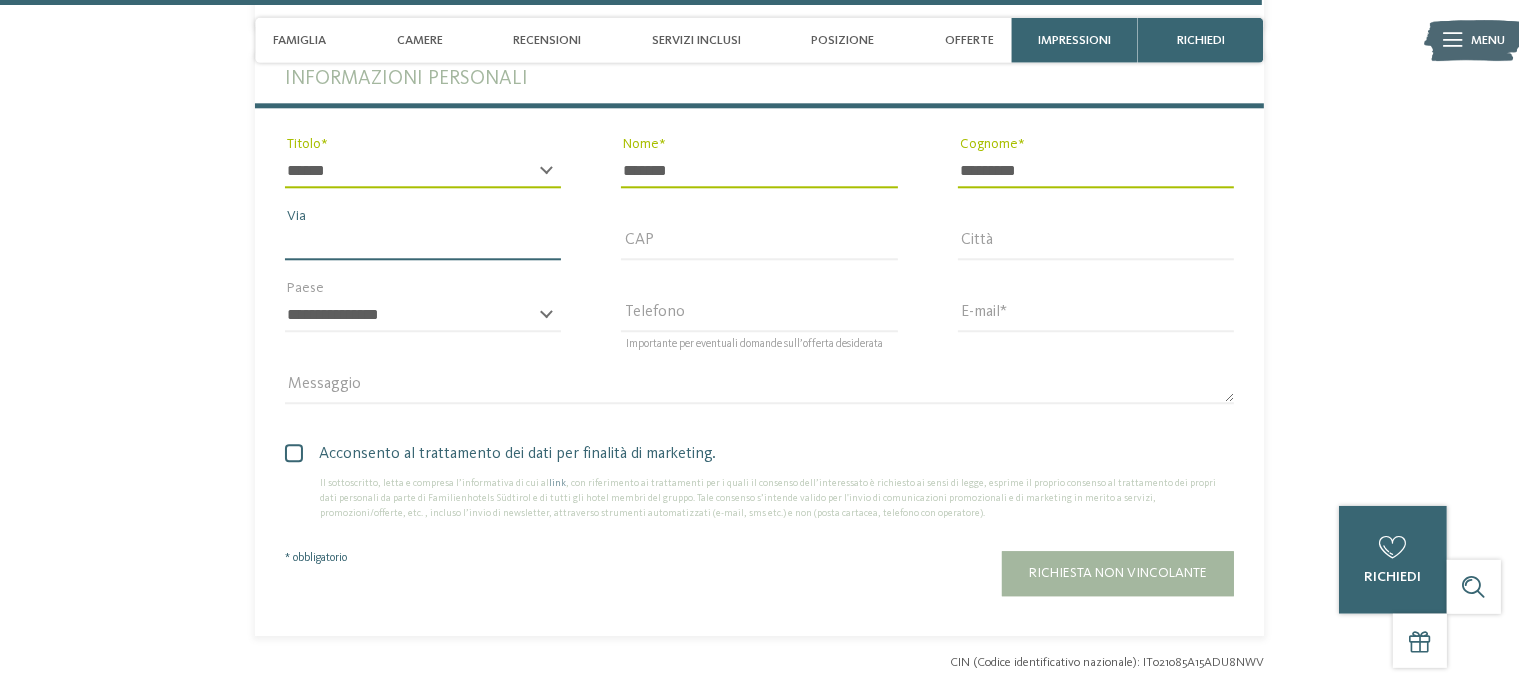click on "Via" at bounding box center [423, 243] 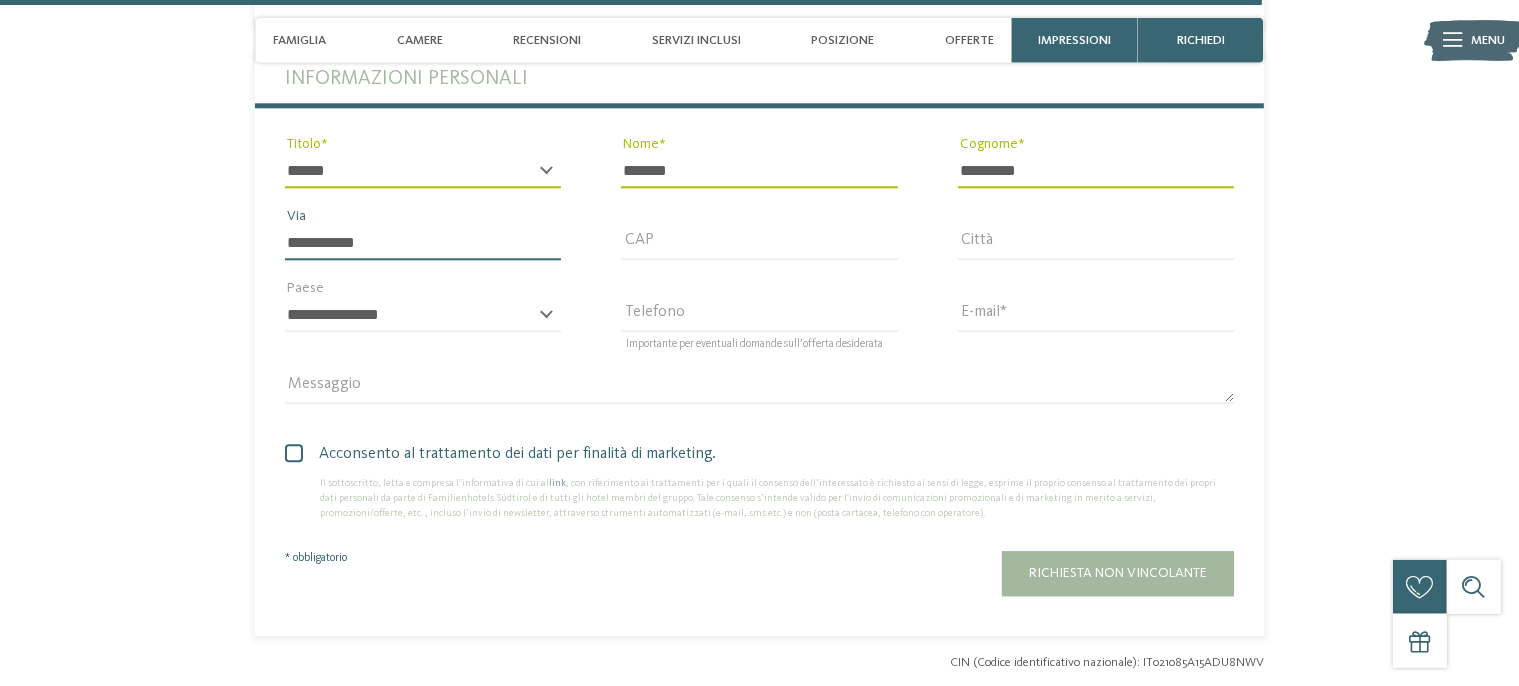 type on "**********" 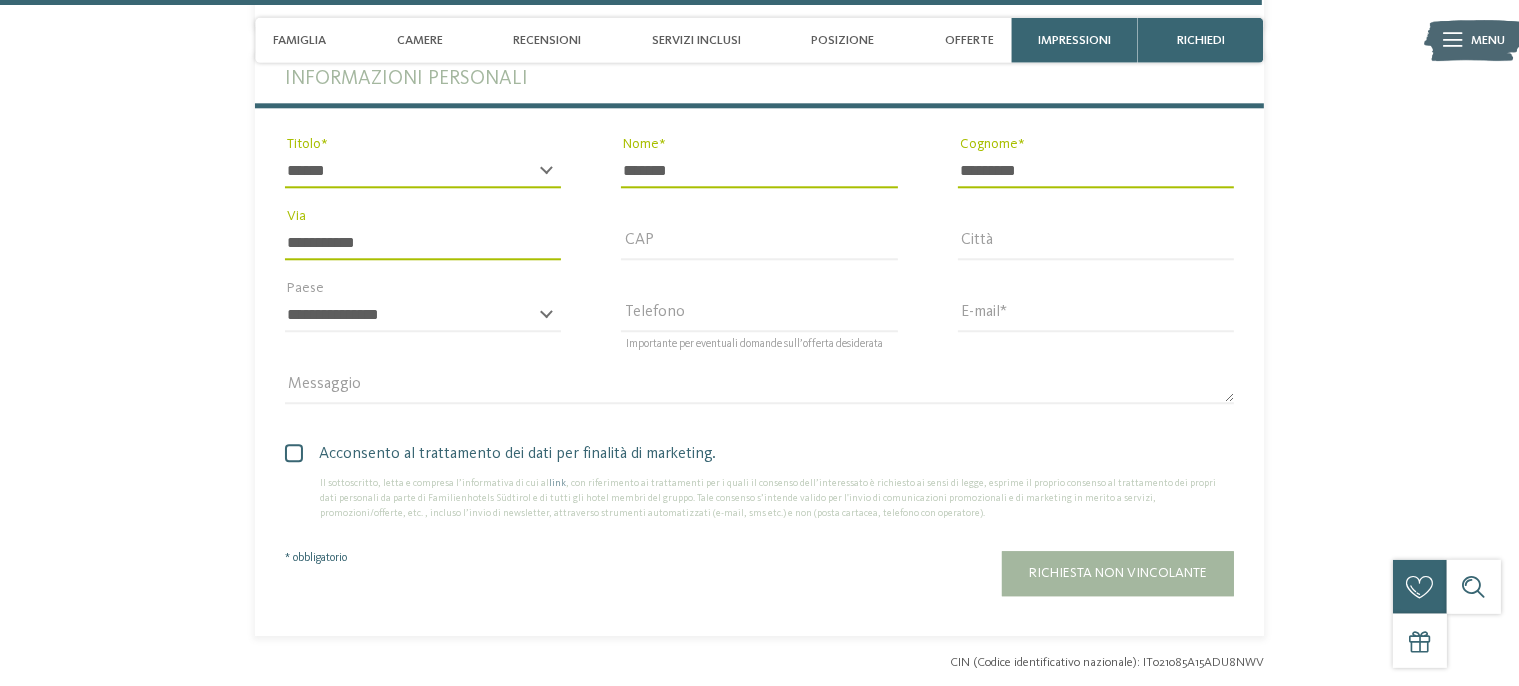 drag, startPoint x: 695, startPoint y: 226, endPoint x: 695, endPoint y: 252, distance: 26 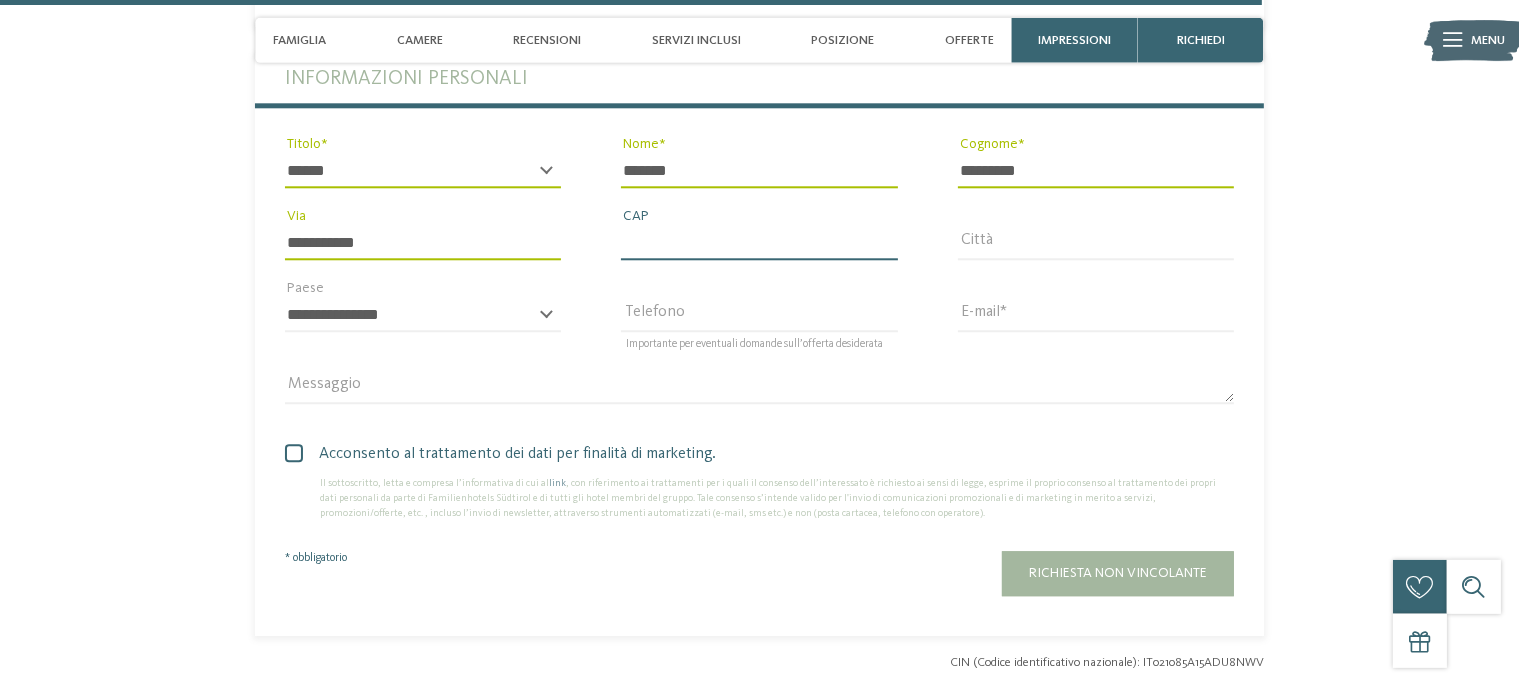 click on "CAP" at bounding box center (759, 243) 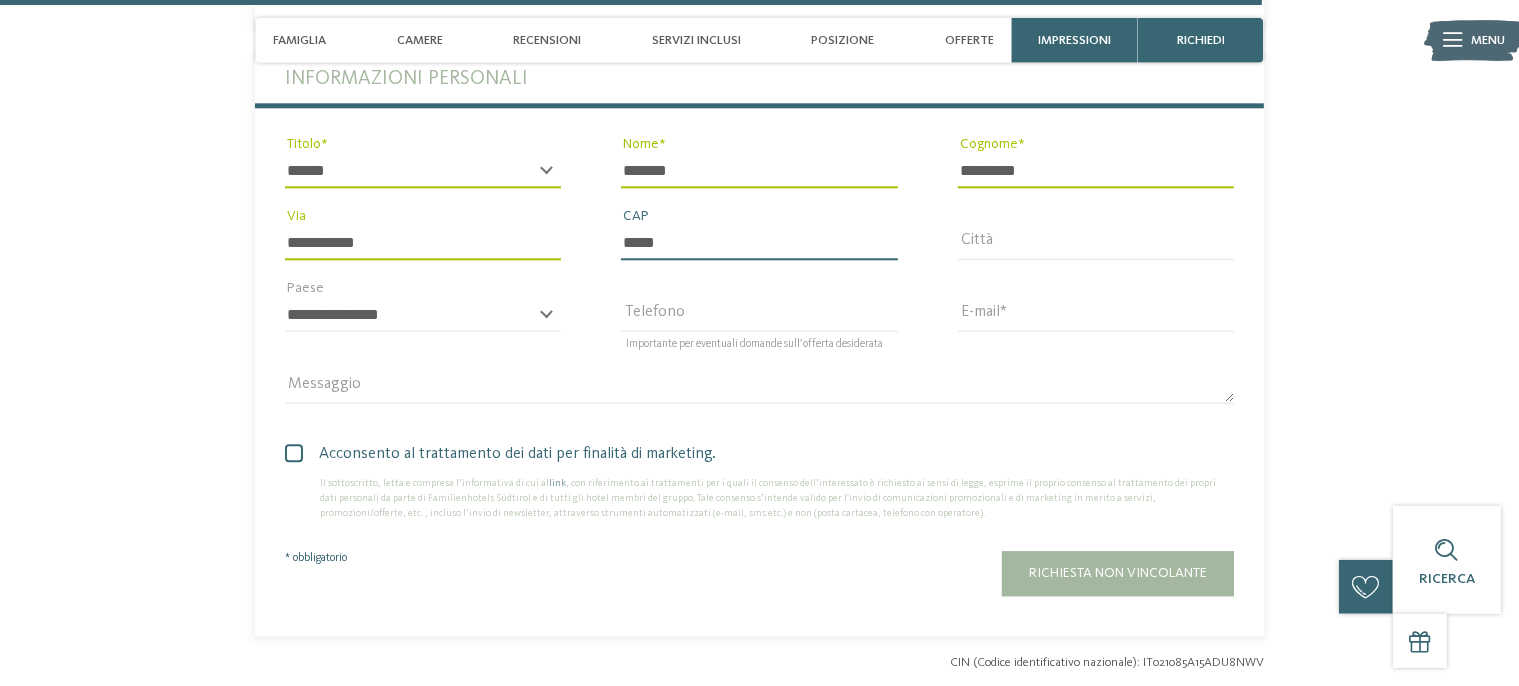 type on "*****" 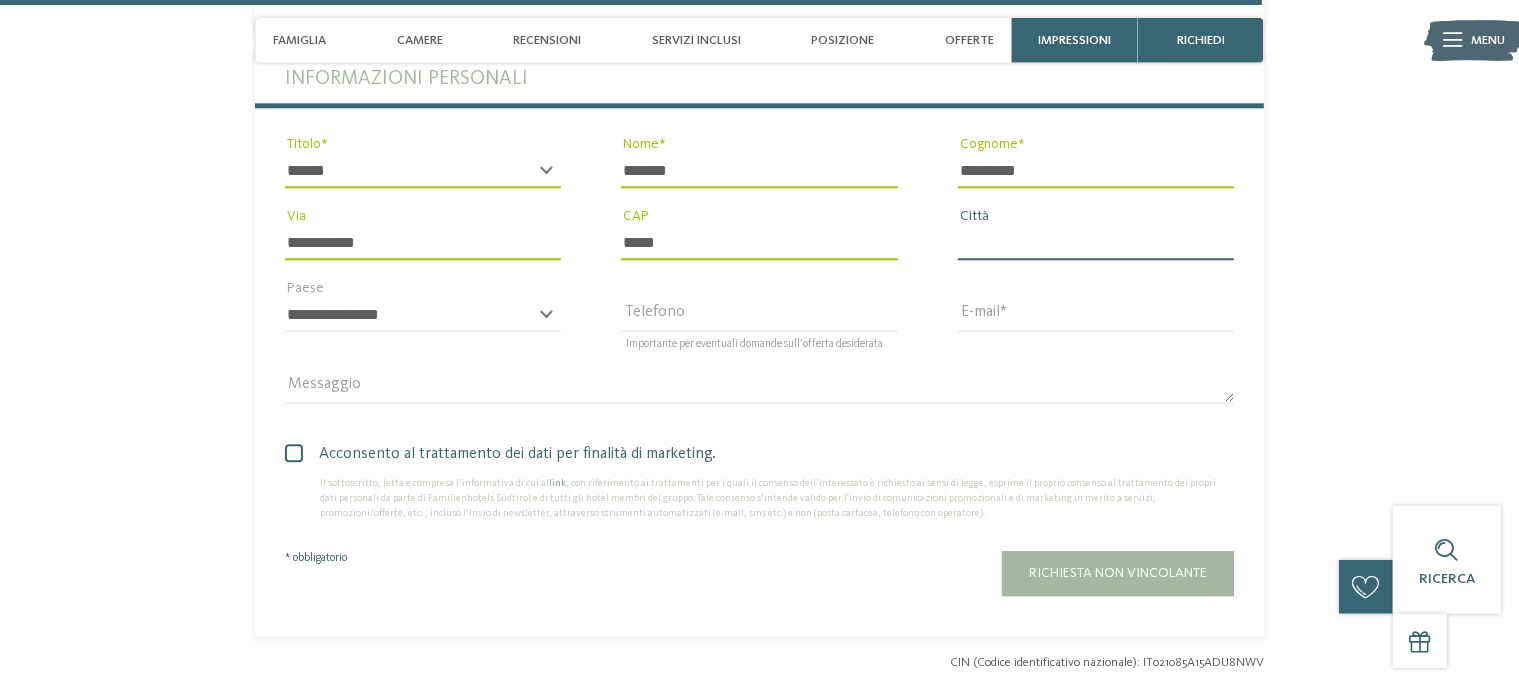 click on "Città" at bounding box center [1096, 243] 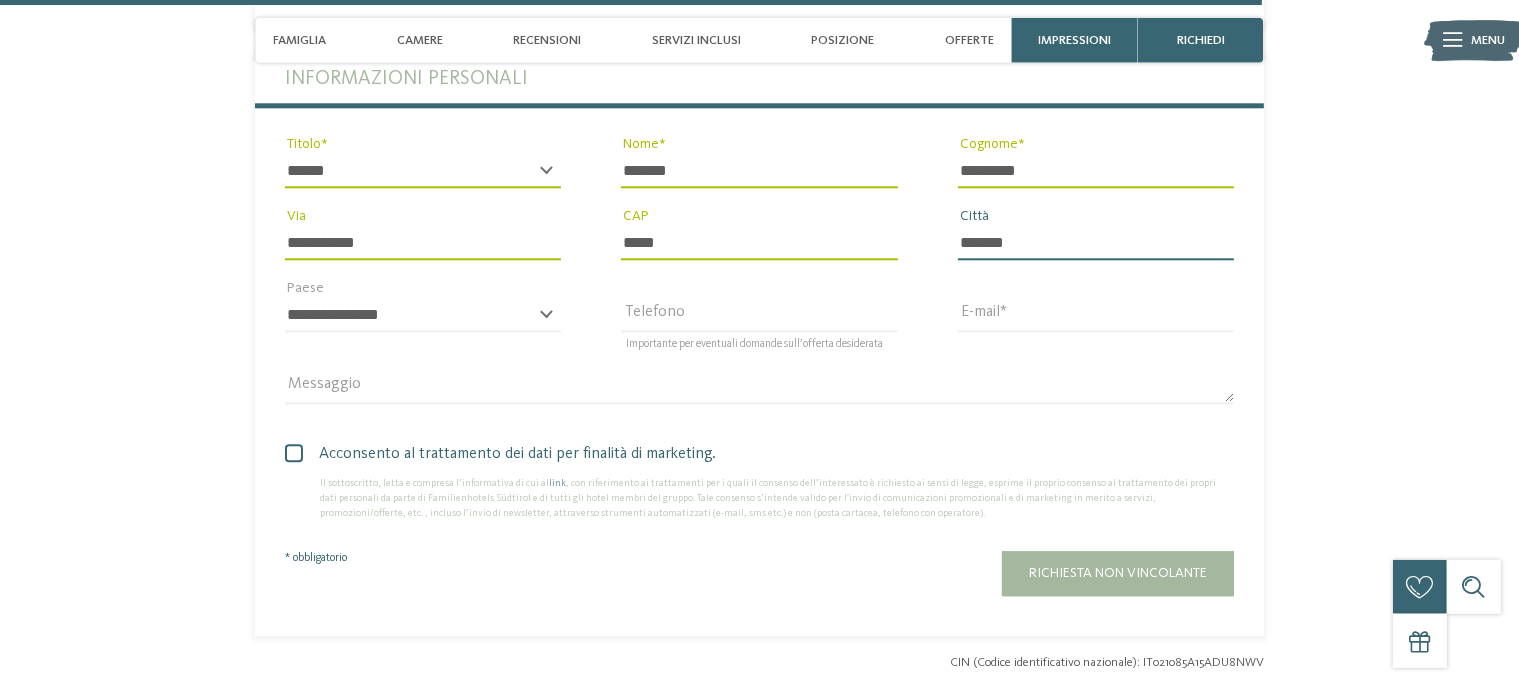 type on "*******" 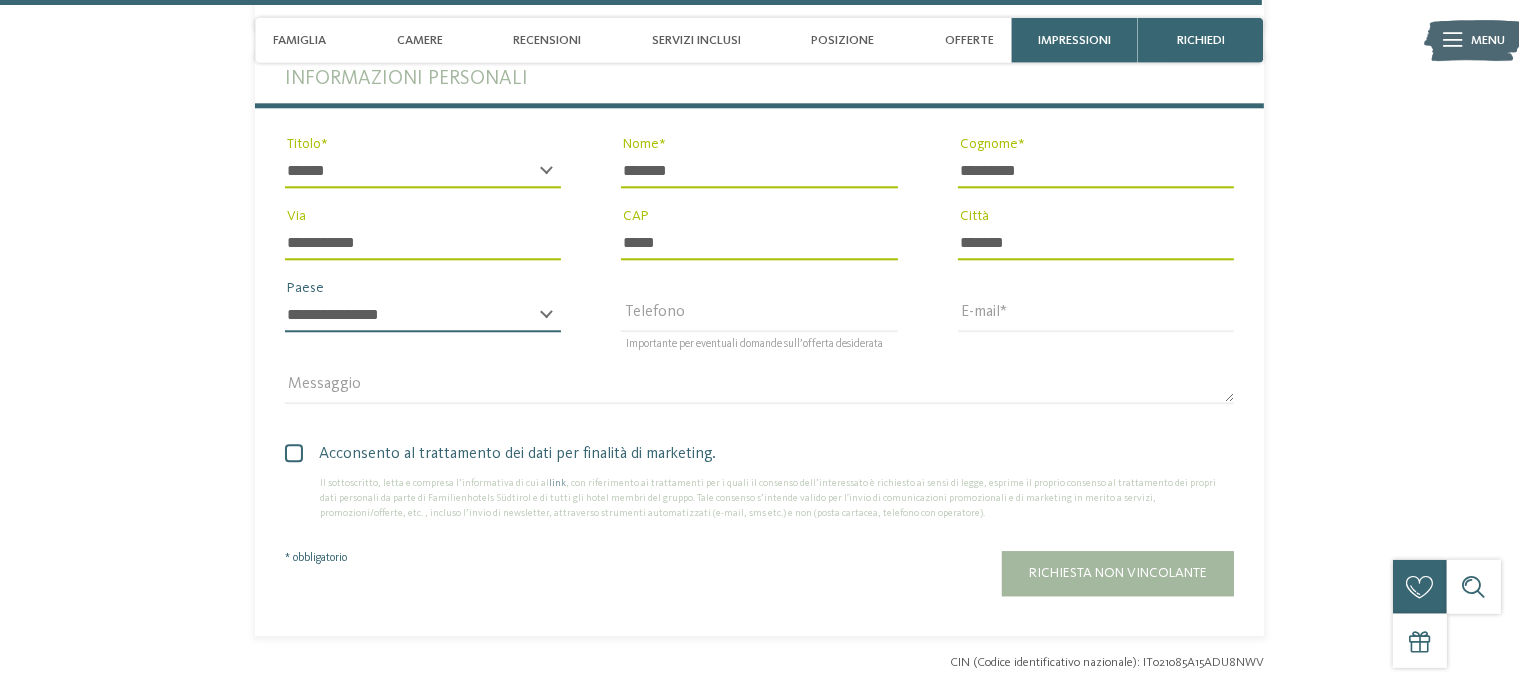 click on "**********" at bounding box center (423, 315) 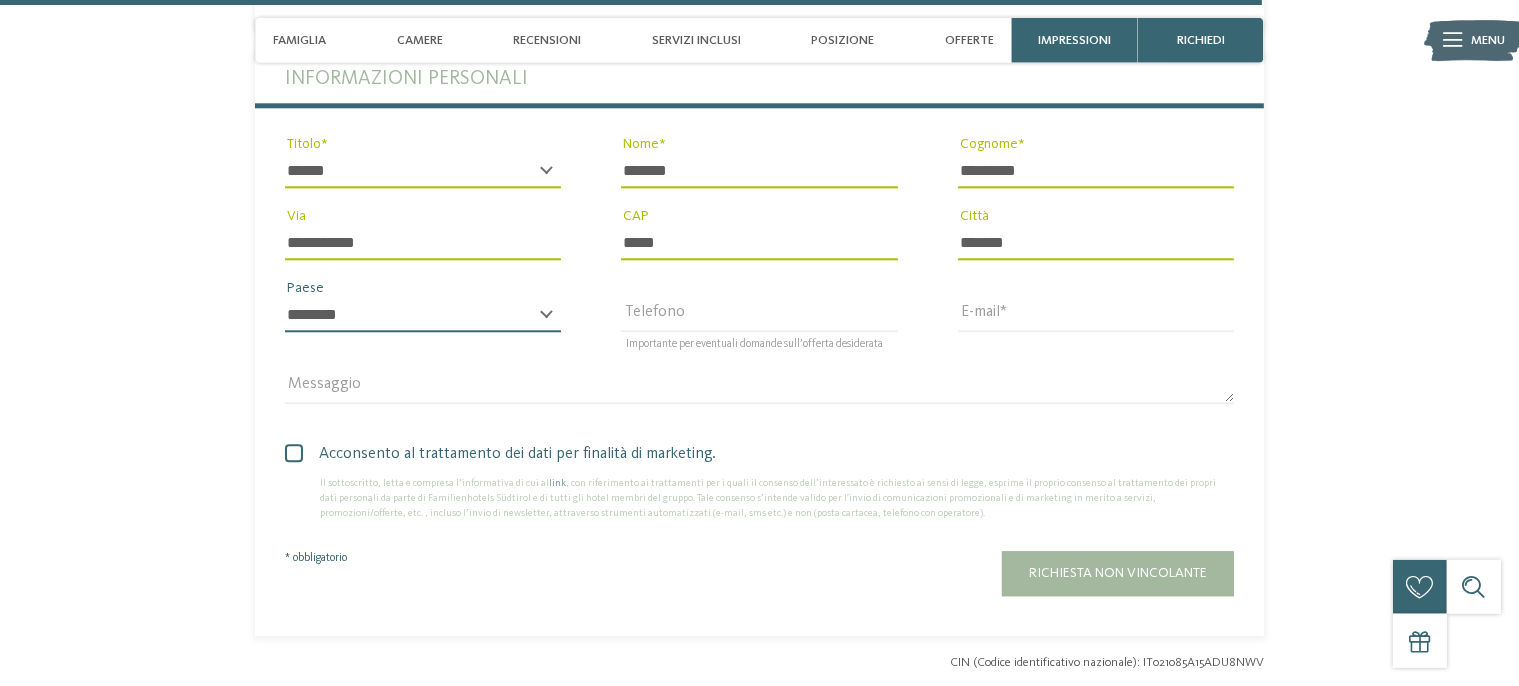 click on "******" at bounding box center (0, 0) 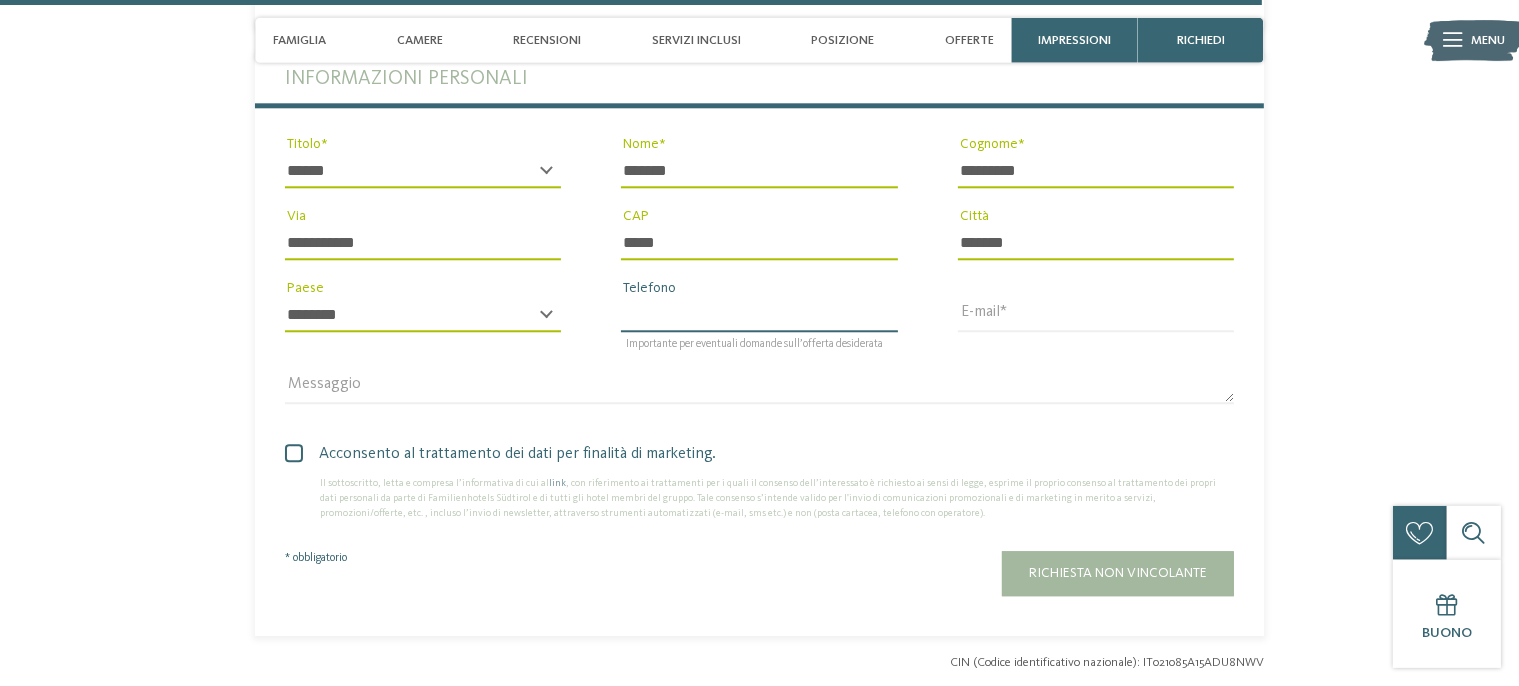 click on "Telefono" at bounding box center (759, 315) 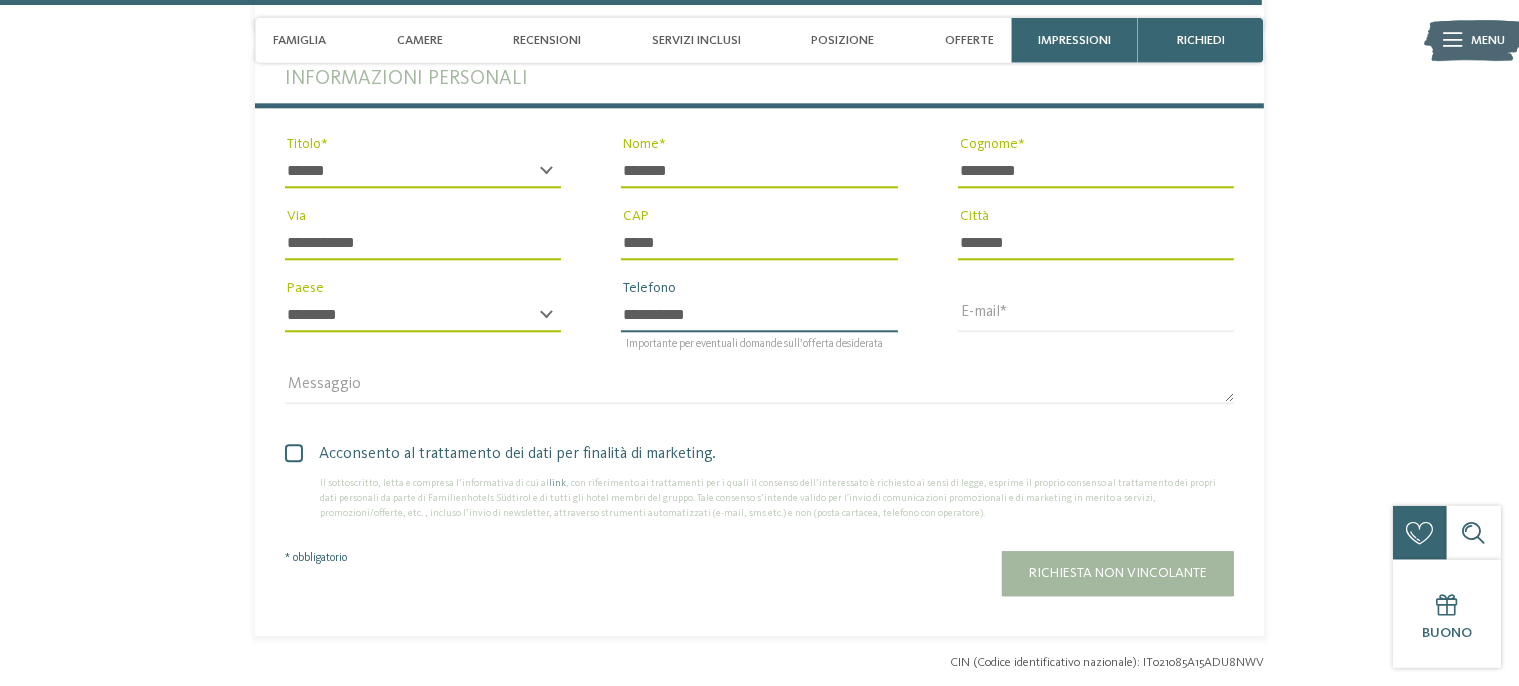 type on "**********" 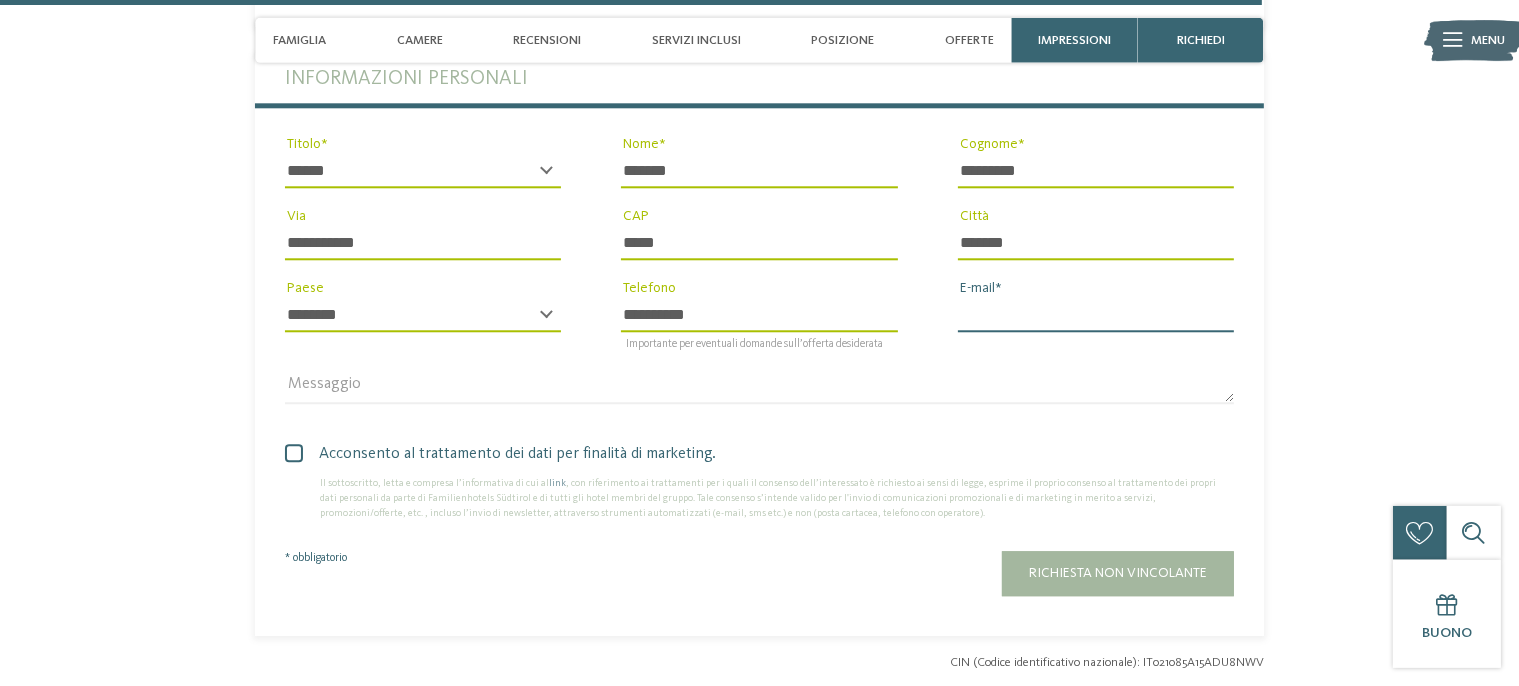 click on "E-mail" at bounding box center [1096, 315] 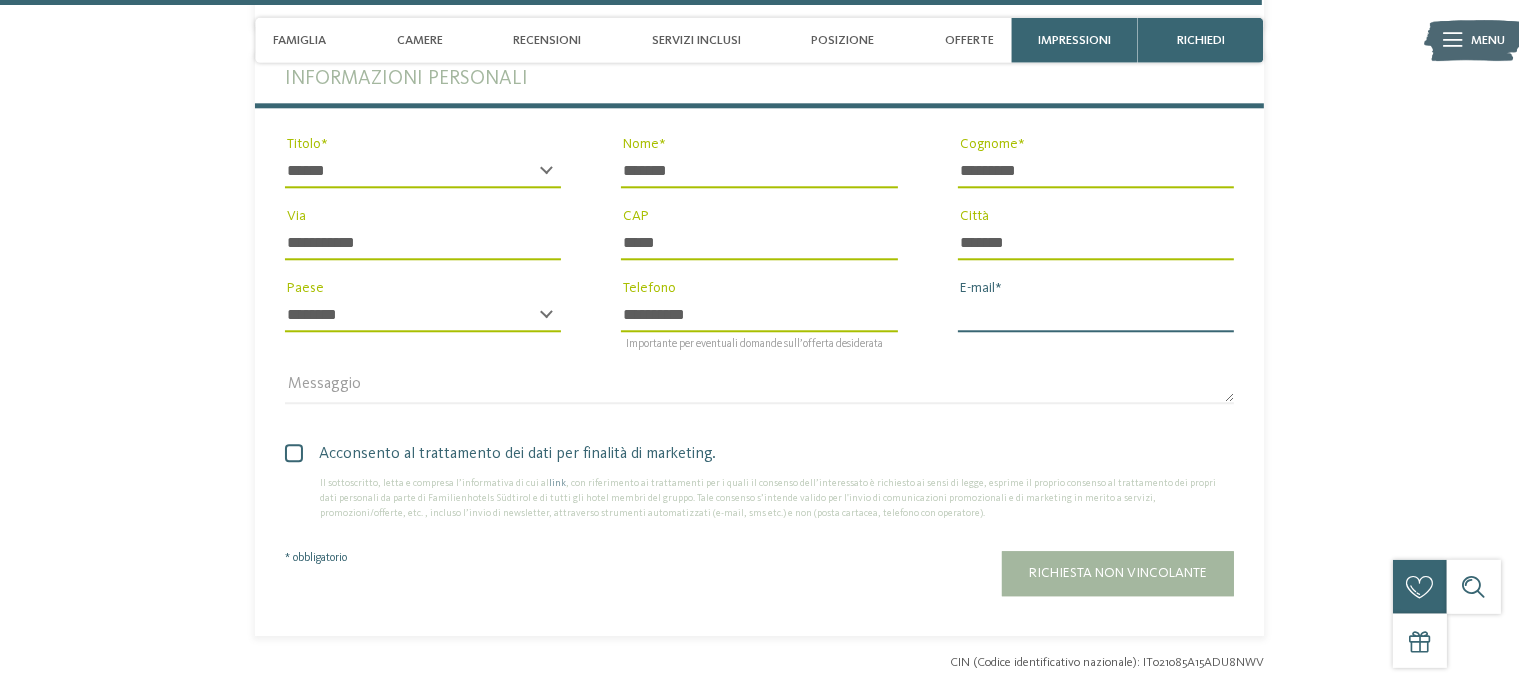 click on "E-mail" at bounding box center [1096, 315] 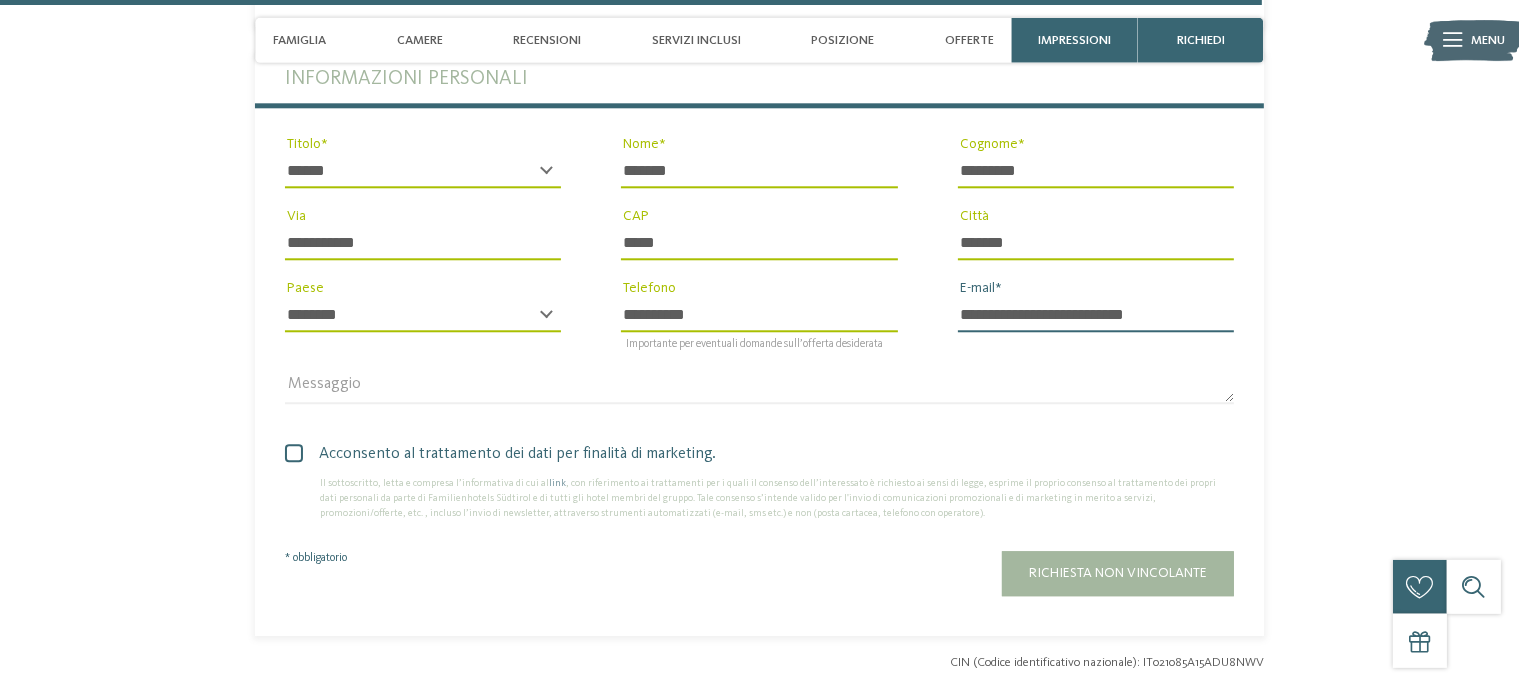 type on "**********" 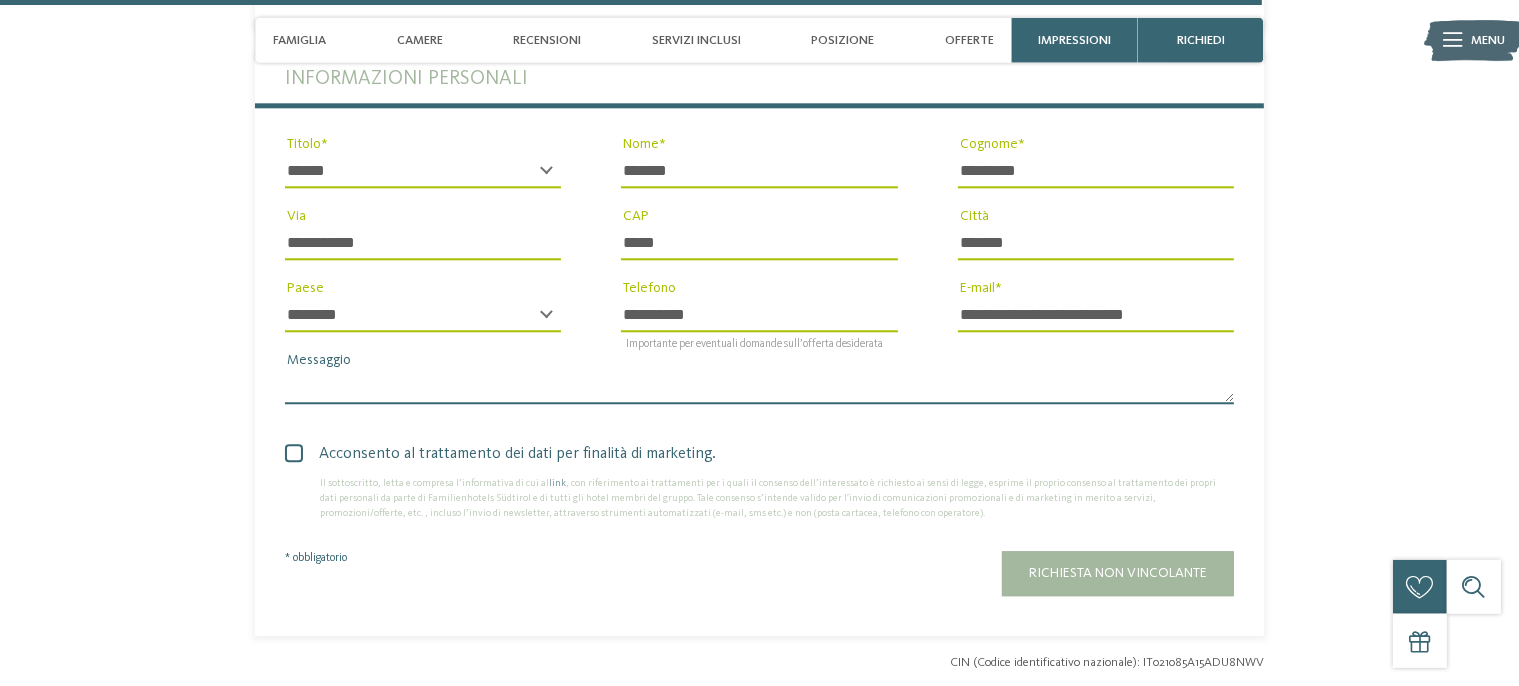 click on "Messaggio" at bounding box center (759, 387) 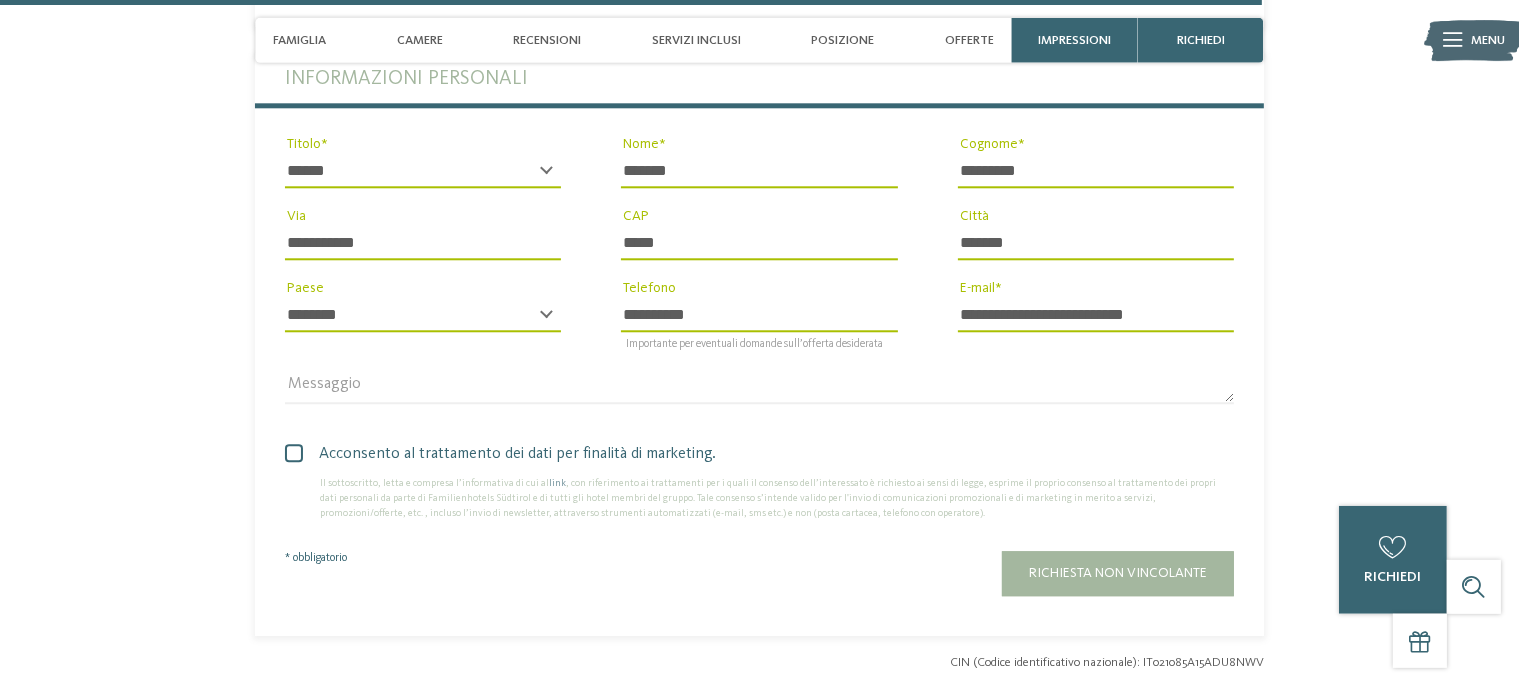 click at bounding box center [294, 453] 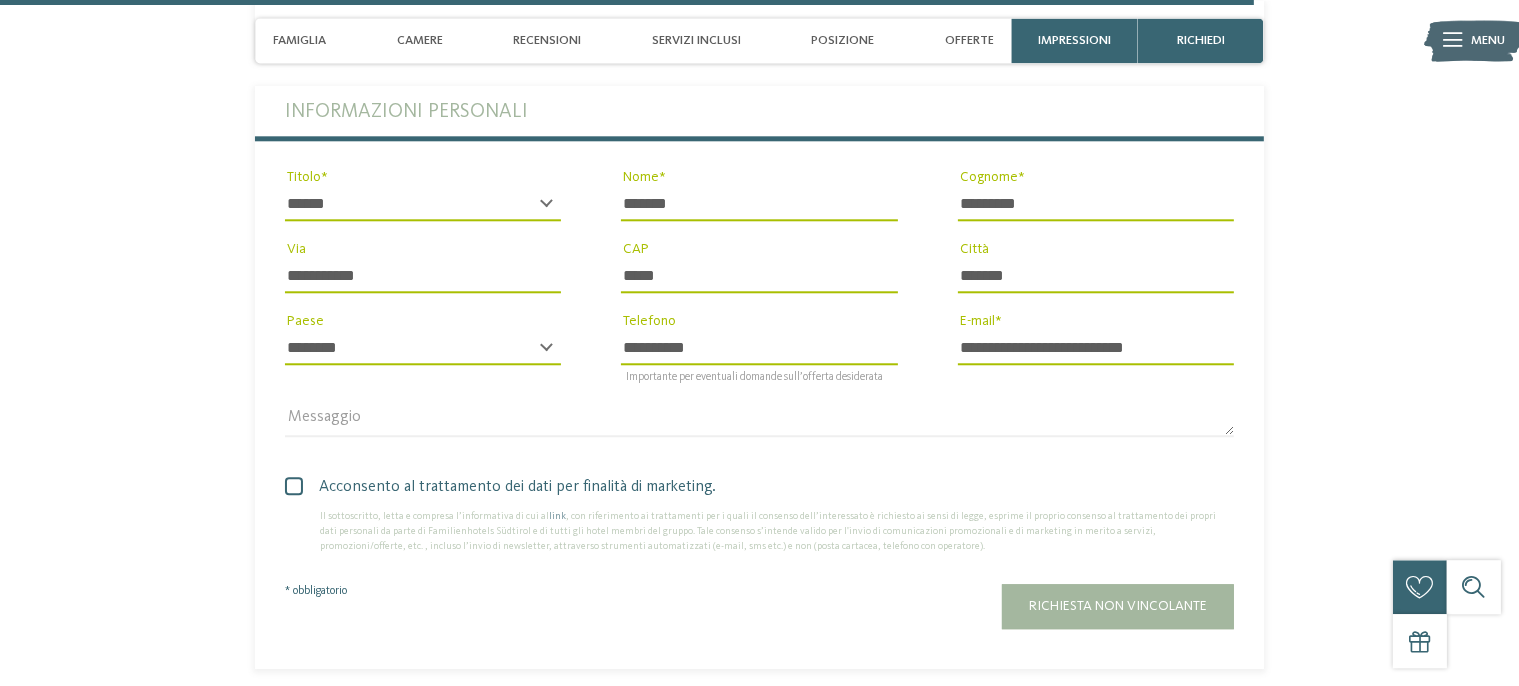 scroll, scrollTop: 5148, scrollLeft: 0, axis: vertical 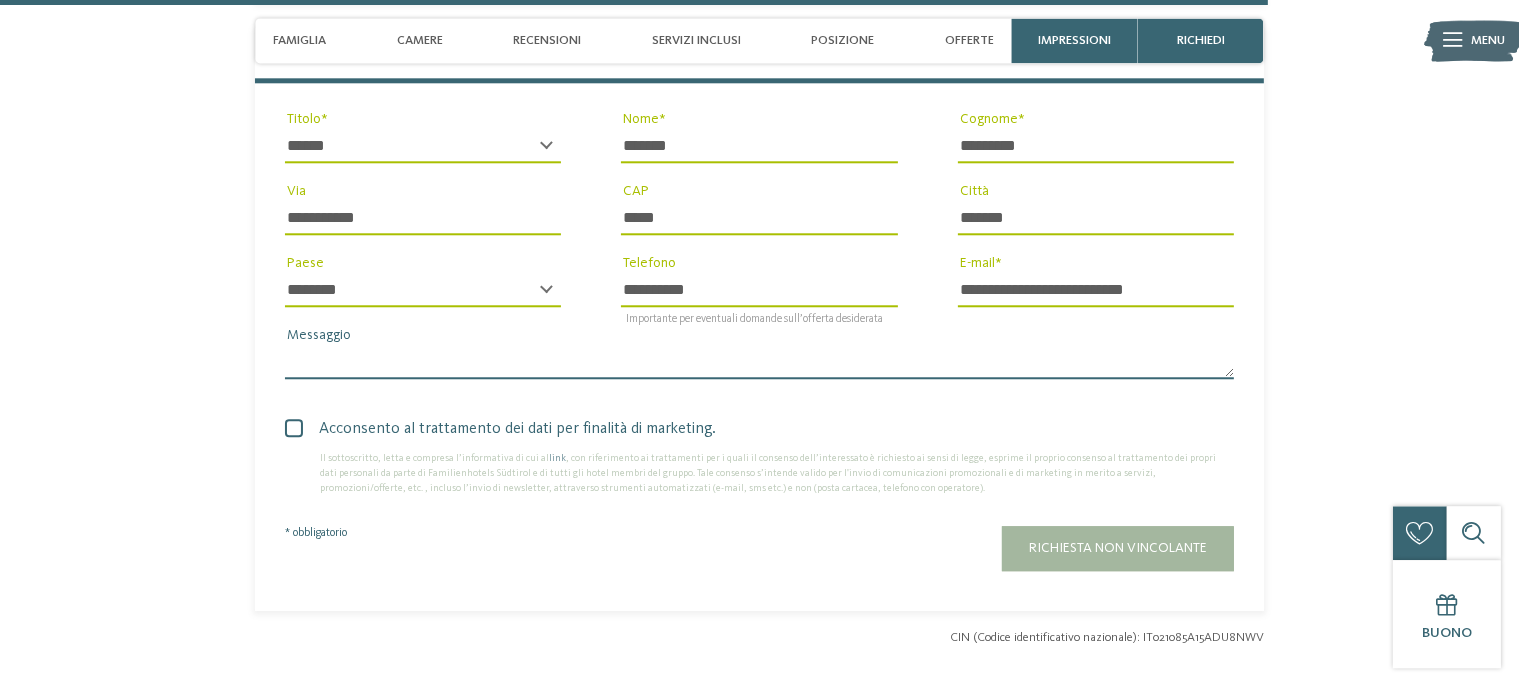click on "Messaggio" at bounding box center (759, 362) 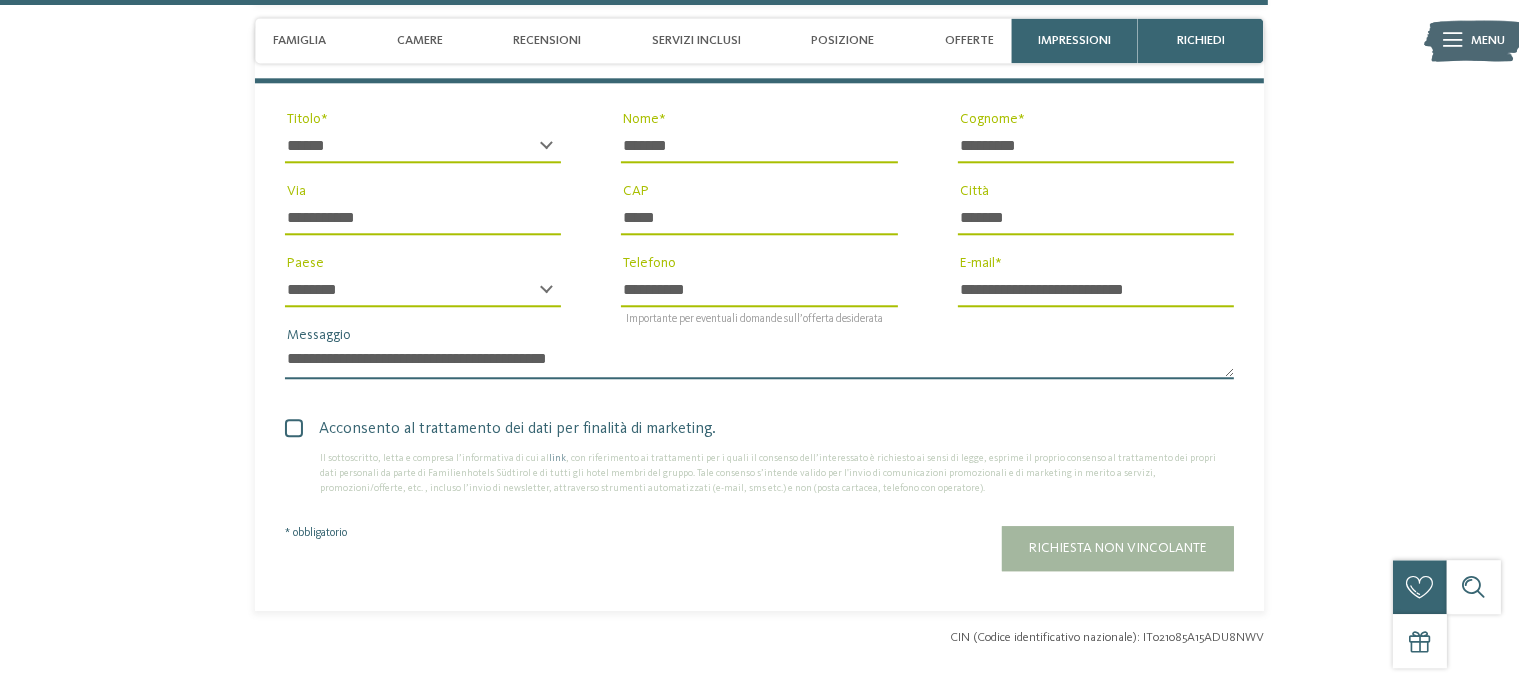 drag, startPoint x: 579, startPoint y: 368, endPoint x: 271, endPoint y: 382, distance: 308.31802 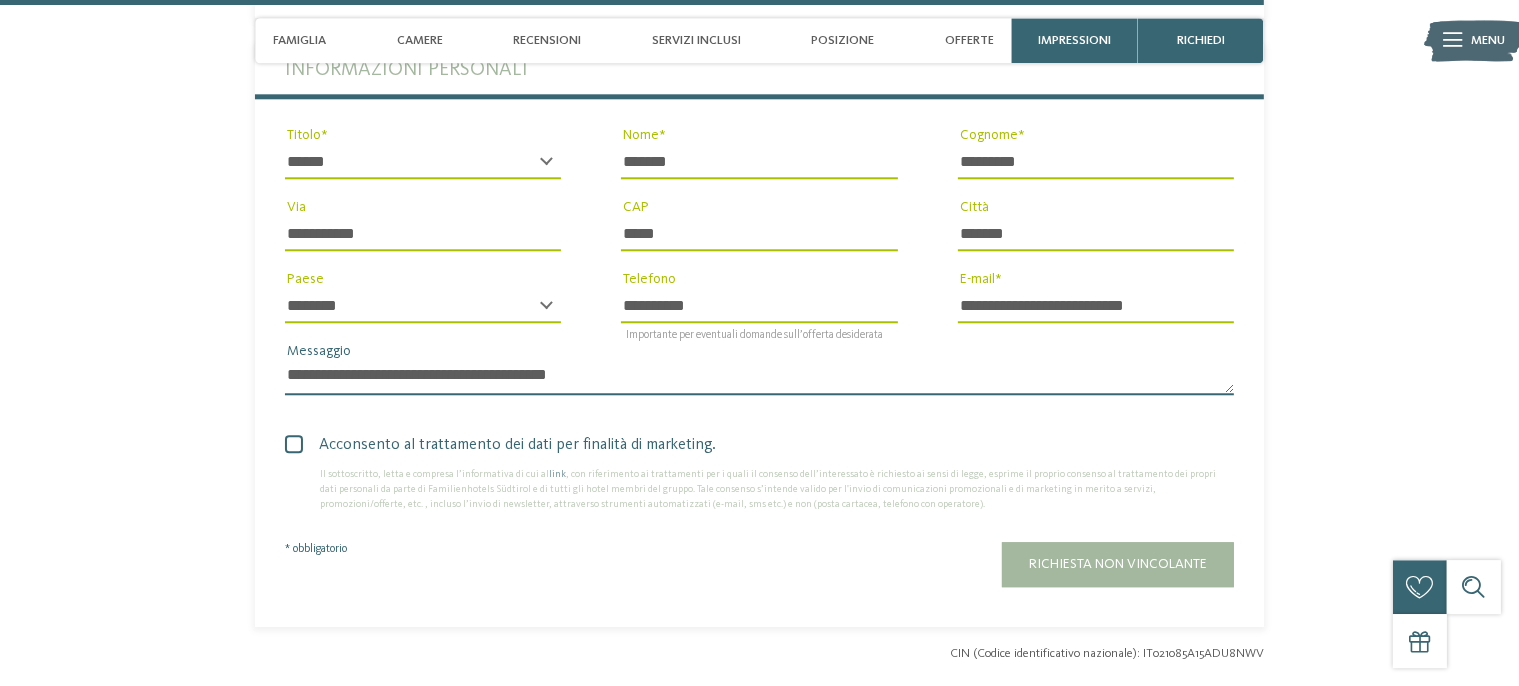 scroll, scrollTop: 5123, scrollLeft: 0, axis: vertical 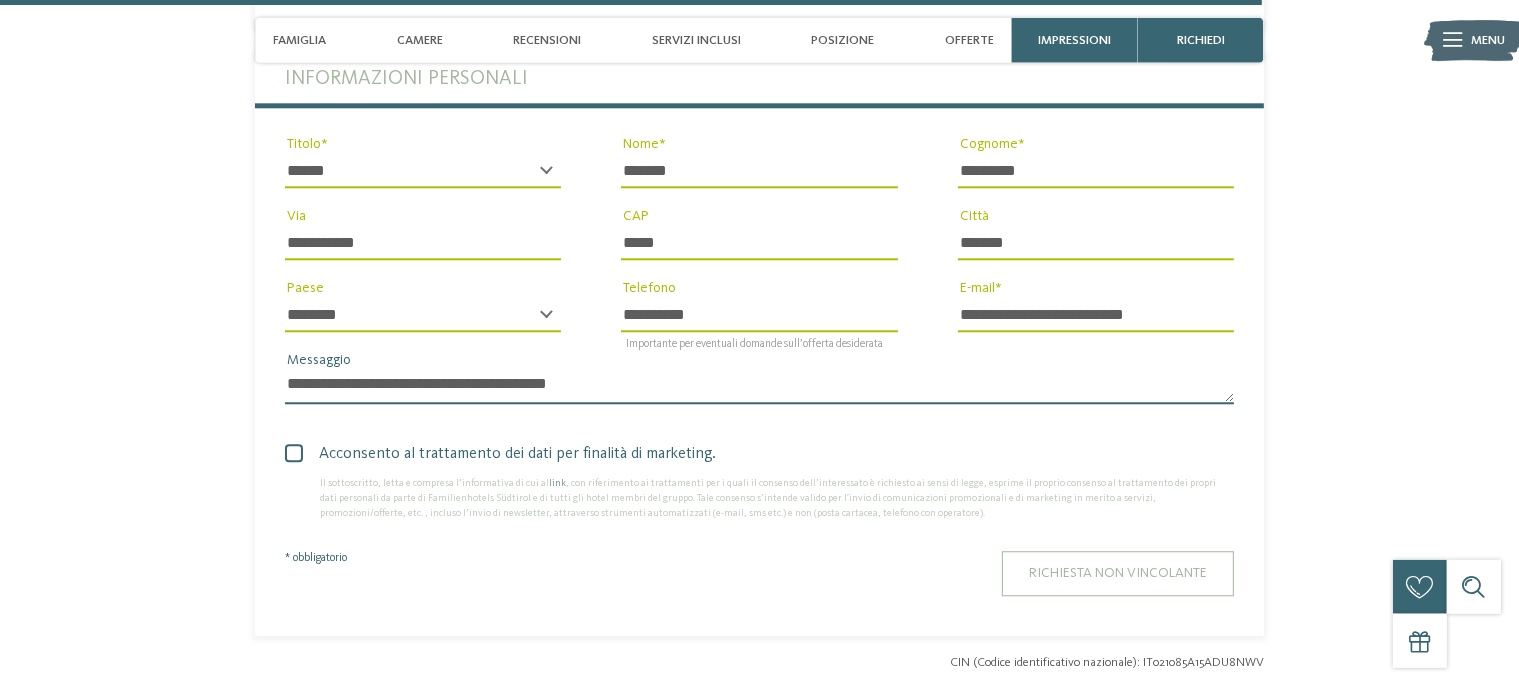 type on "**********" 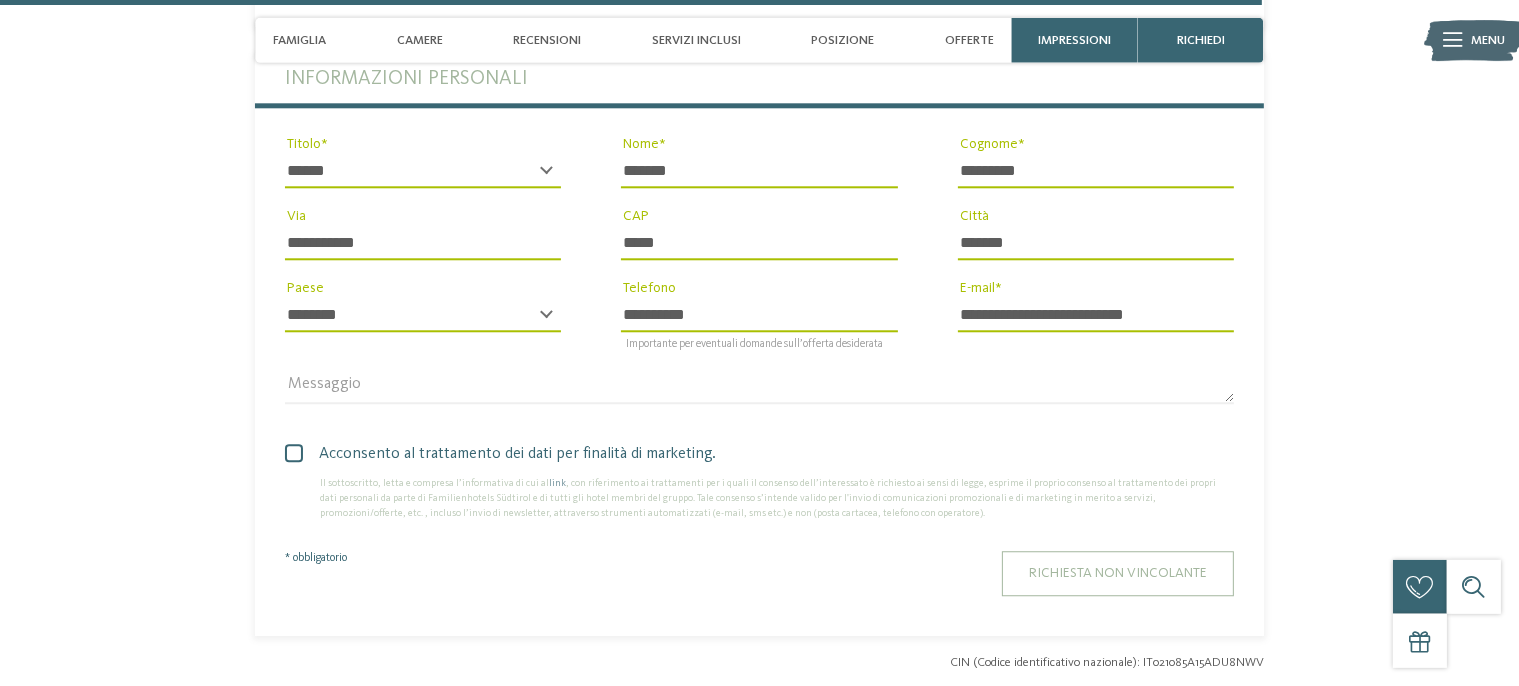click on "Richiesta non vincolante" at bounding box center [1118, 573] 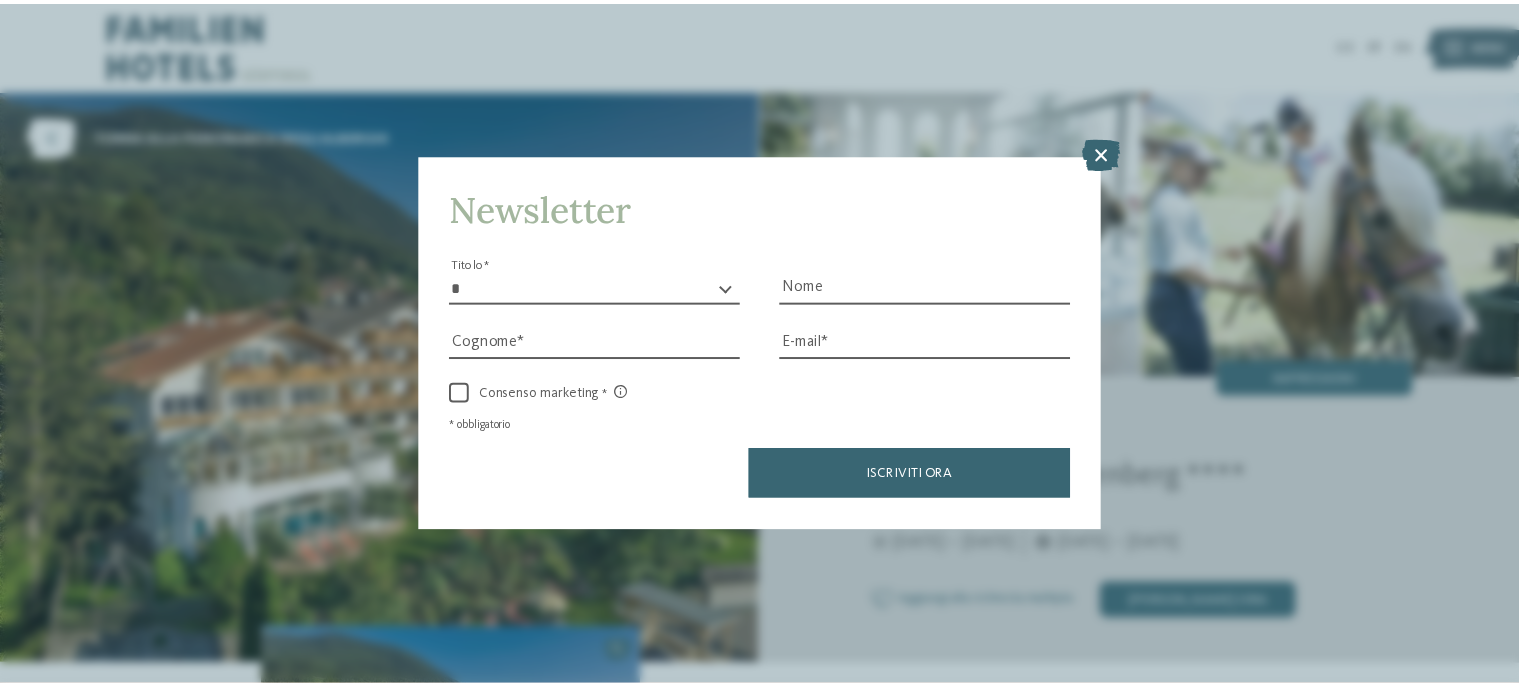 scroll, scrollTop: 0, scrollLeft: 0, axis: both 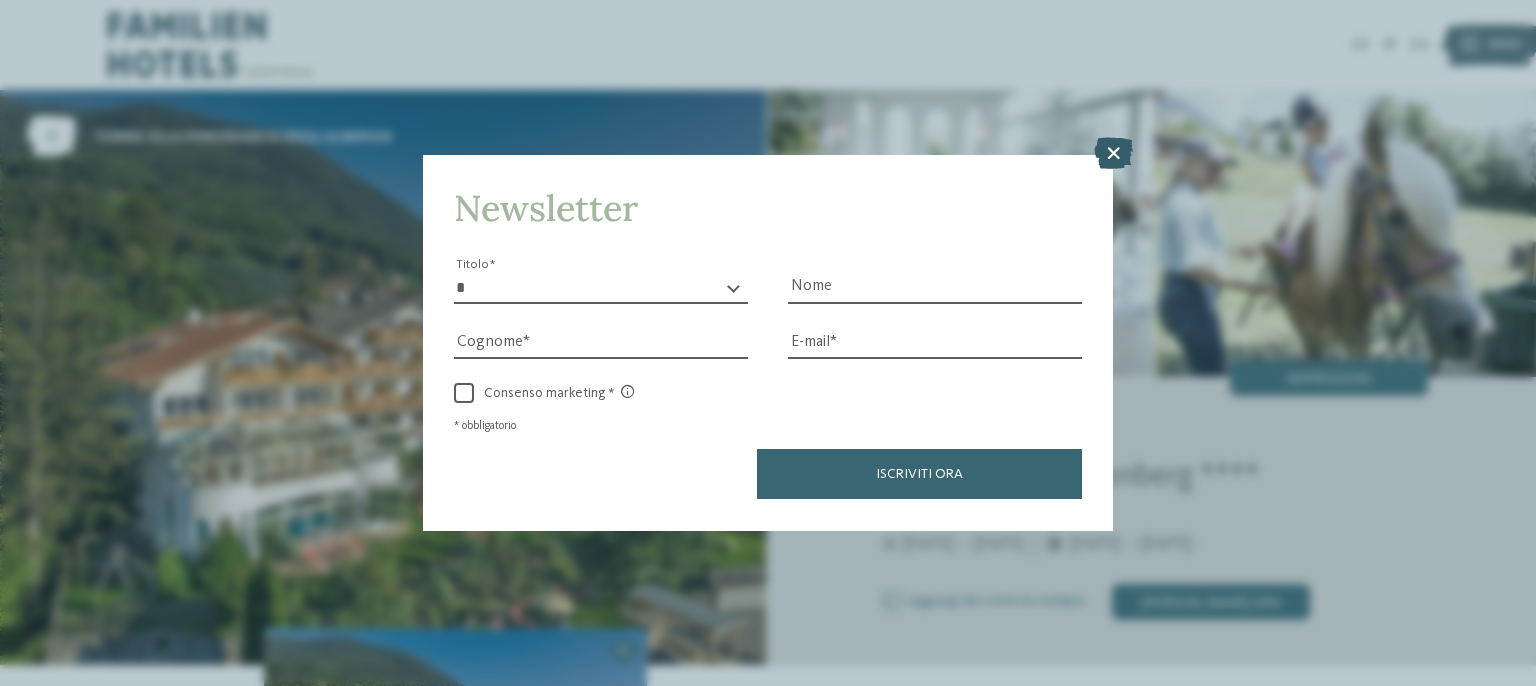 click at bounding box center [1113, 154] 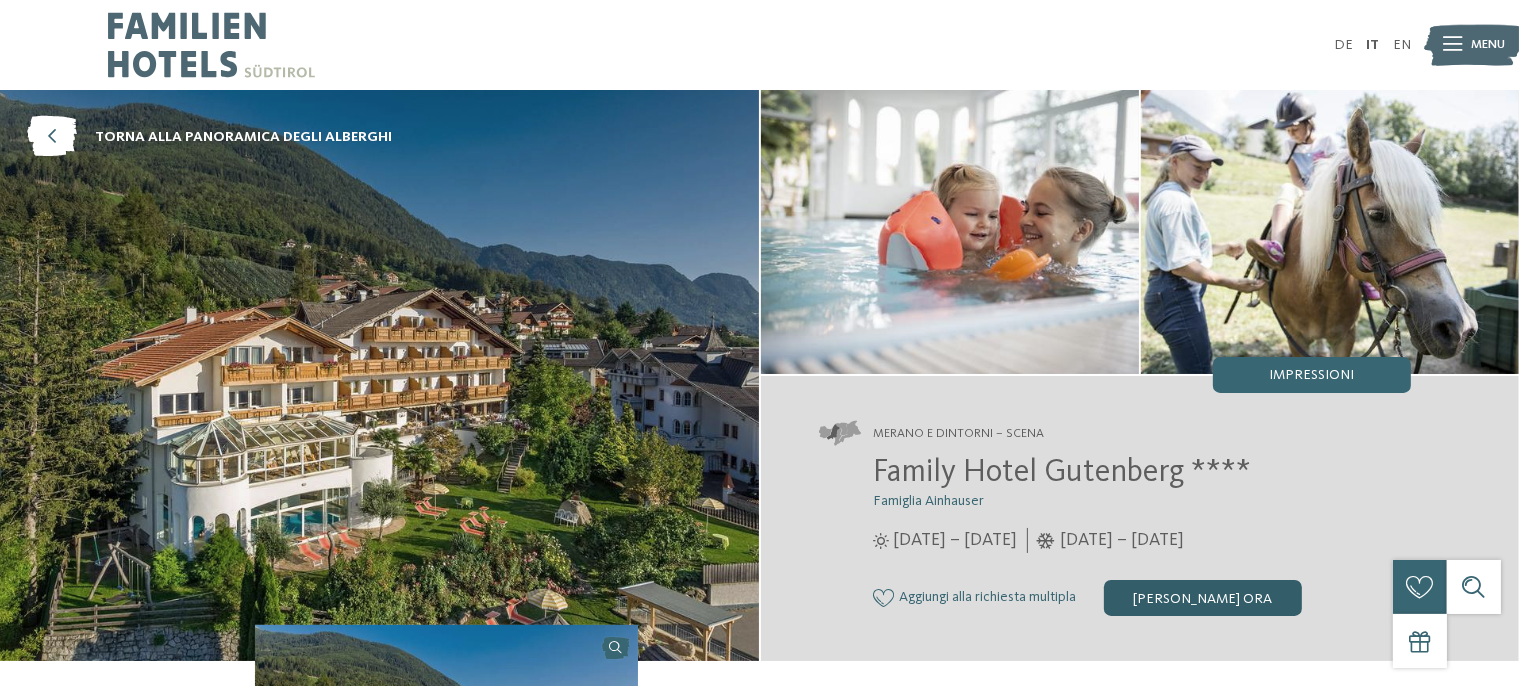 click on "[PERSON_NAME] ora" at bounding box center (1203, 598) 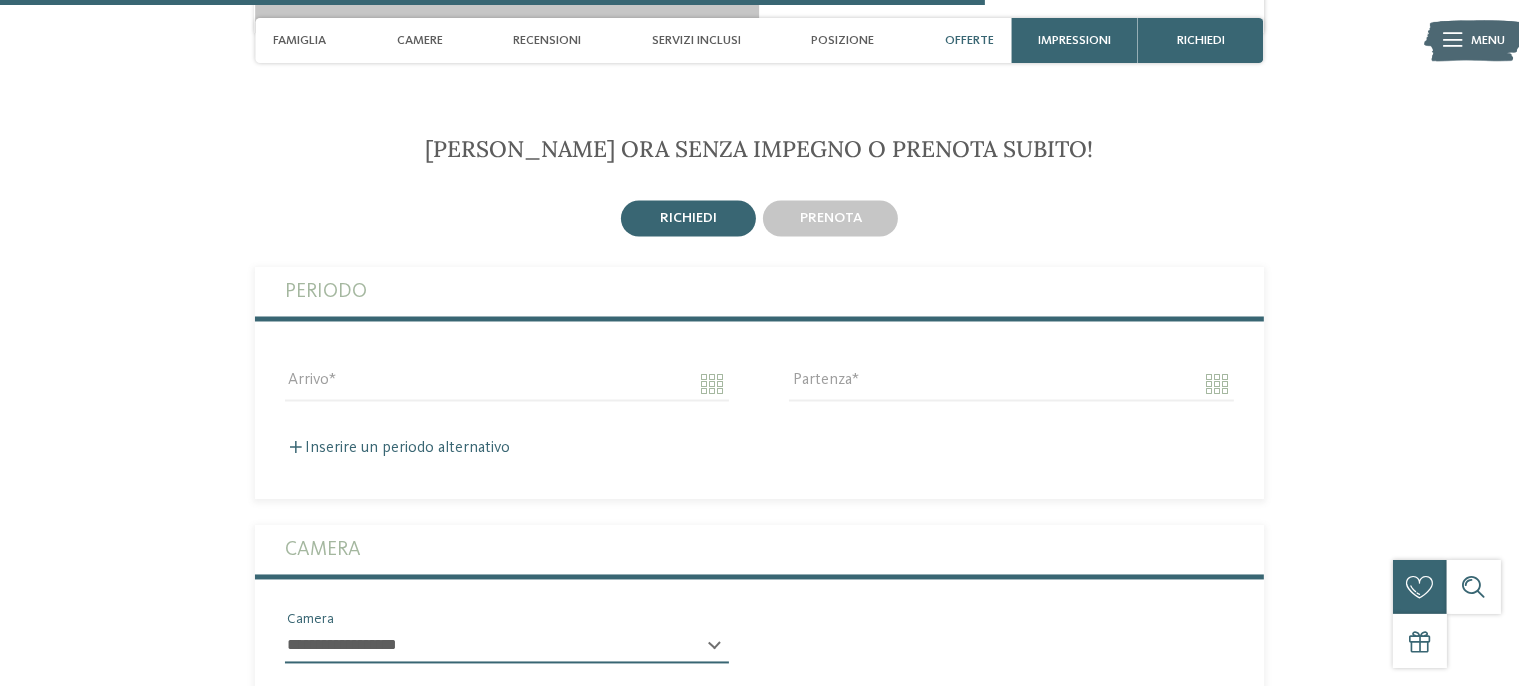scroll, scrollTop: 3604, scrollLeft: 0, axis: vertical 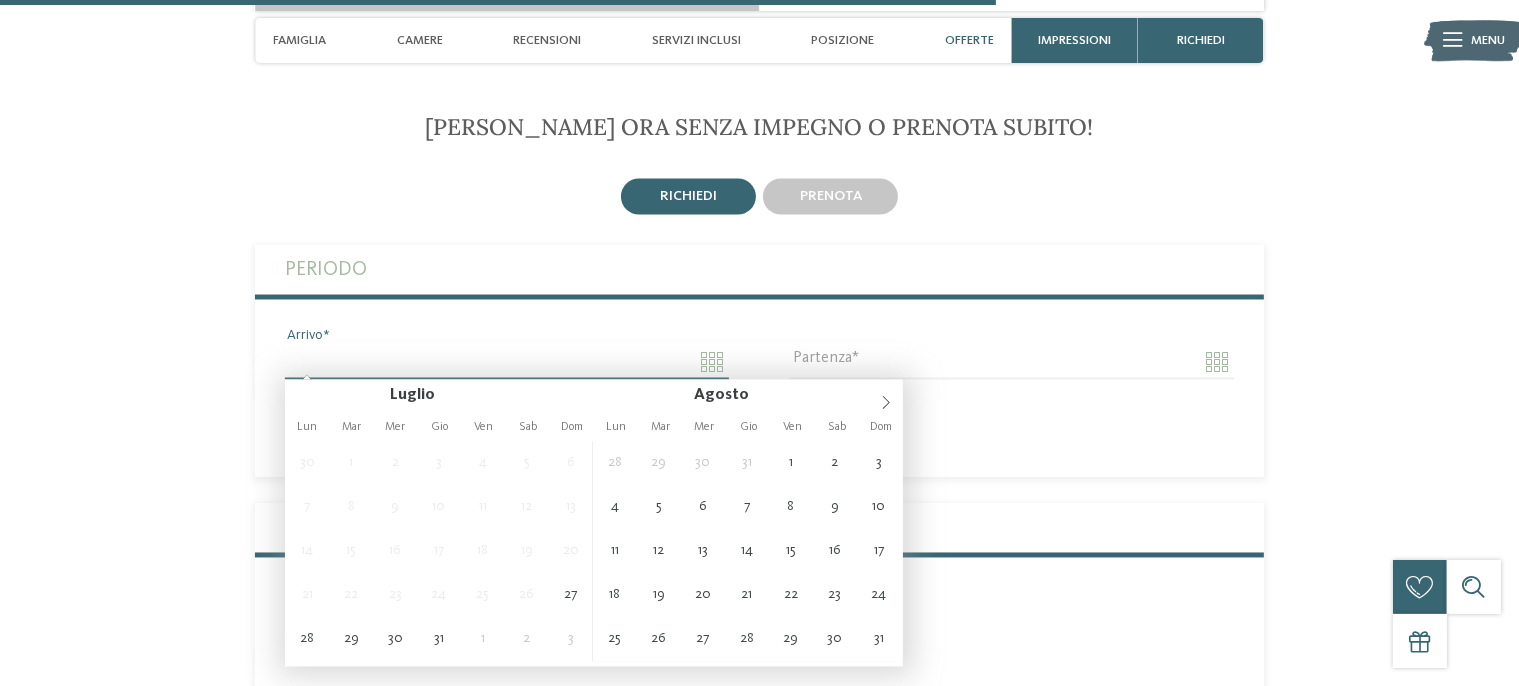 click on "Arrivo" at bounding box center [507, 363] 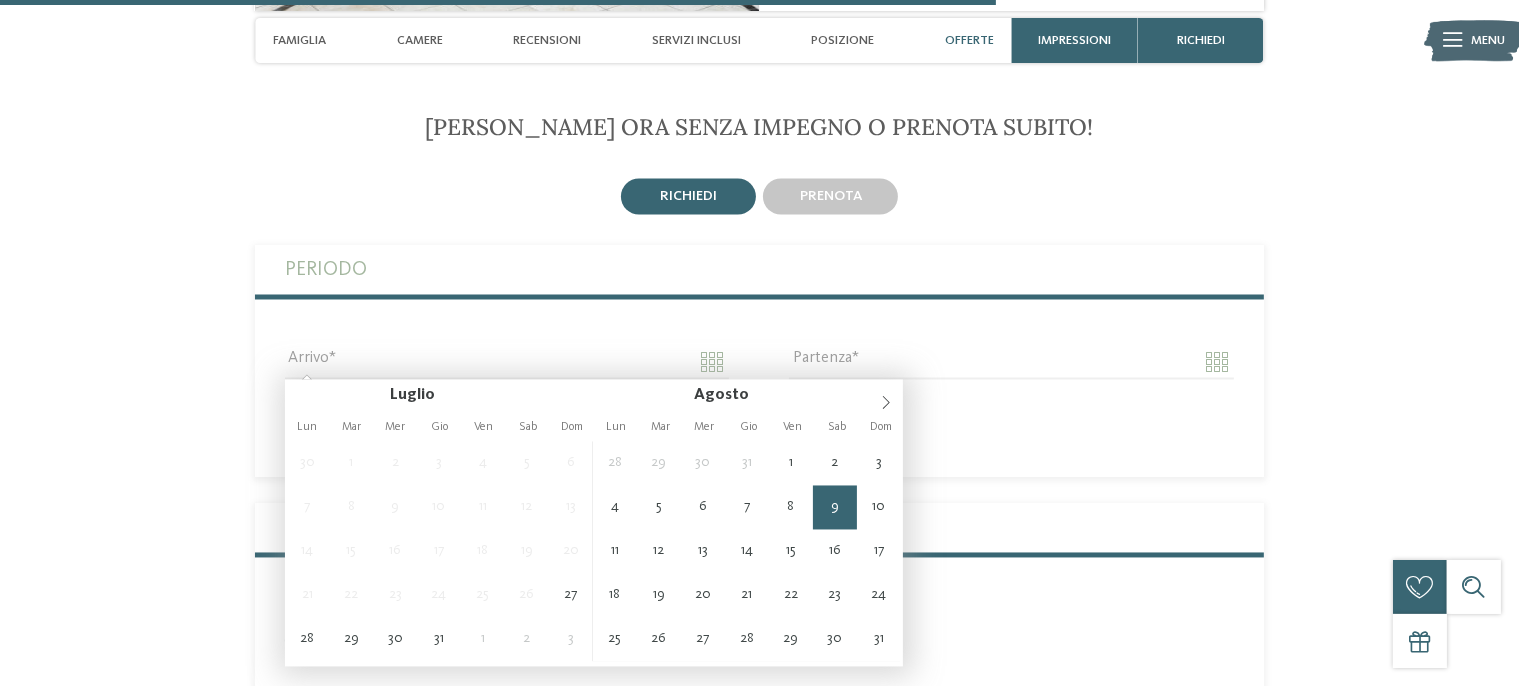 type on "**********" 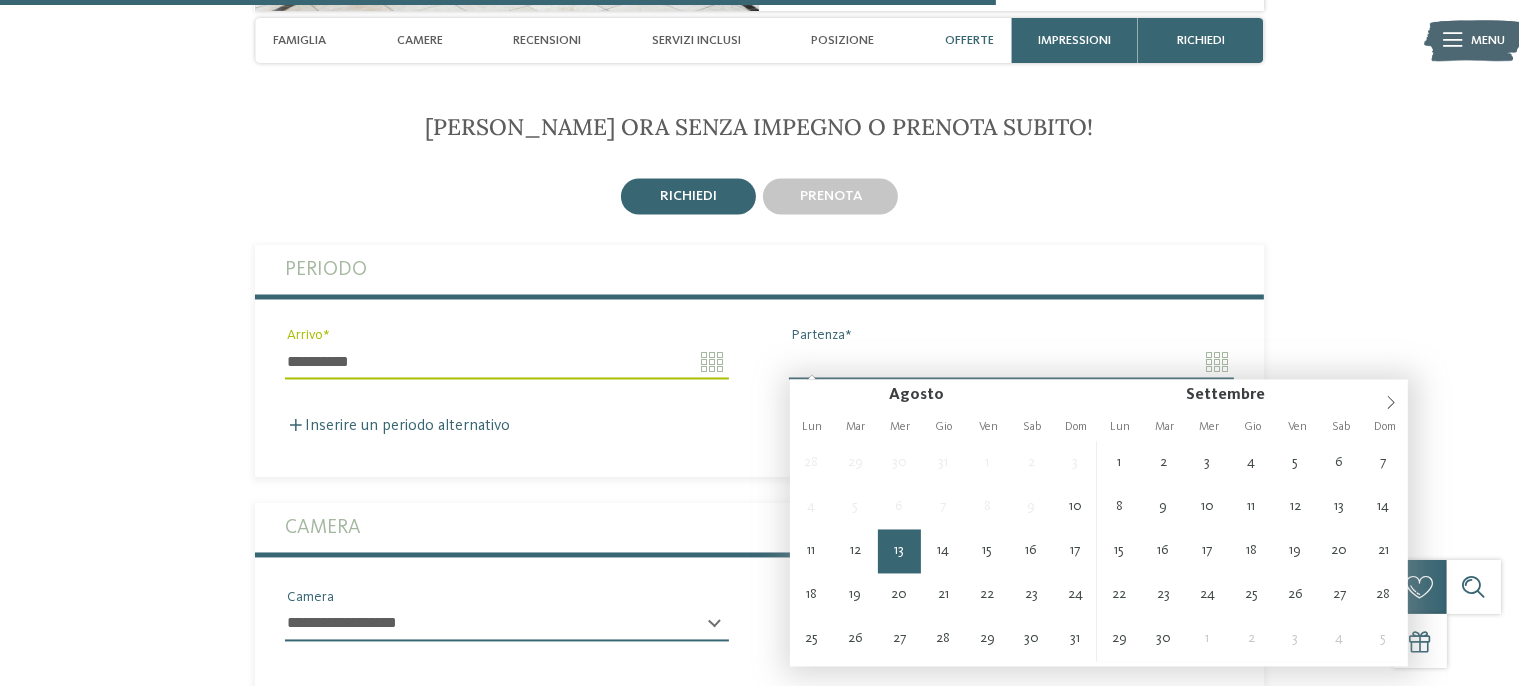 type on "**********" 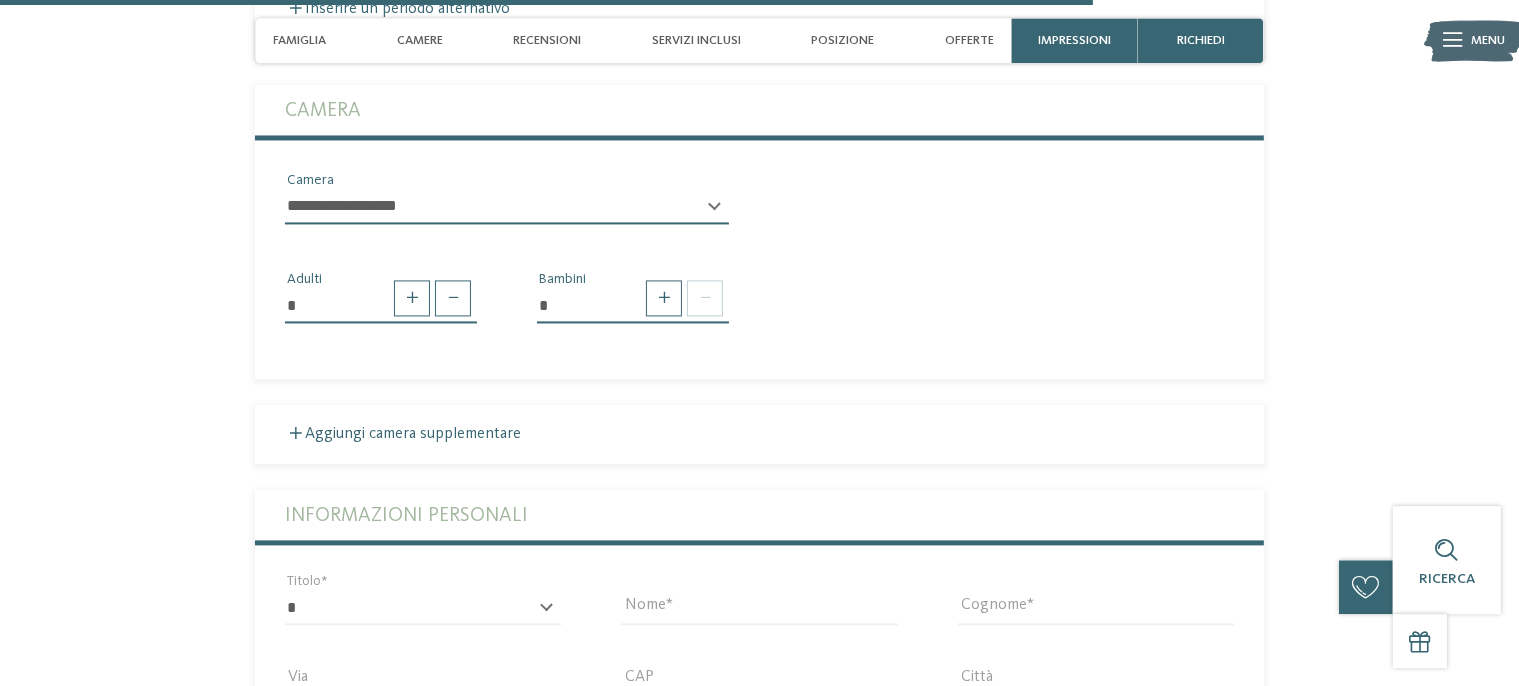 scroll, scrollTop: 4064, scrollLeft: 0, axis: vertical 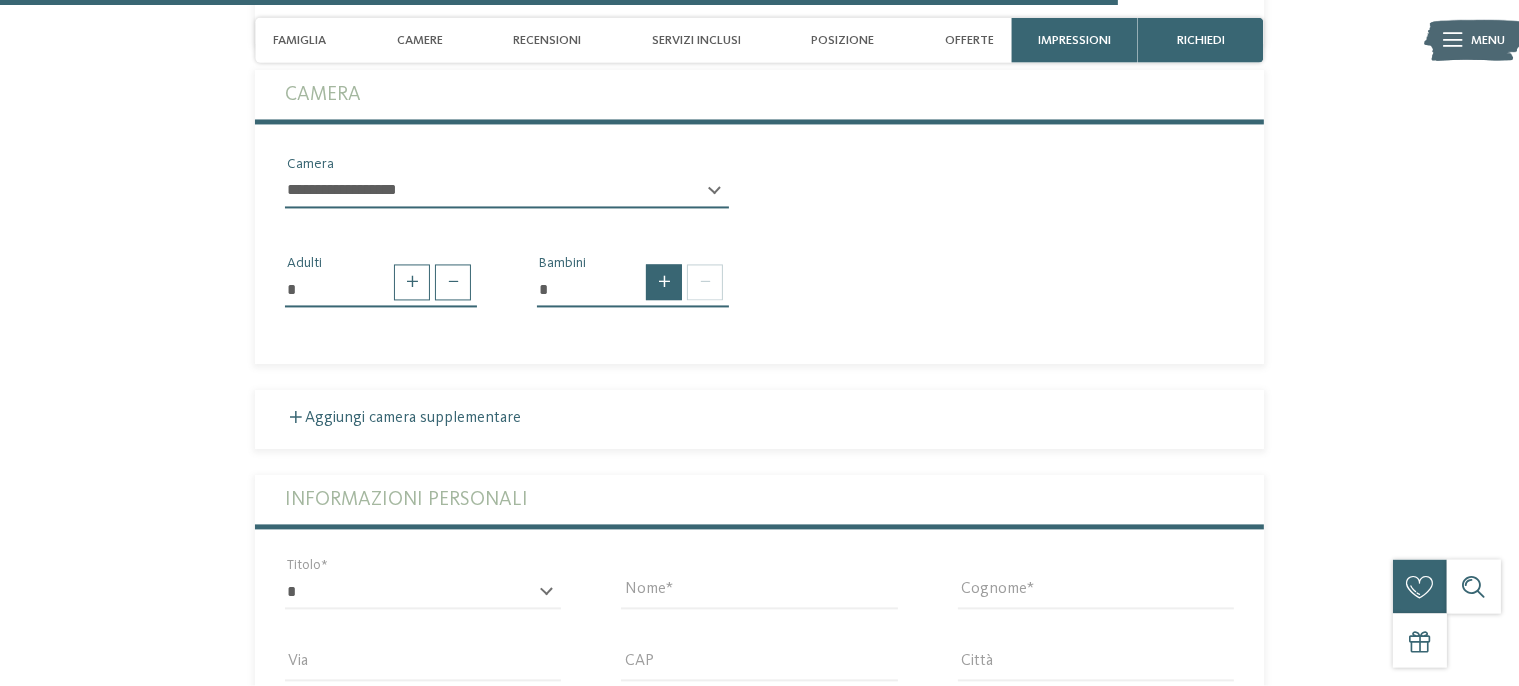 click at bounding box center (664, 283) 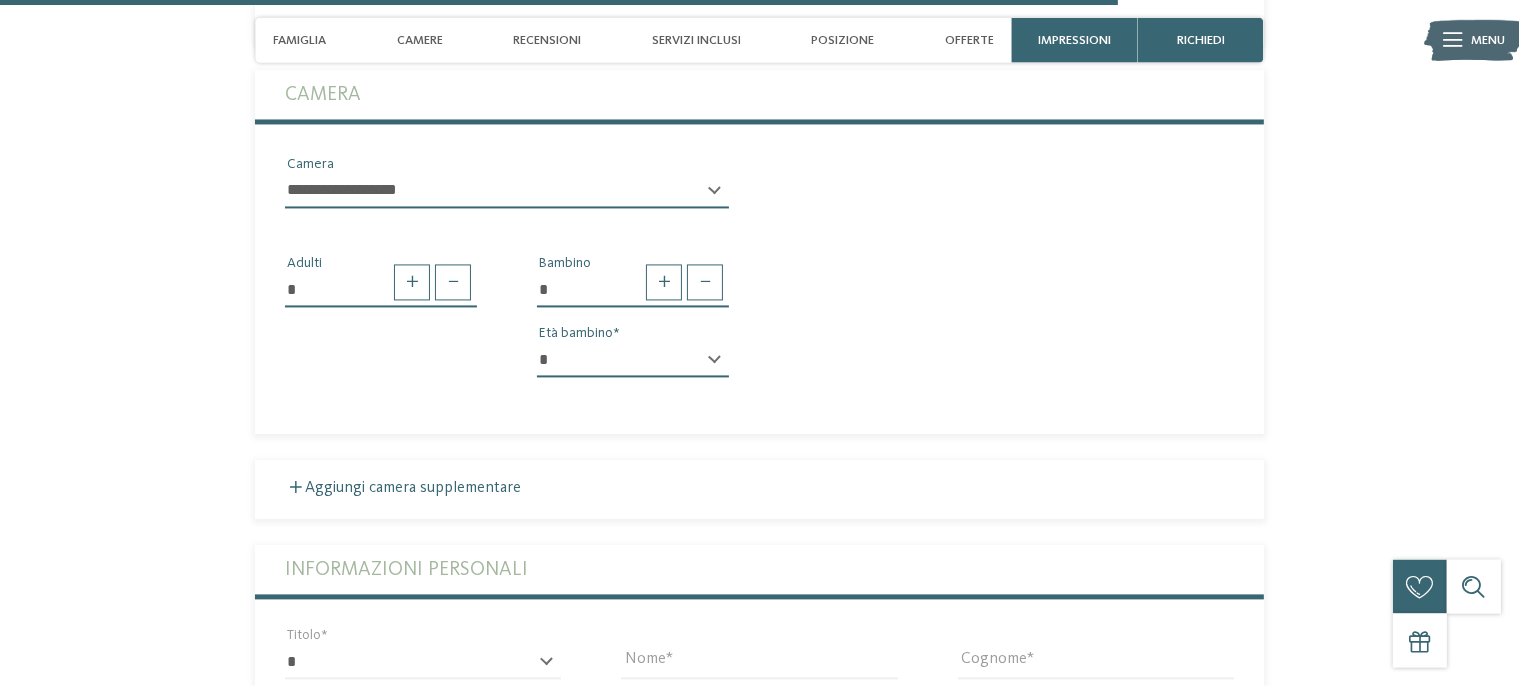 click on "* * * * * * * * * * * ** ** ** ** ** ** ** **" at bounding box center [633, 361] 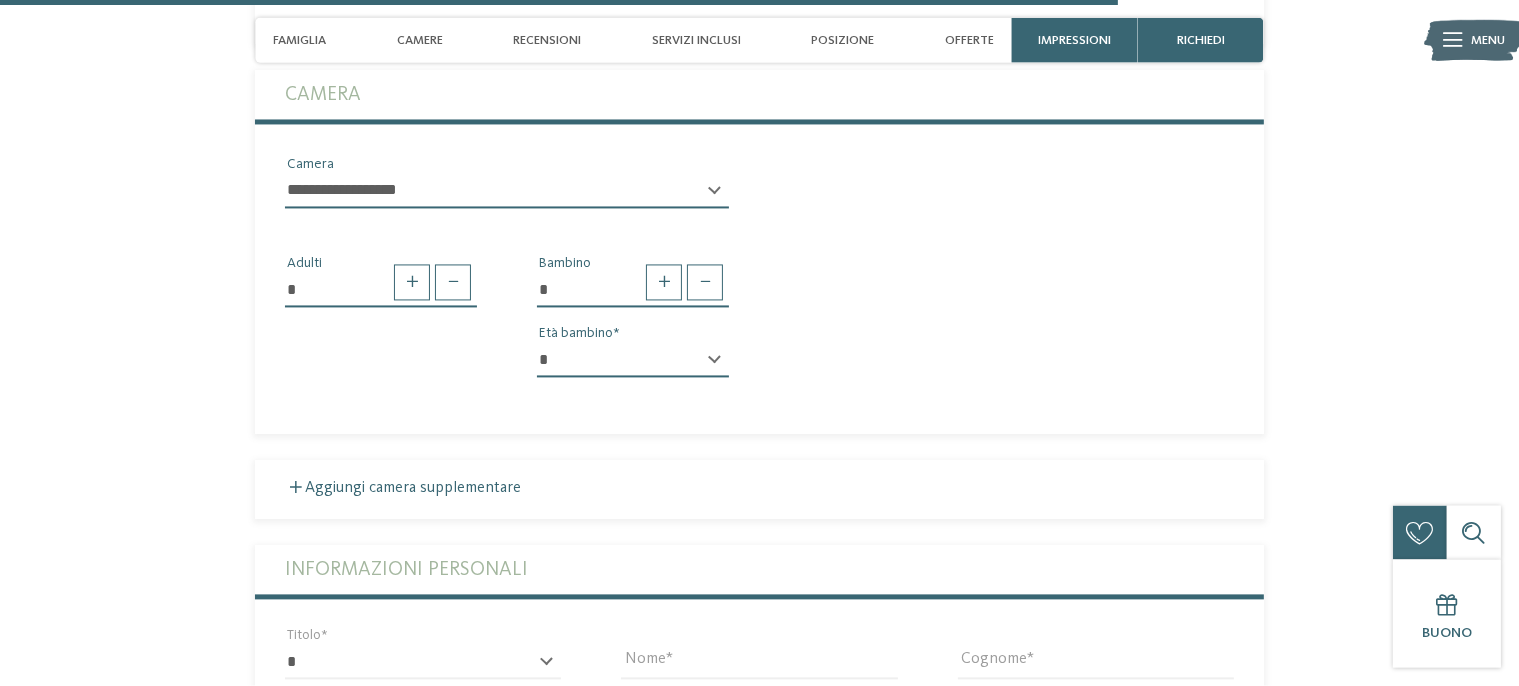 select on "*" 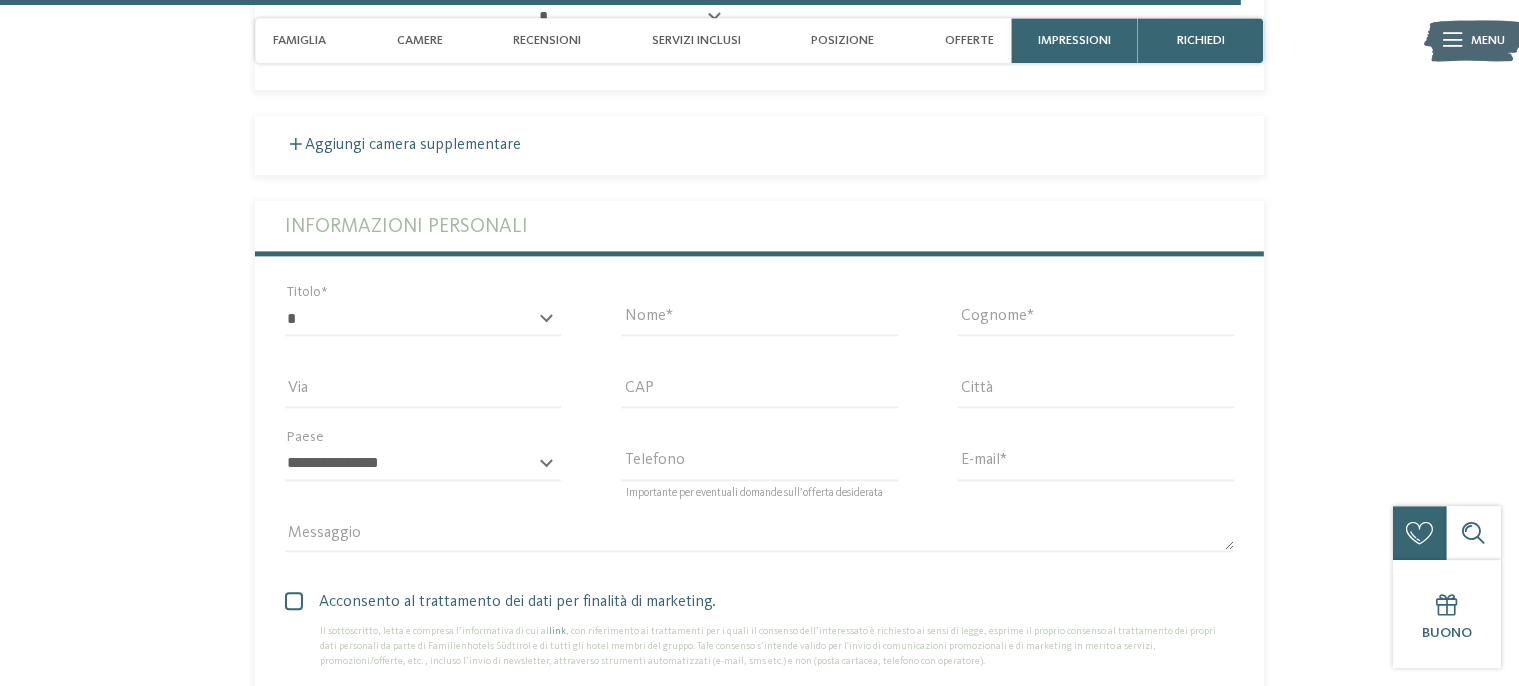 scroll, scrollTop: 4592, scrollLeft: 0, axis: vertical 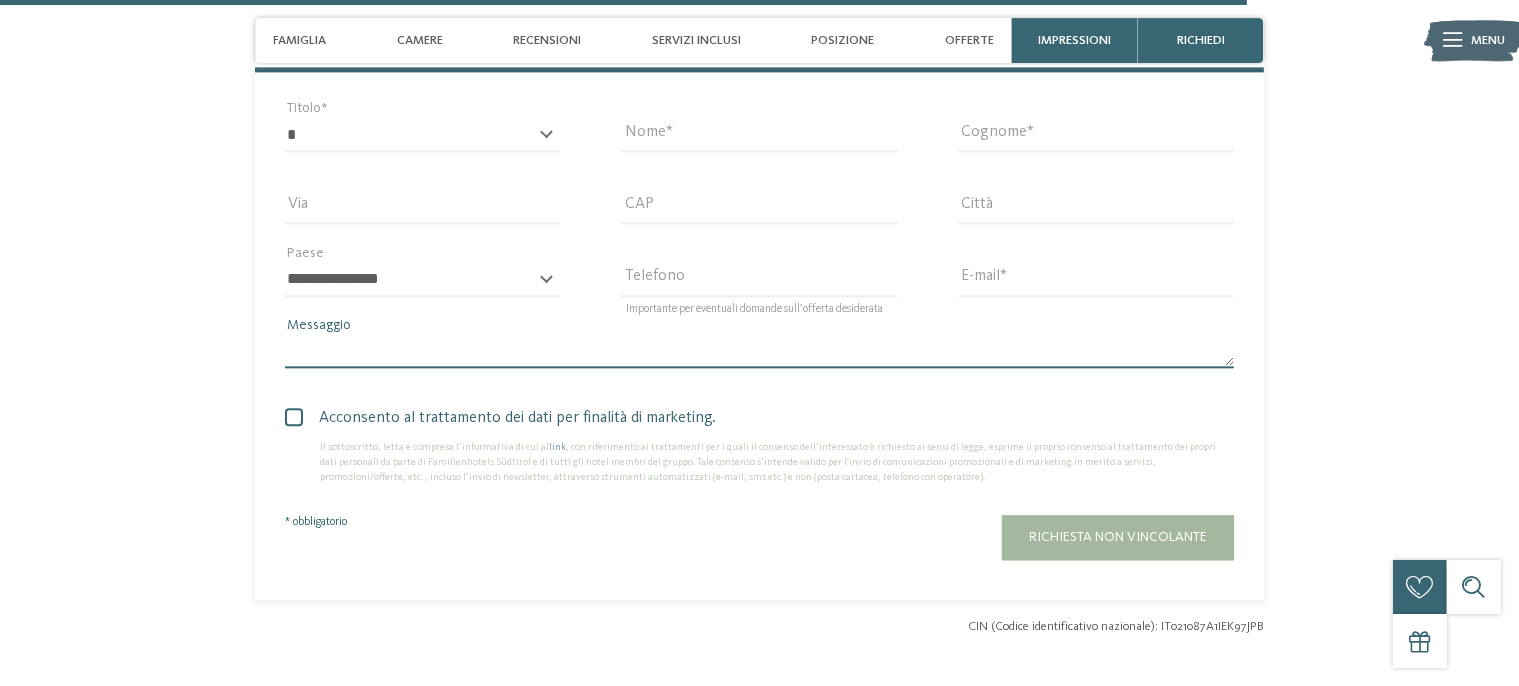 click on "Messaggio" at bounding box center [759, 352] 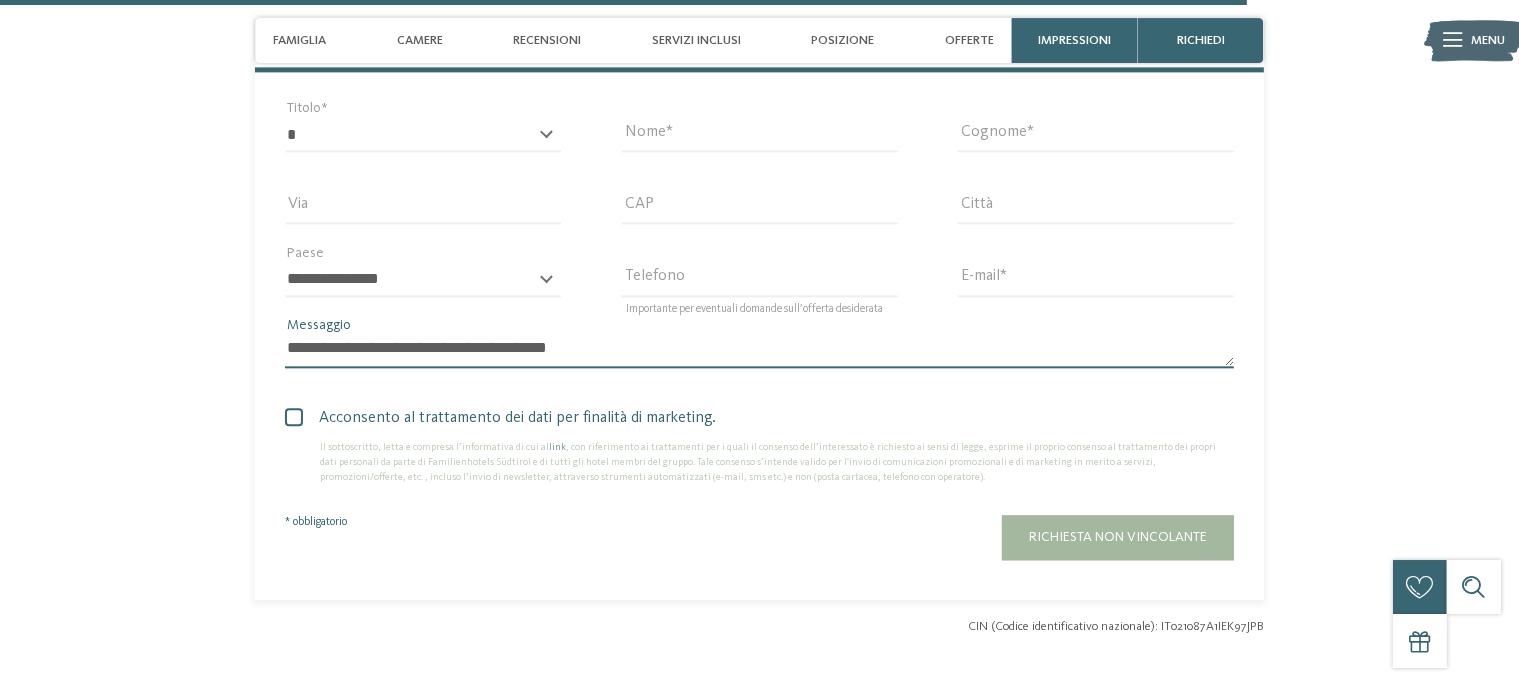 type on "**********" 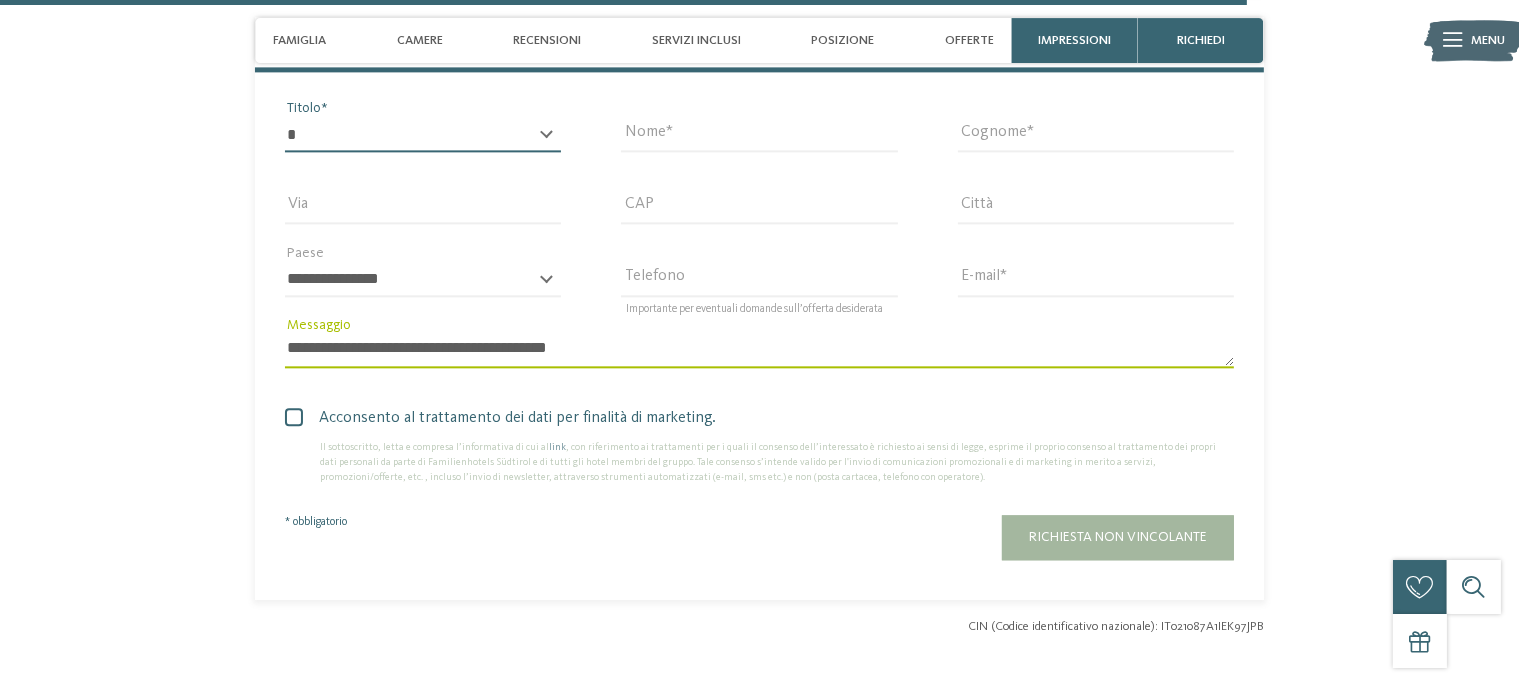 click on "* ****** ******* ******** ******" at bounding box center [423, 135] 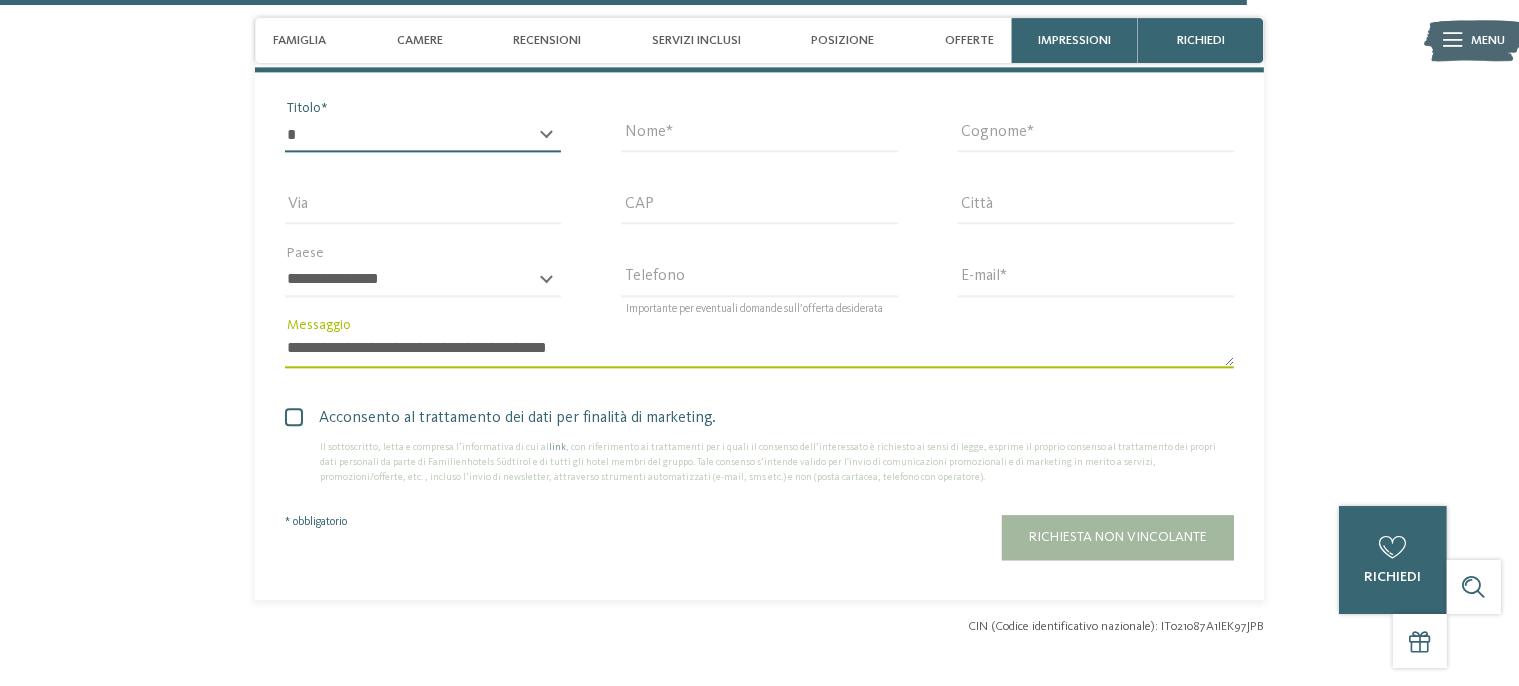 select on "*" 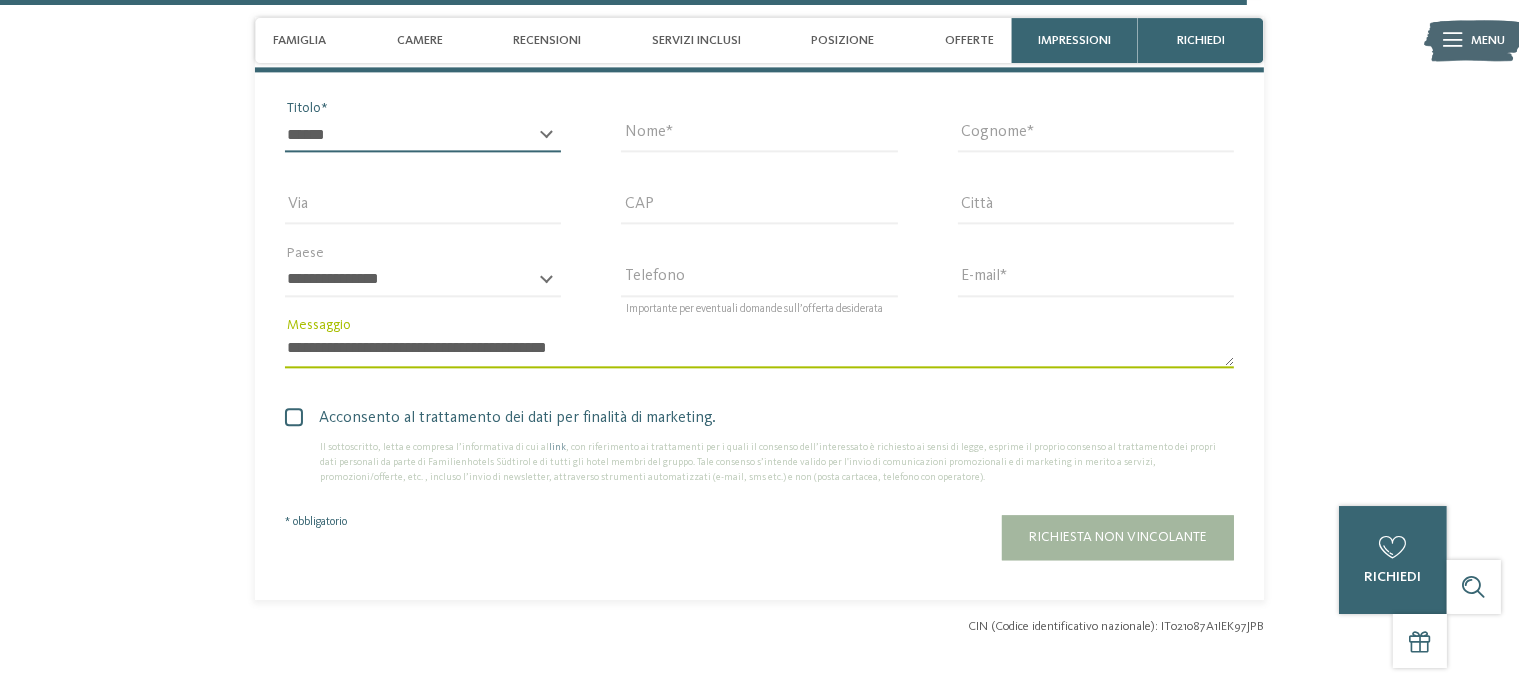 click on "******" at bounding box center (0, 0) 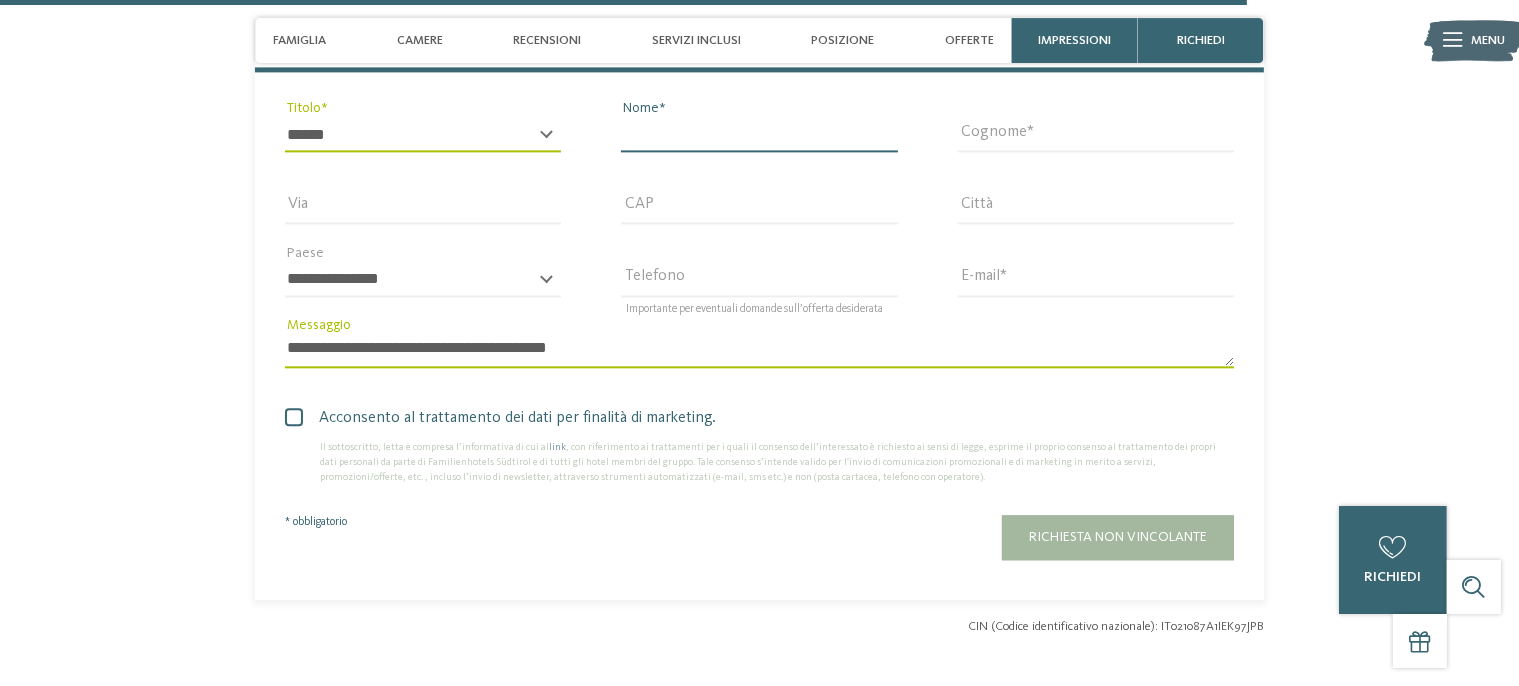 click on "Nome" at bounding box center [759, 135] 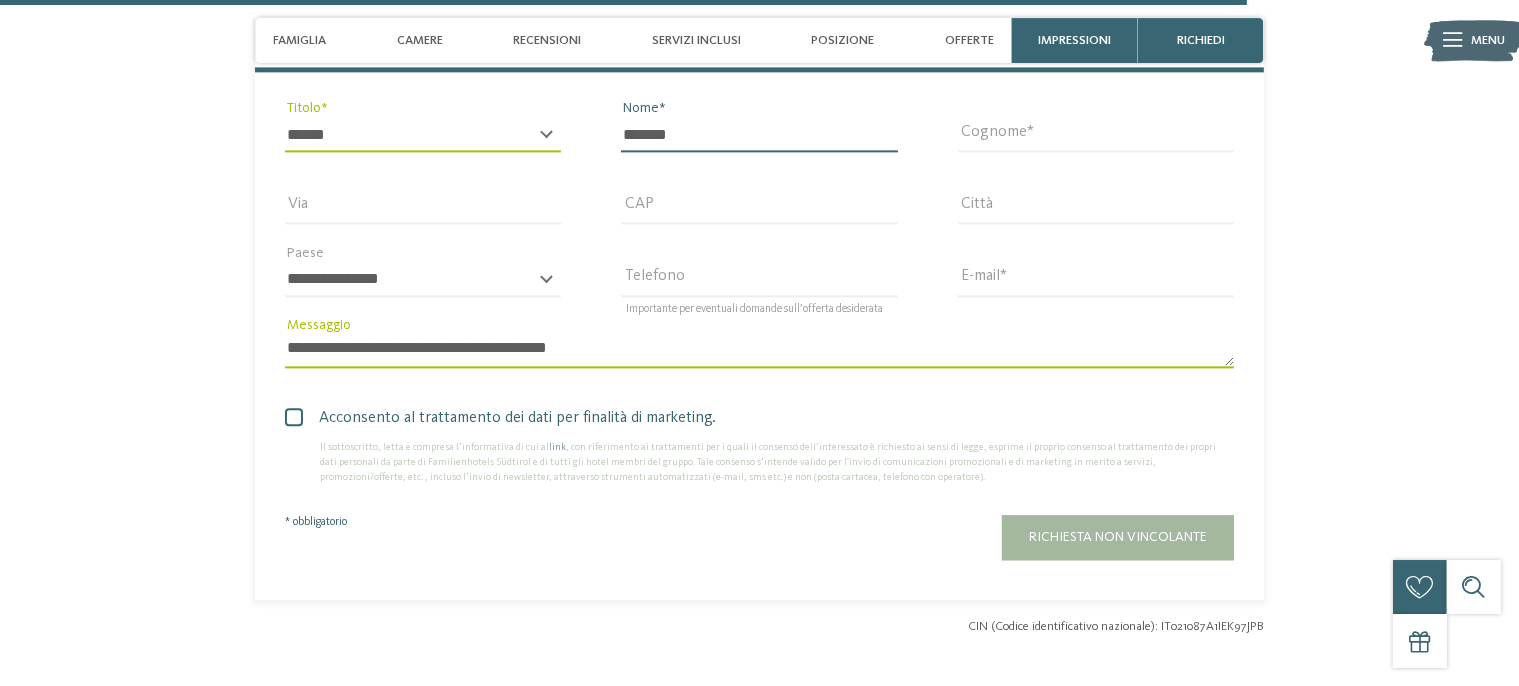 type on "*******" 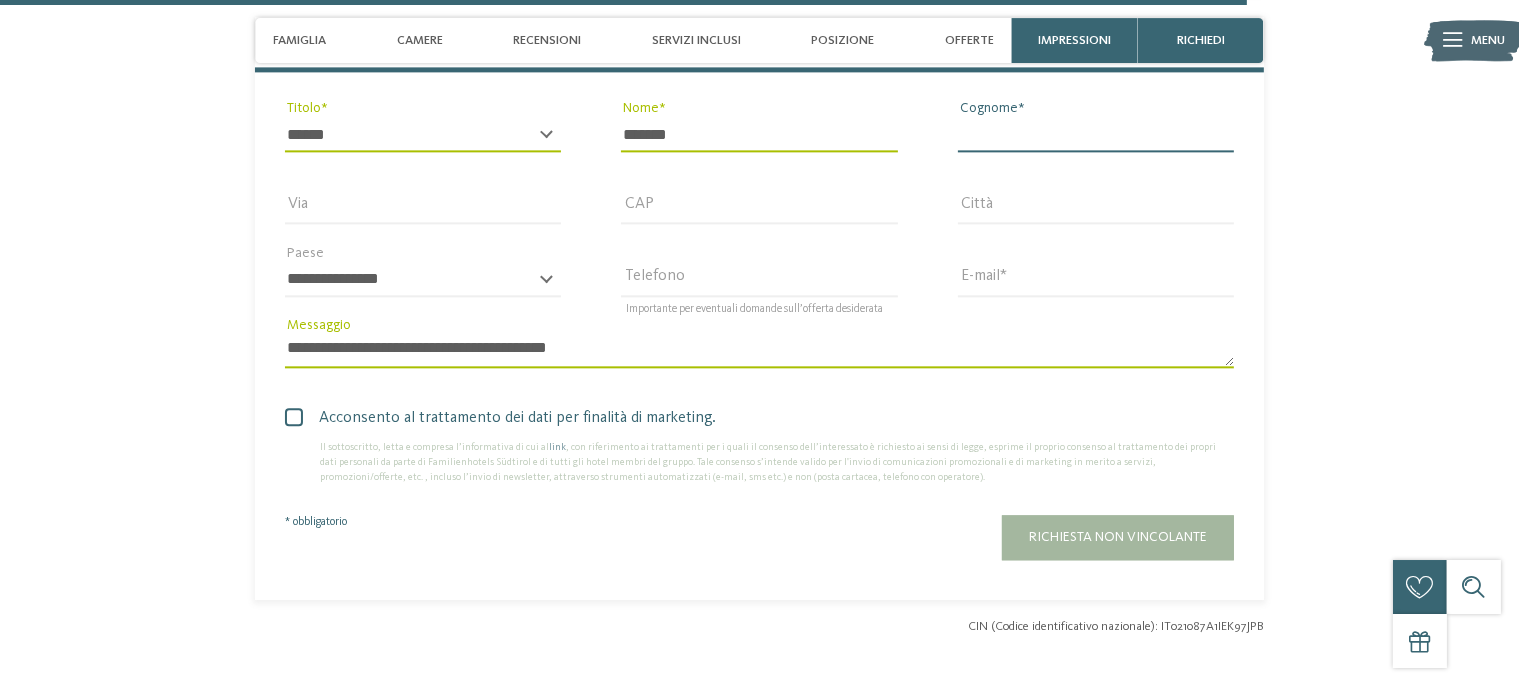 click on "Cognome" at bounding box center (1096, 135) 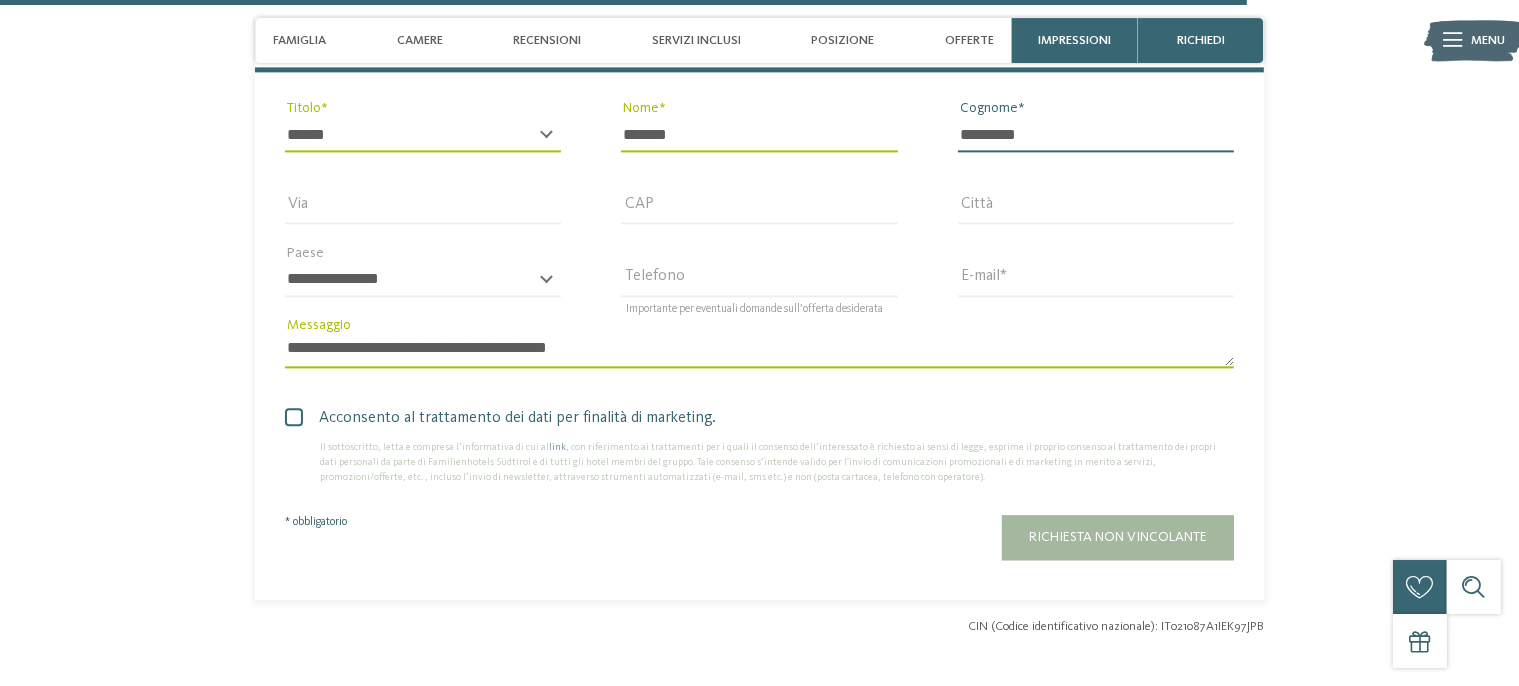 type on "*********" 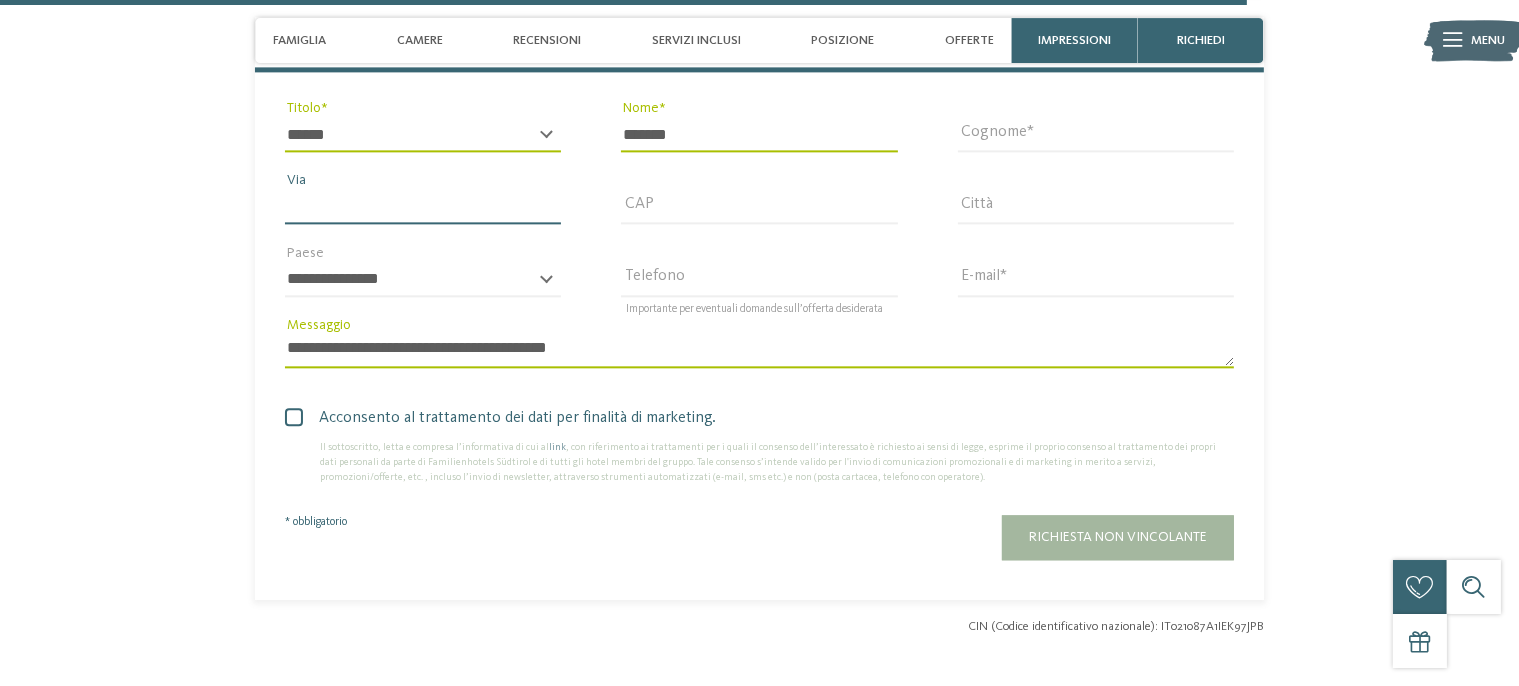 click on "Via" at bounding box center (423, 207) 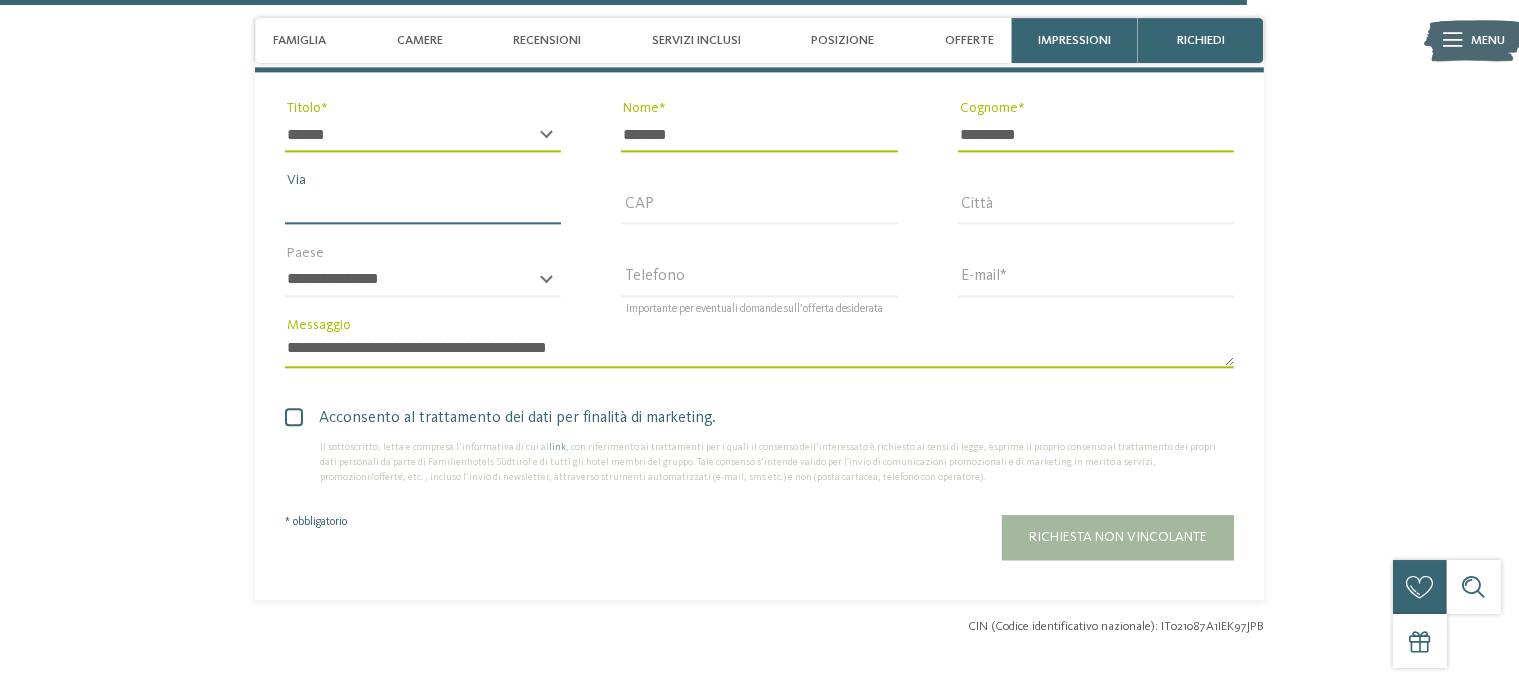 click on "Via" at bounding box center [423, 207] 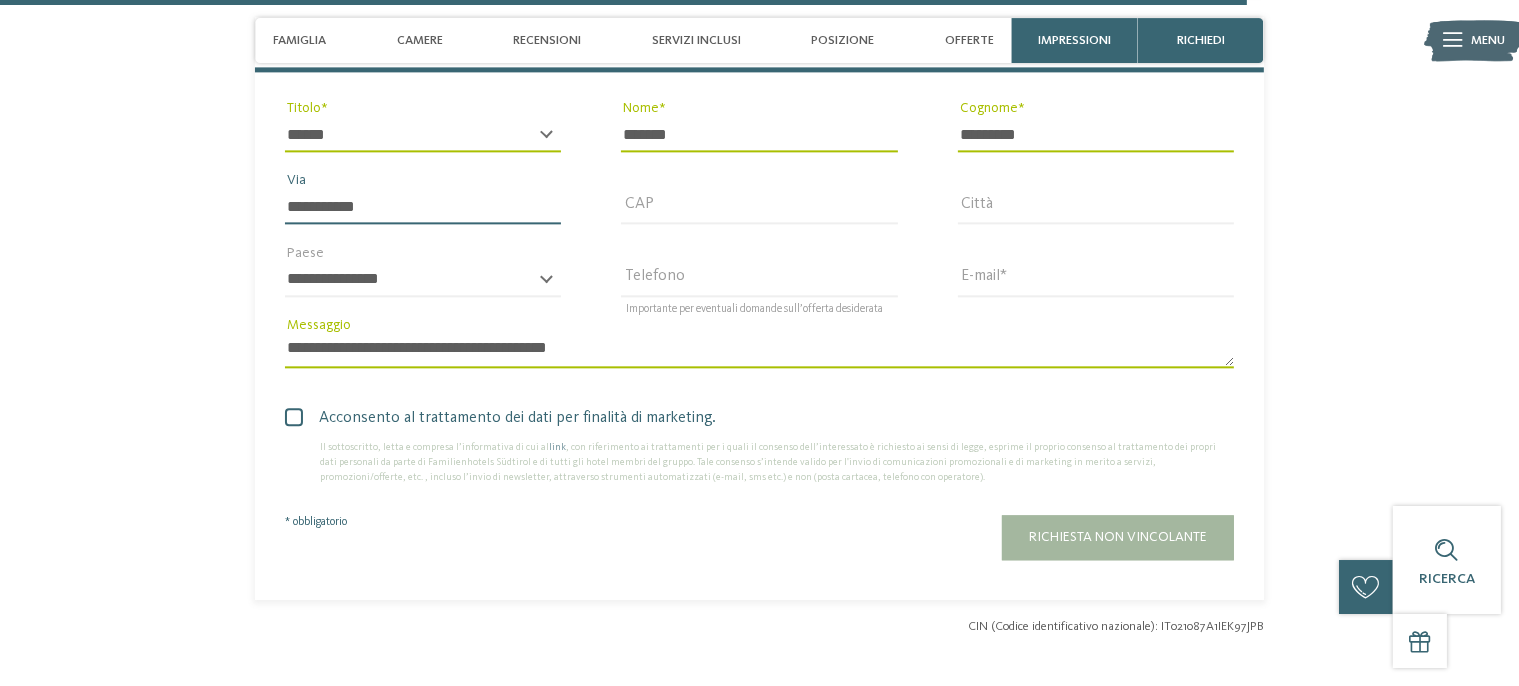 type on "**********" 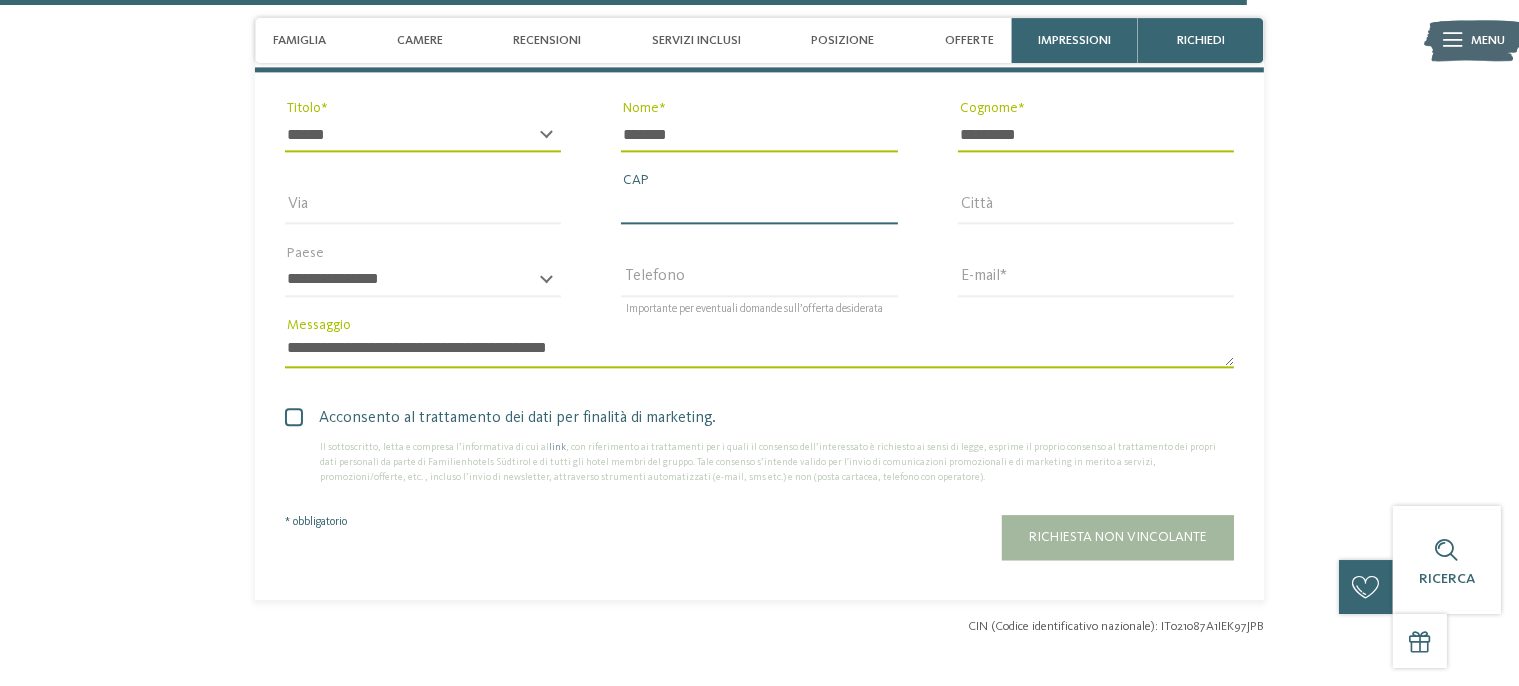 click on "CAP" at bounding box center [759, 207] 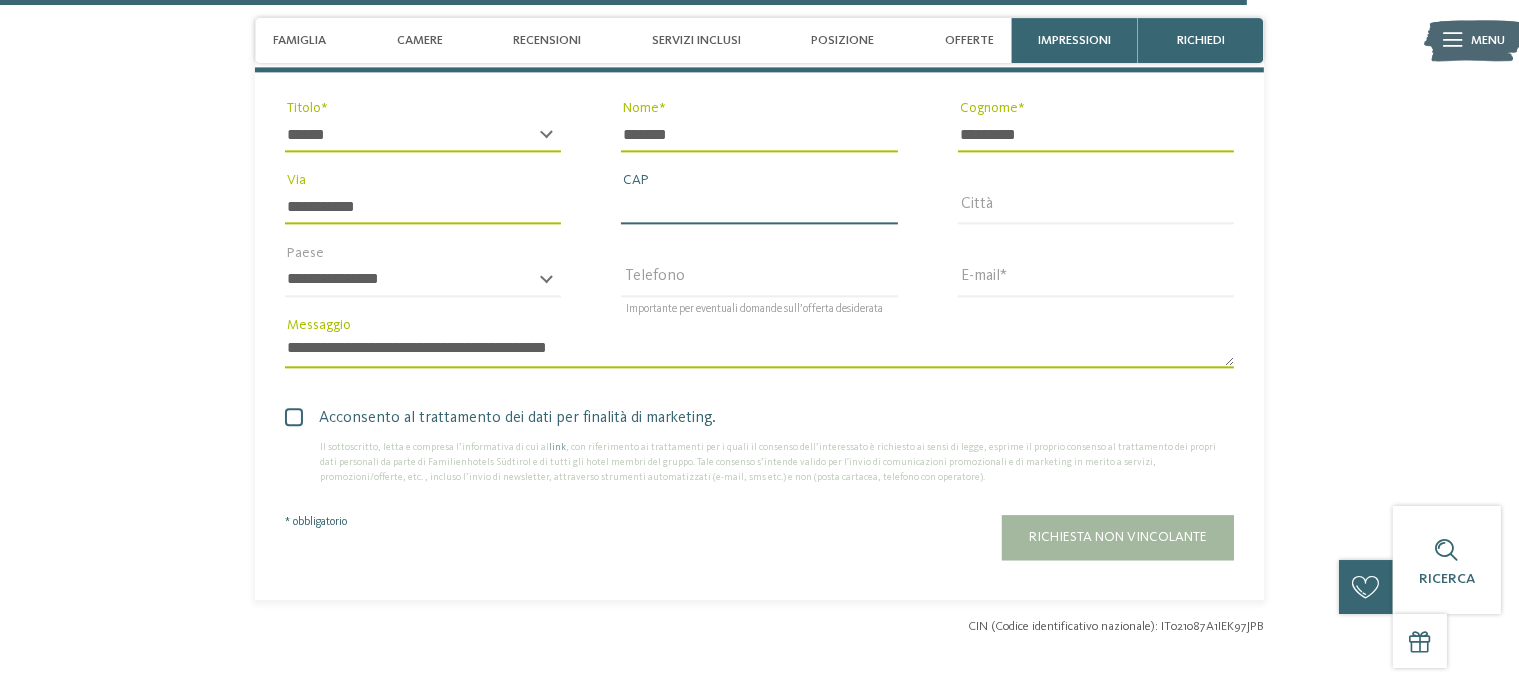 click on "CAP" at bounding box center [759, 207] 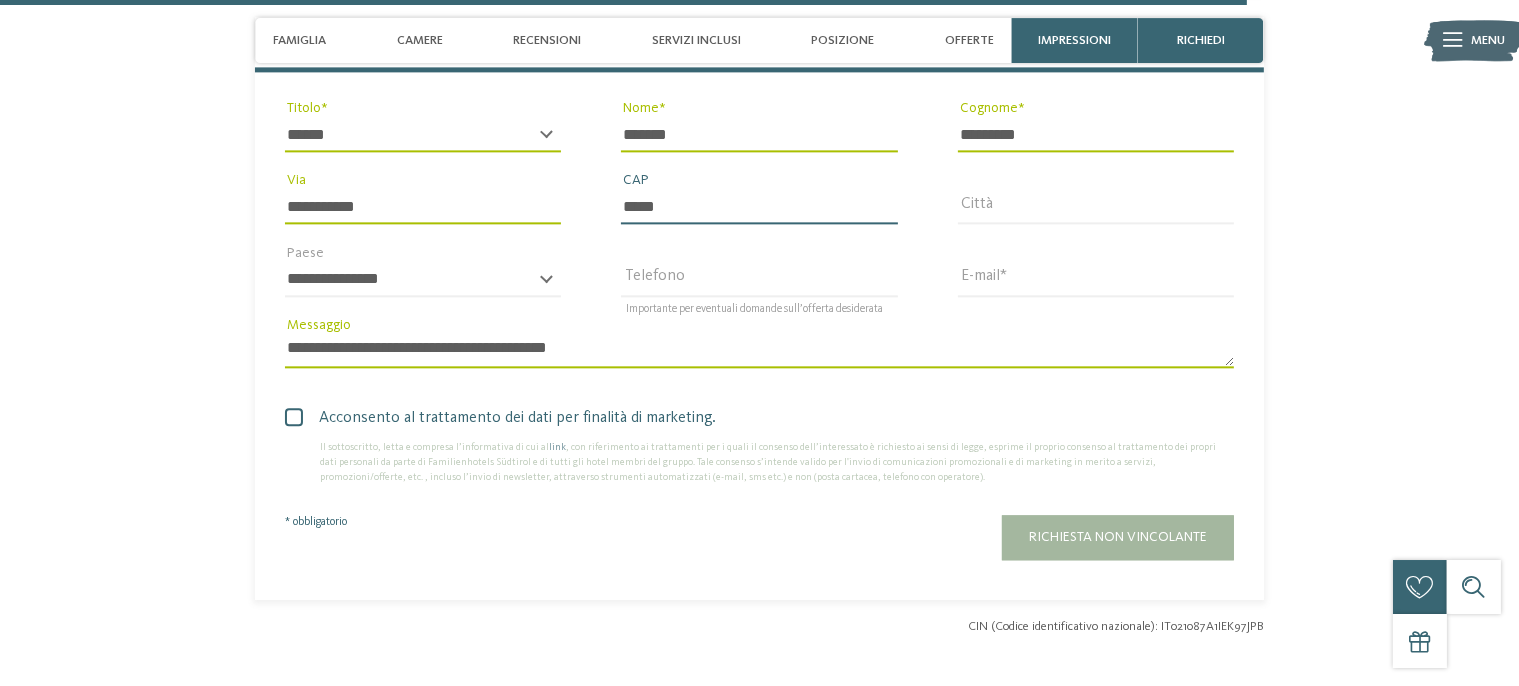 type on "*****" 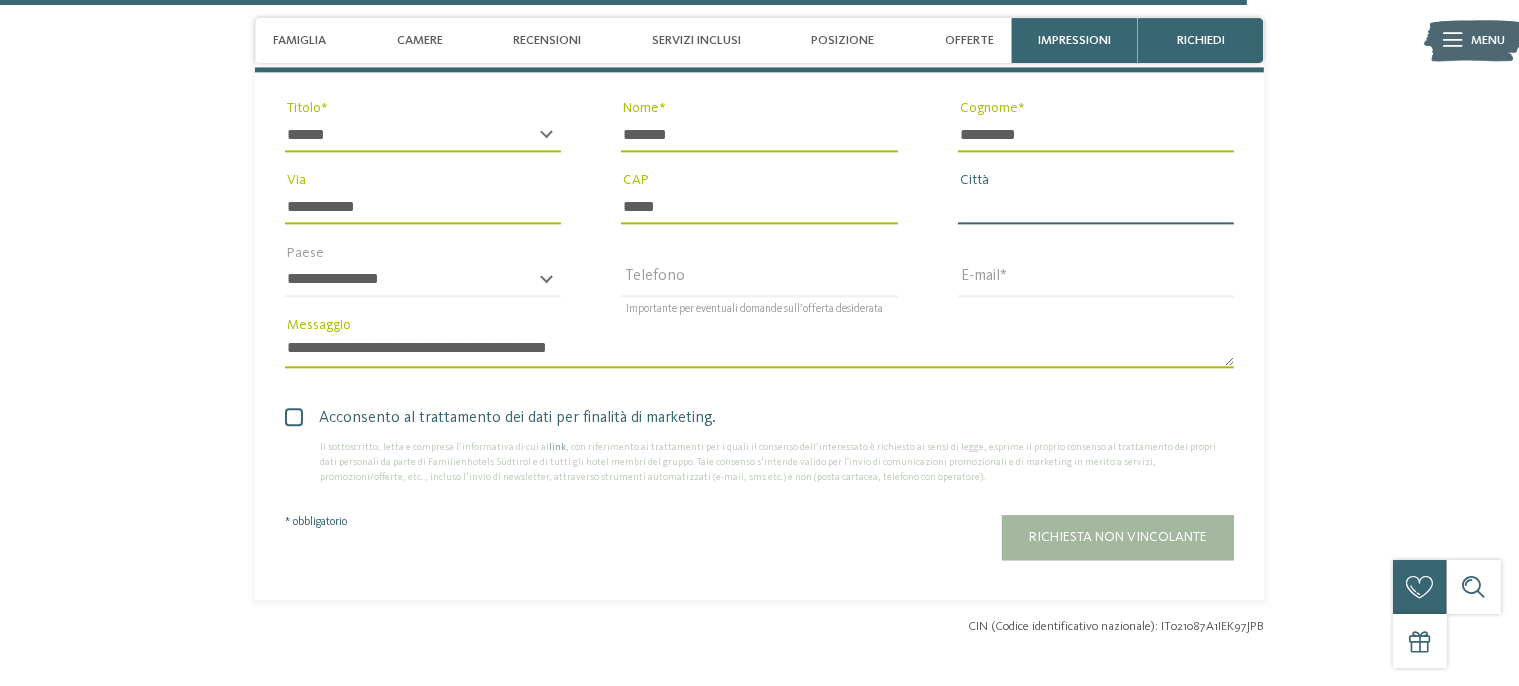 click on "Città" at bounding box center (1096, 207) 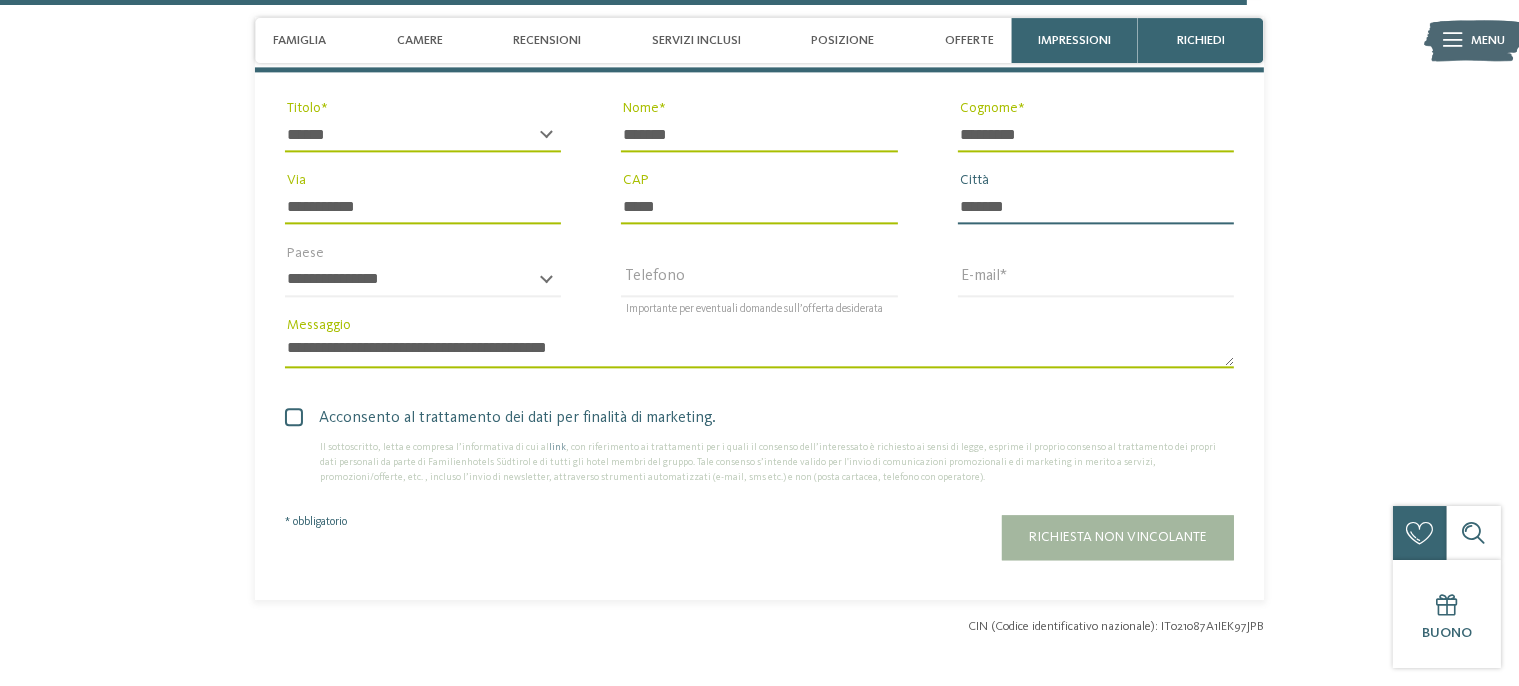 type on "*******" 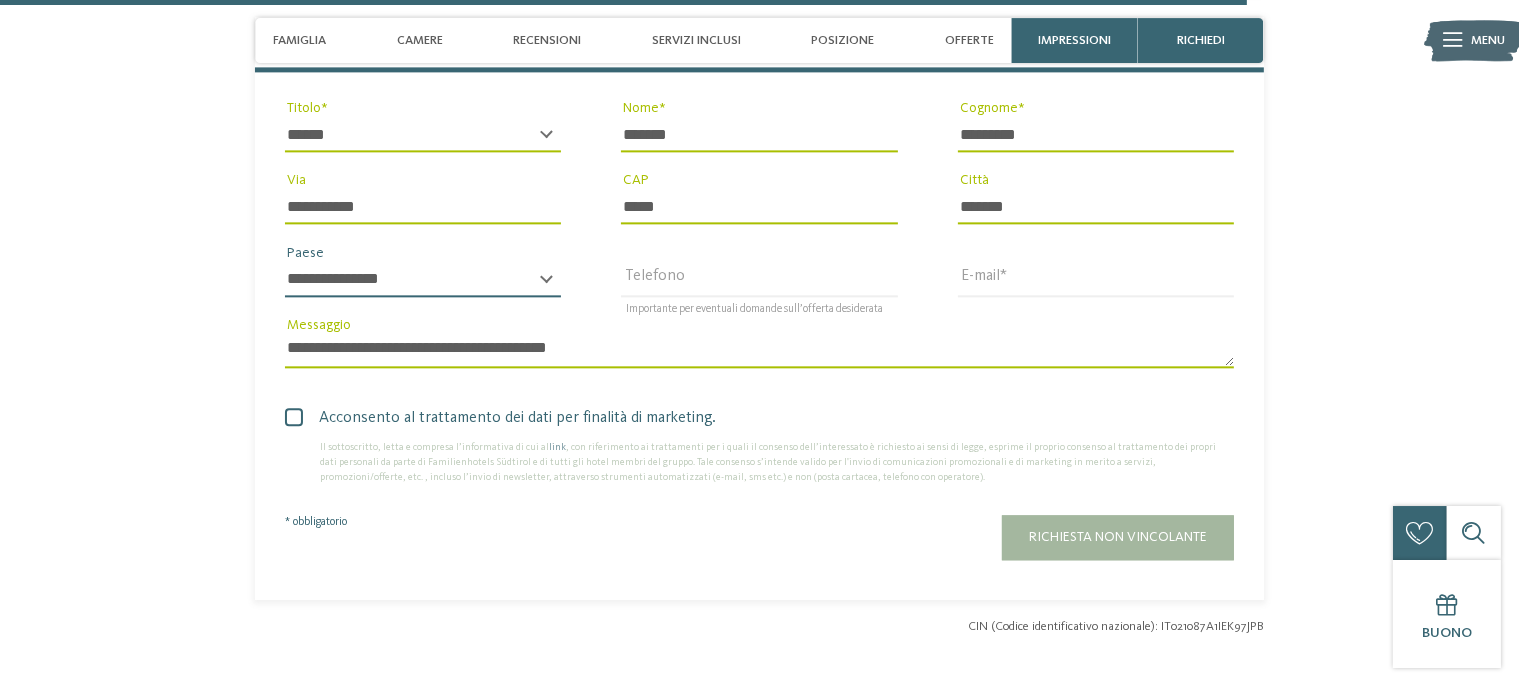 click on "**********" at bounding box center [423, 280] 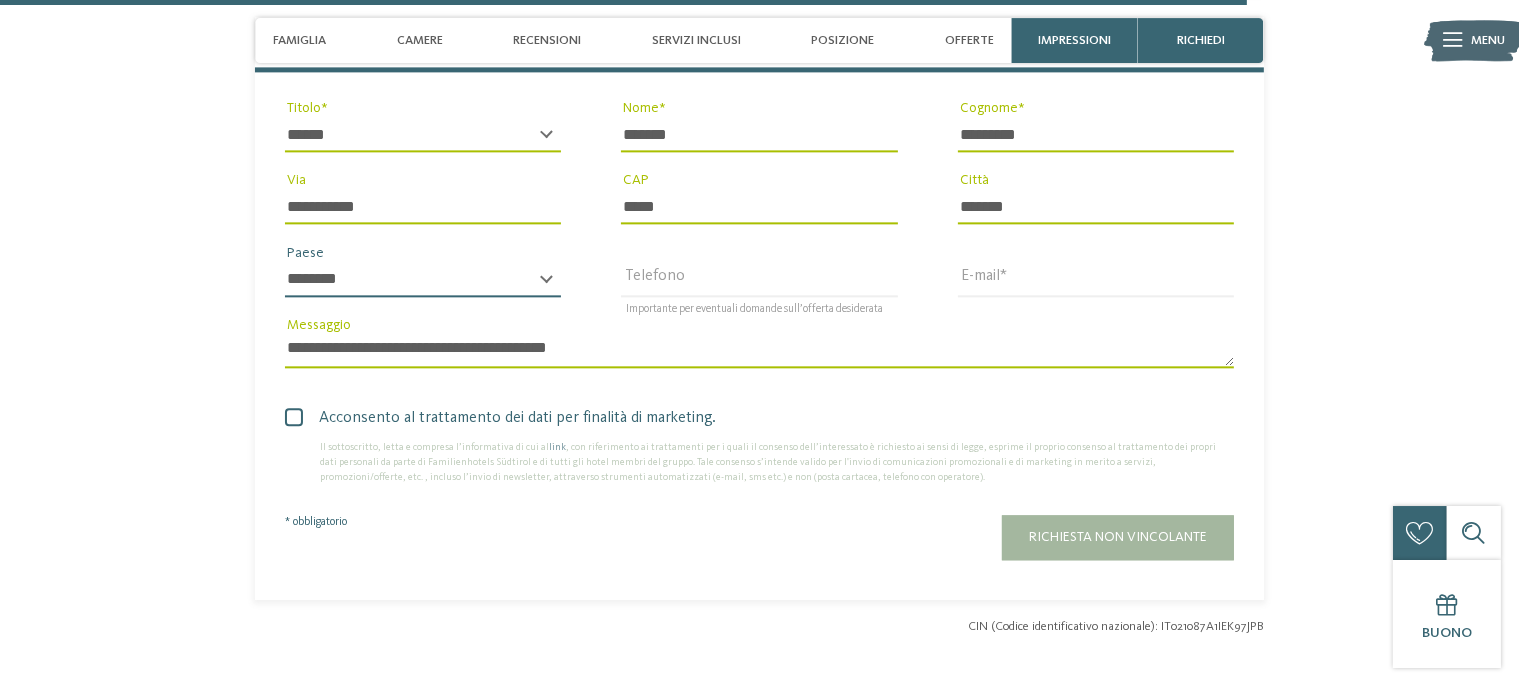click on "******" at bounding box center (0, 0) 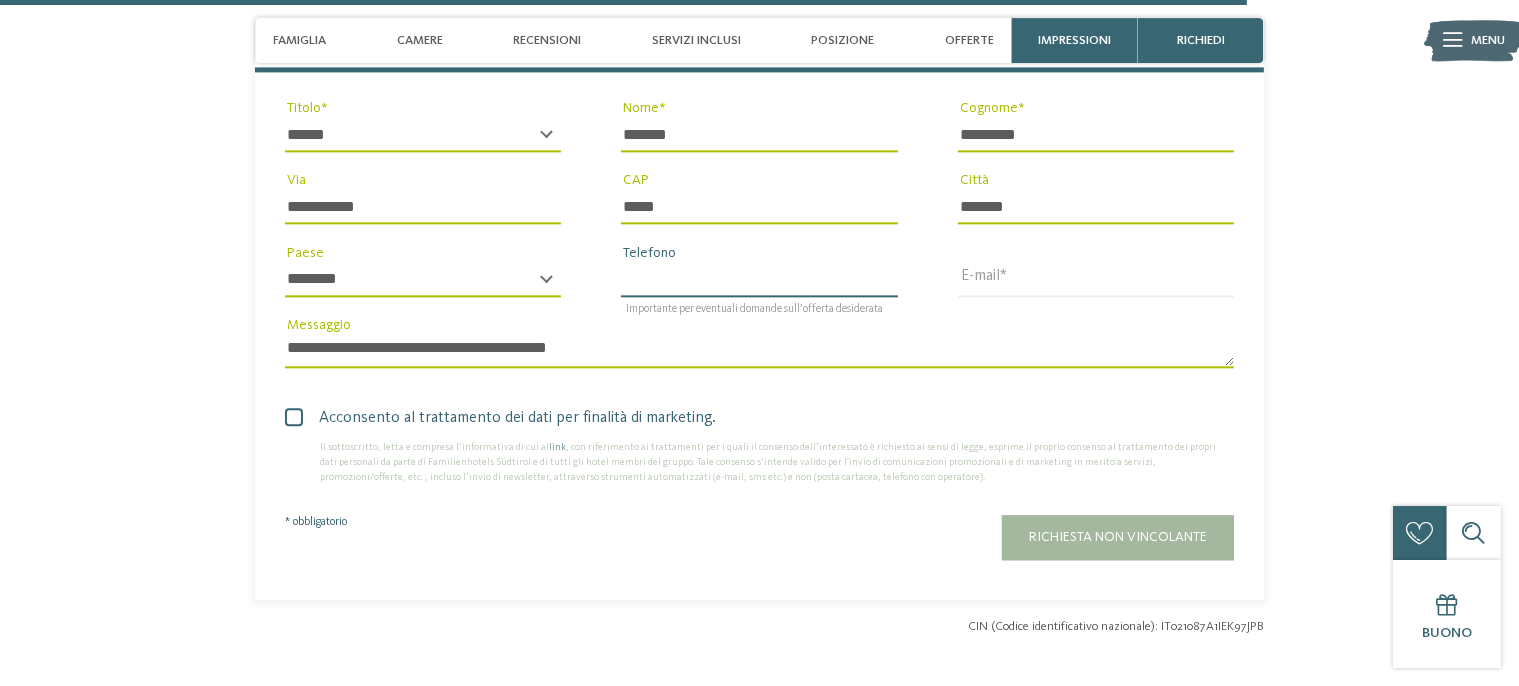 click on "Telefono" at bounding box center [759, 280] 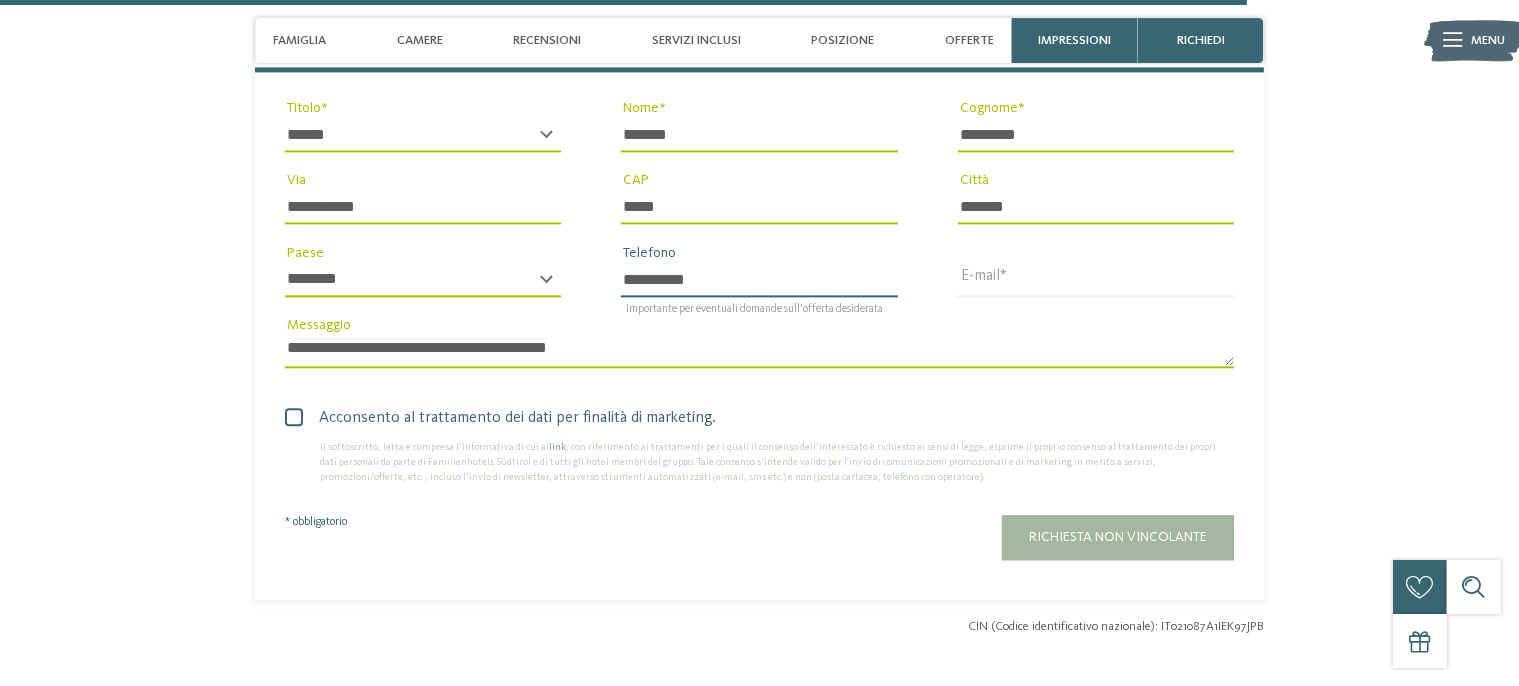 type on "**********" 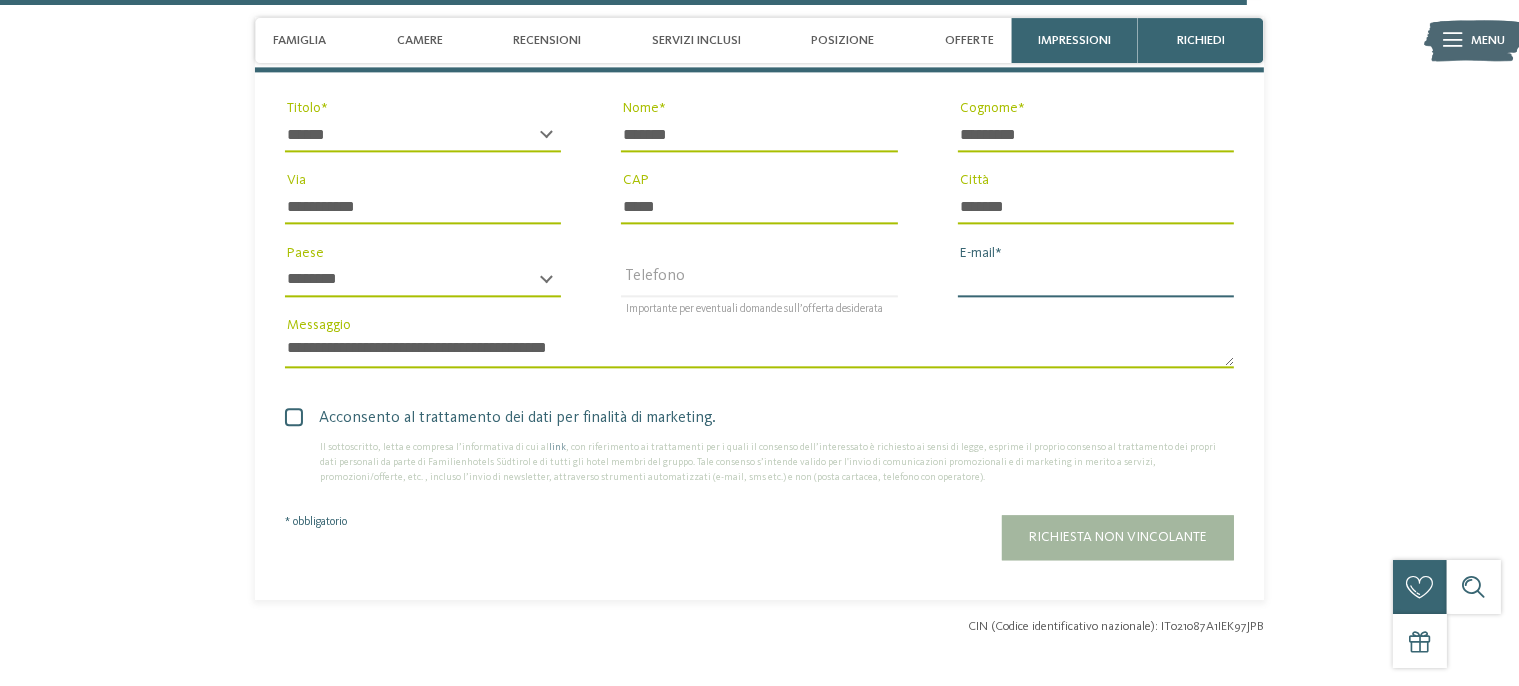 click on "E-mail" at bounding box center [1096, 280] 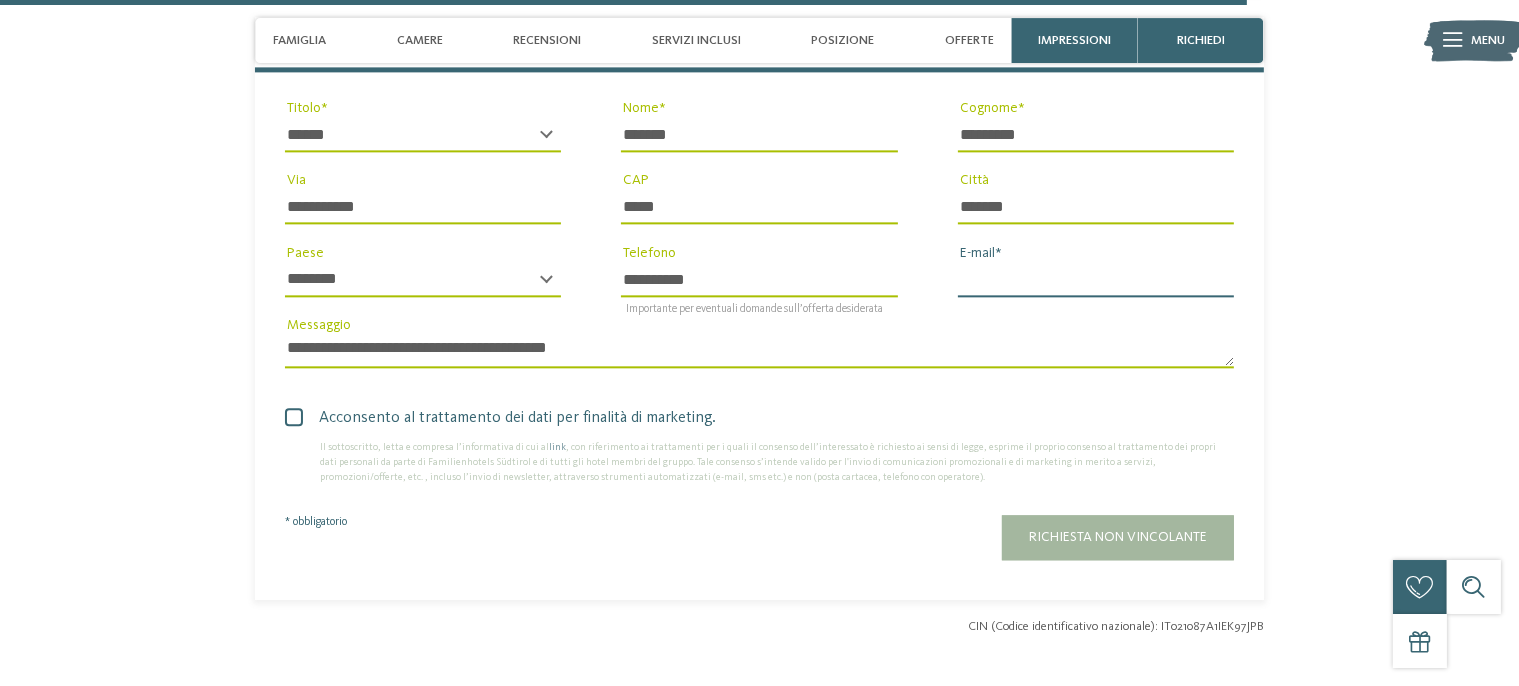 click on "E-mail" at bounding box center [1096, 280] 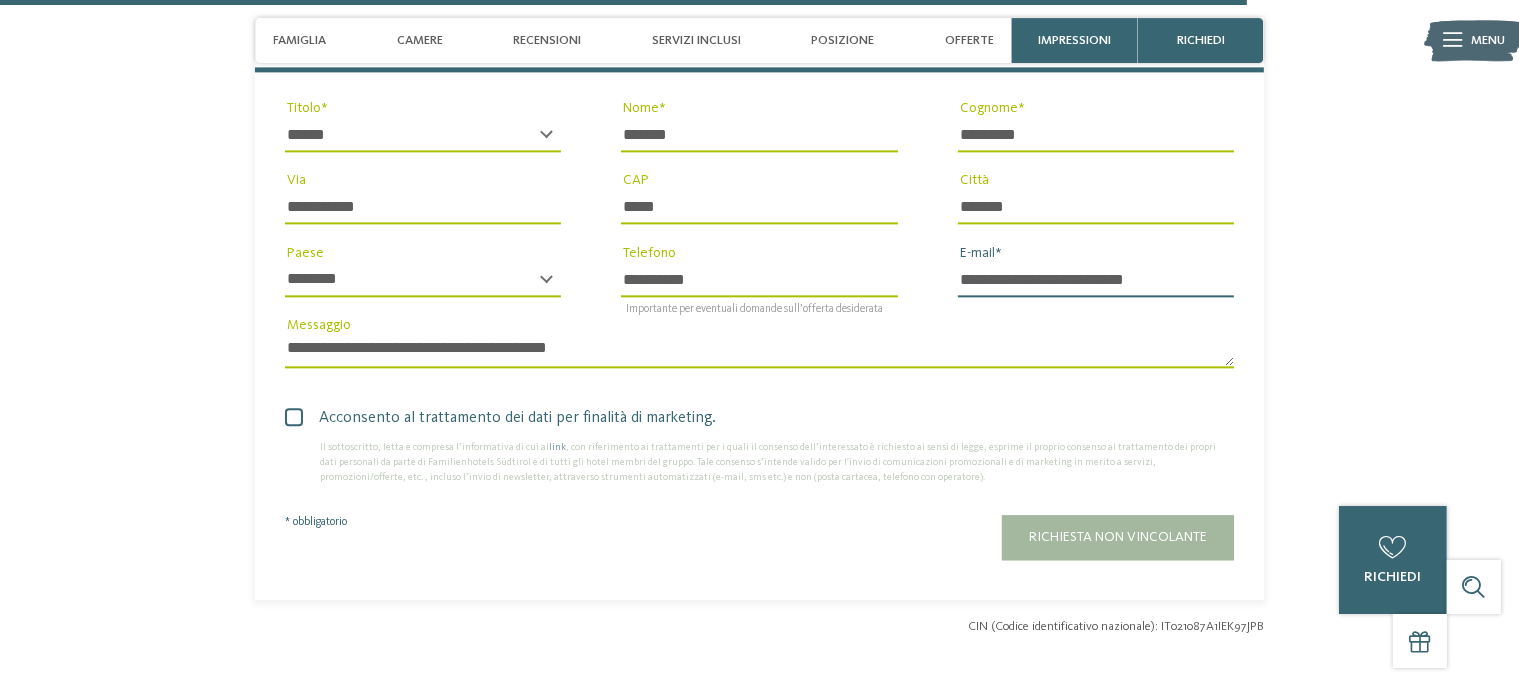 type on "**********" 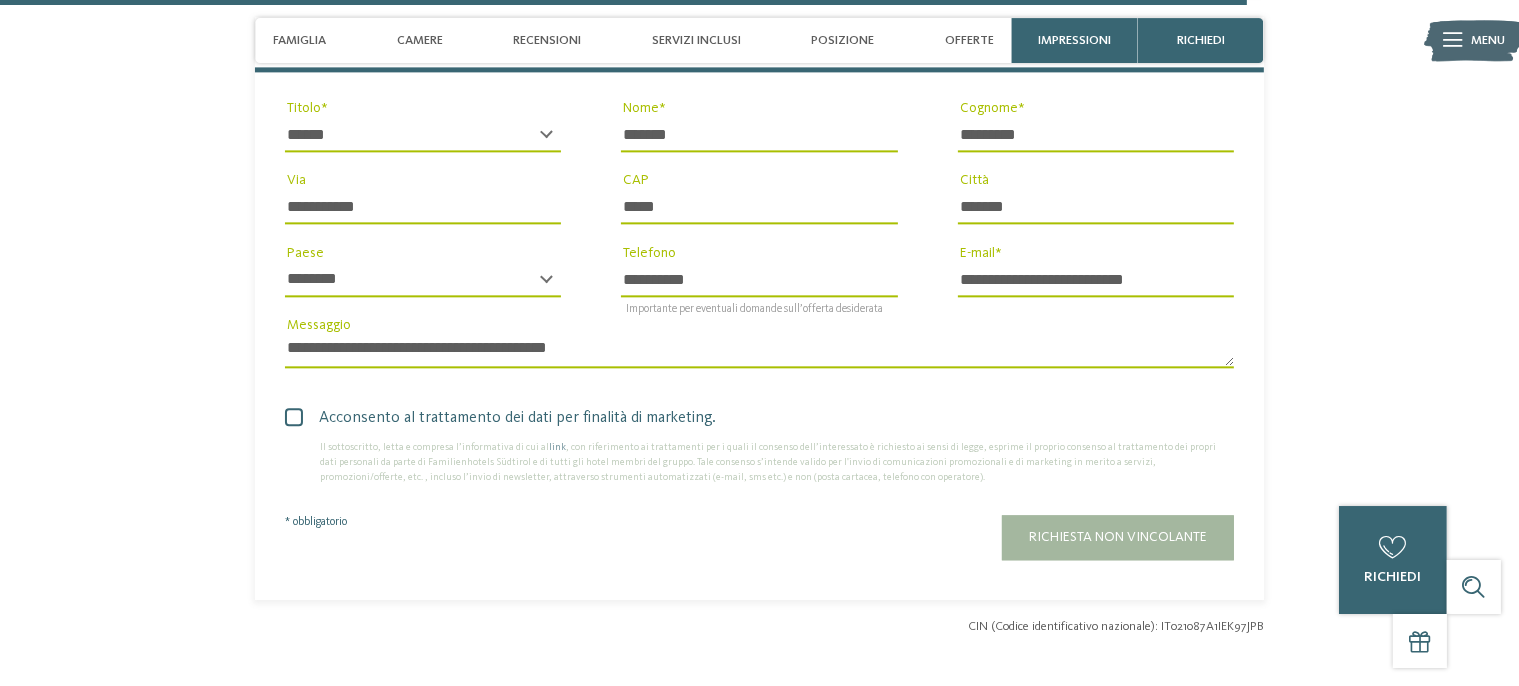 click at bounding box center (294, 417) 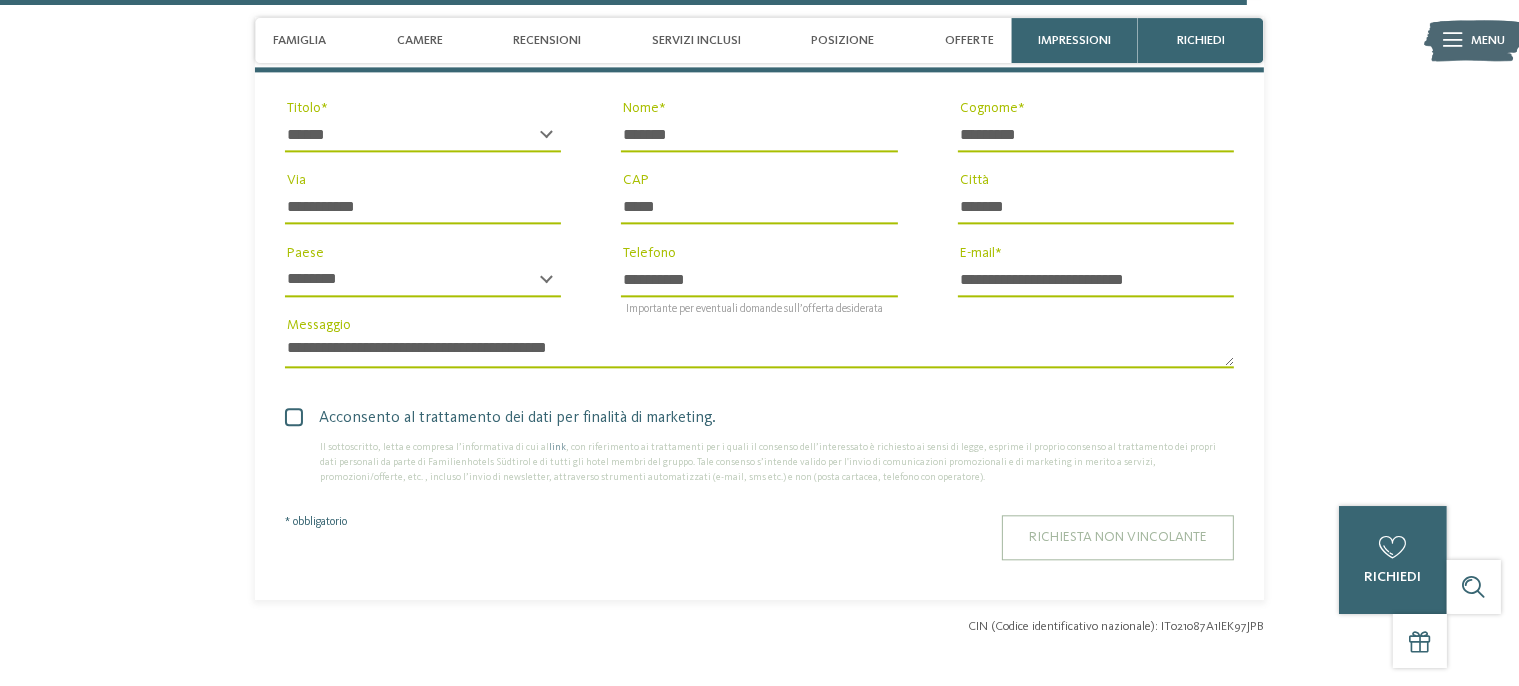 click on "Richiesta non vincolante" at bounding box center (1118, 537) 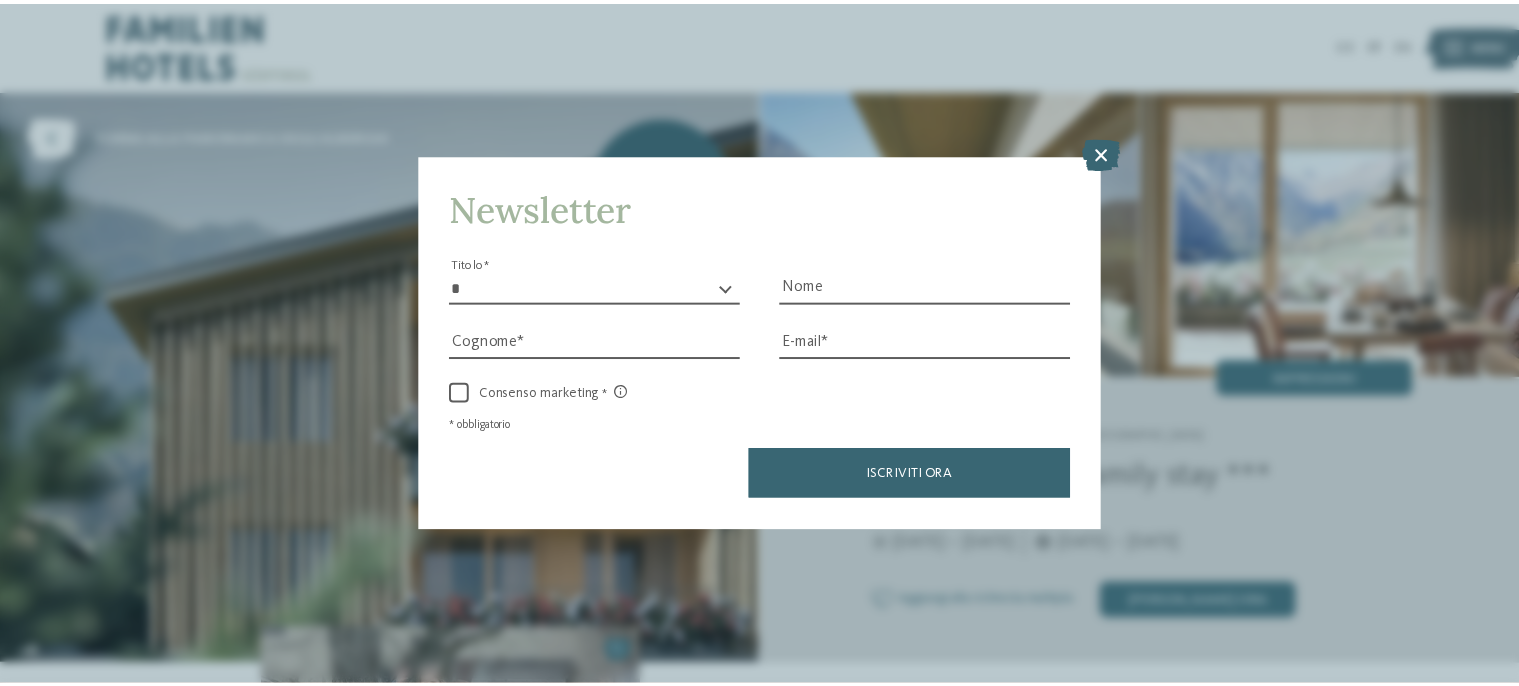 scroll, scrollTop: 0, scrollLeft: 0, axis: both 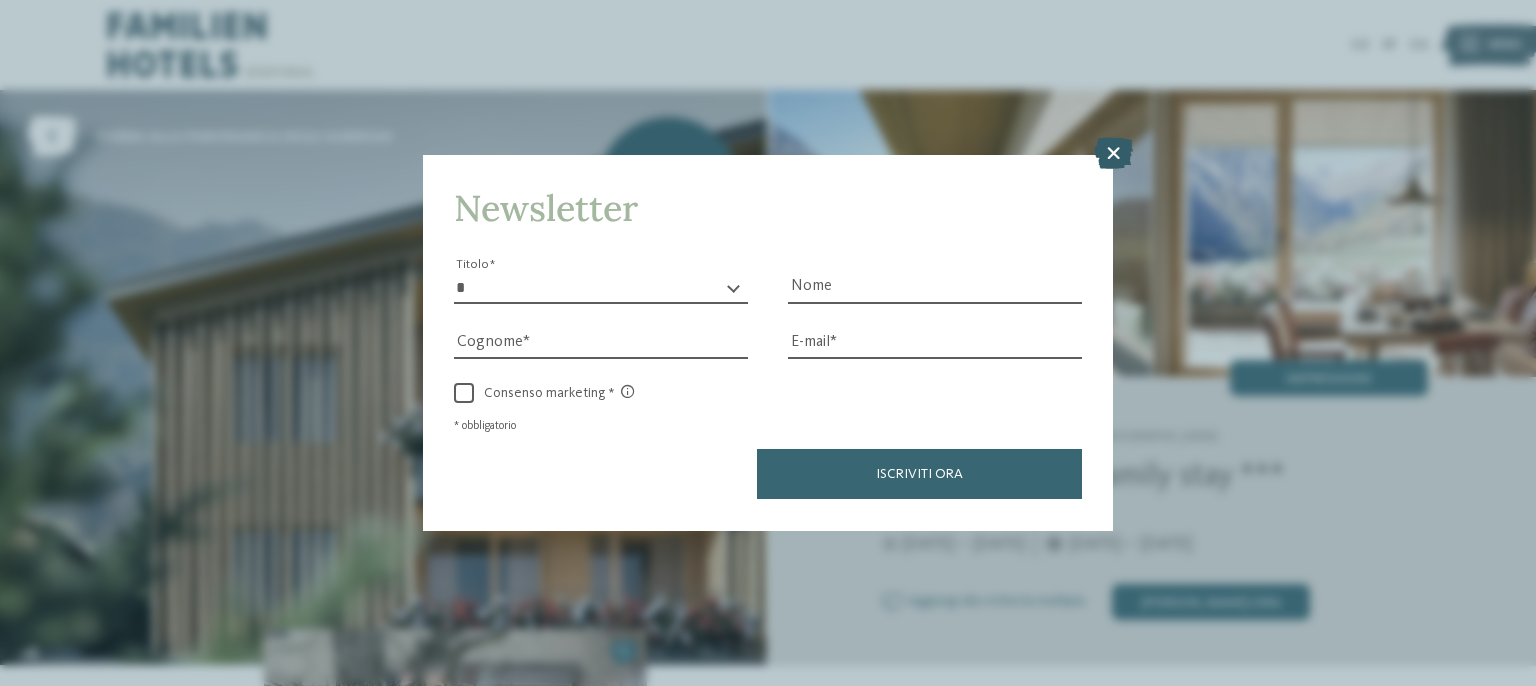 click at bounding box center [1113, 154] 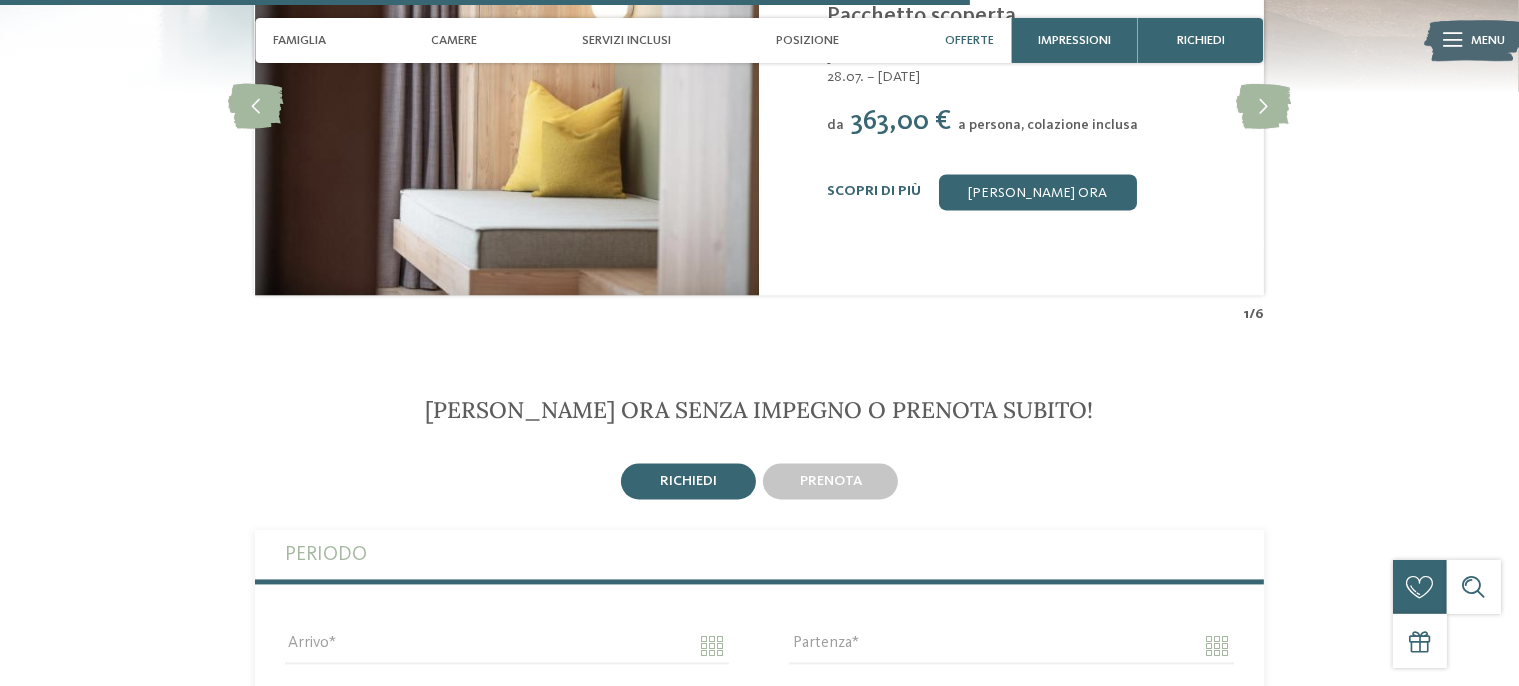 scroll, scrollTop: 3782, scrollLeft: 0, axis: vertical 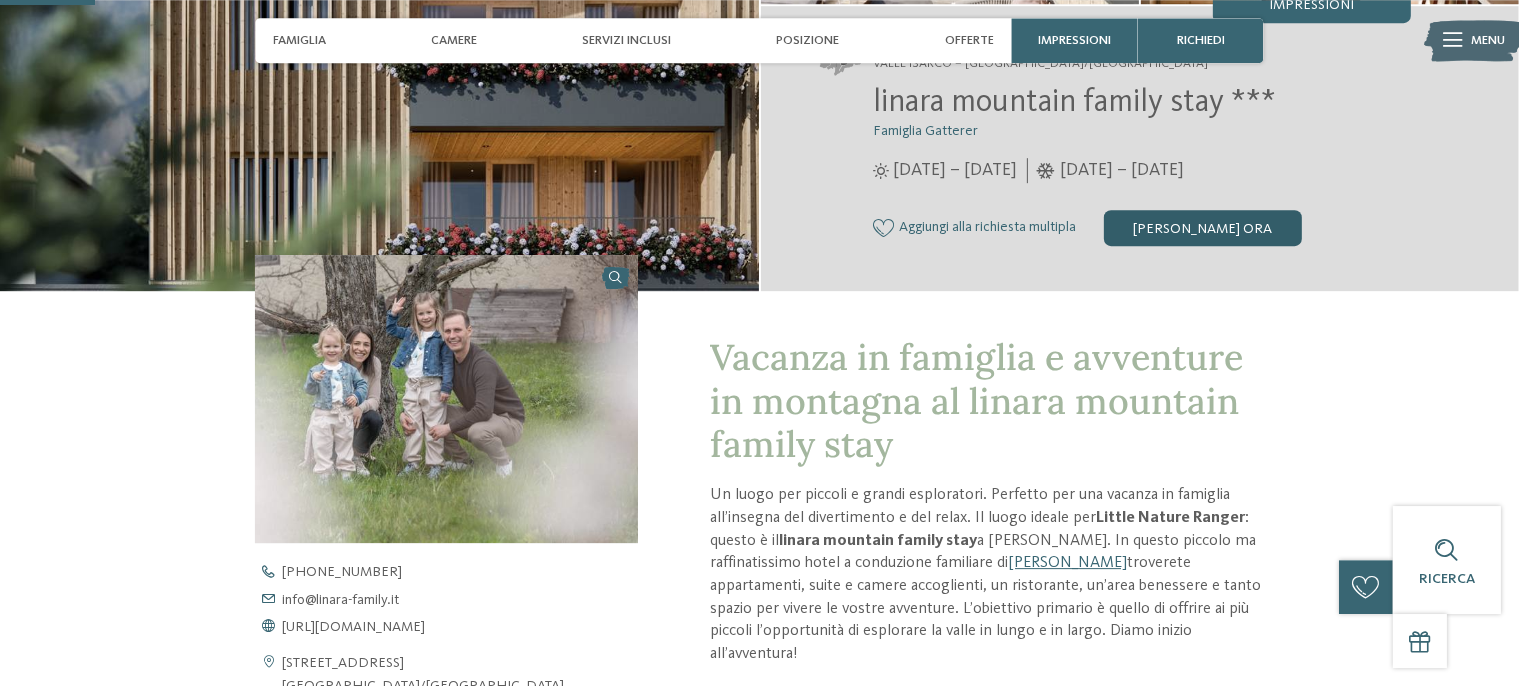 click on "[PERSON_NAME] ora" at bounding box center [1203, 228] 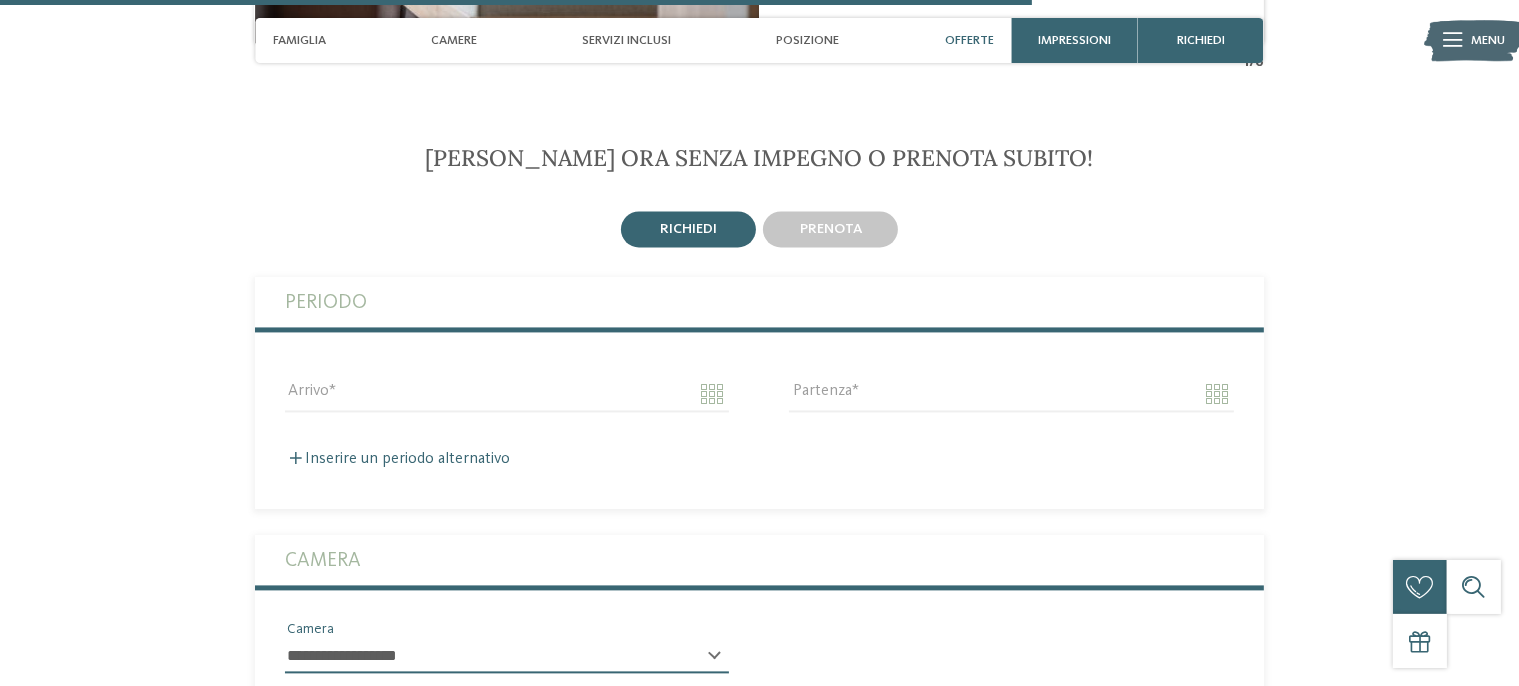 scroll, scrollTop: 4033, scrollLeft: 0, axis: vertical 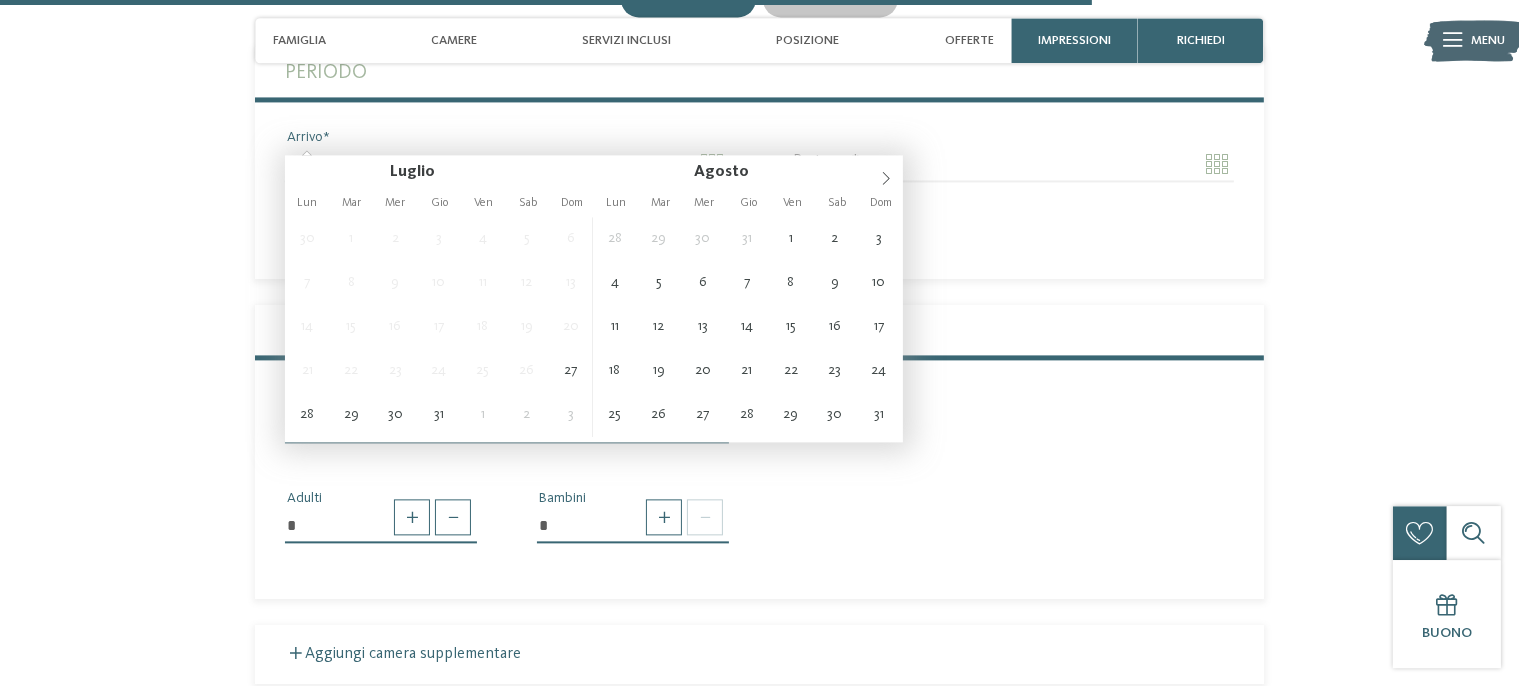 click on "Arrivo" at bounding box center [507, 164] 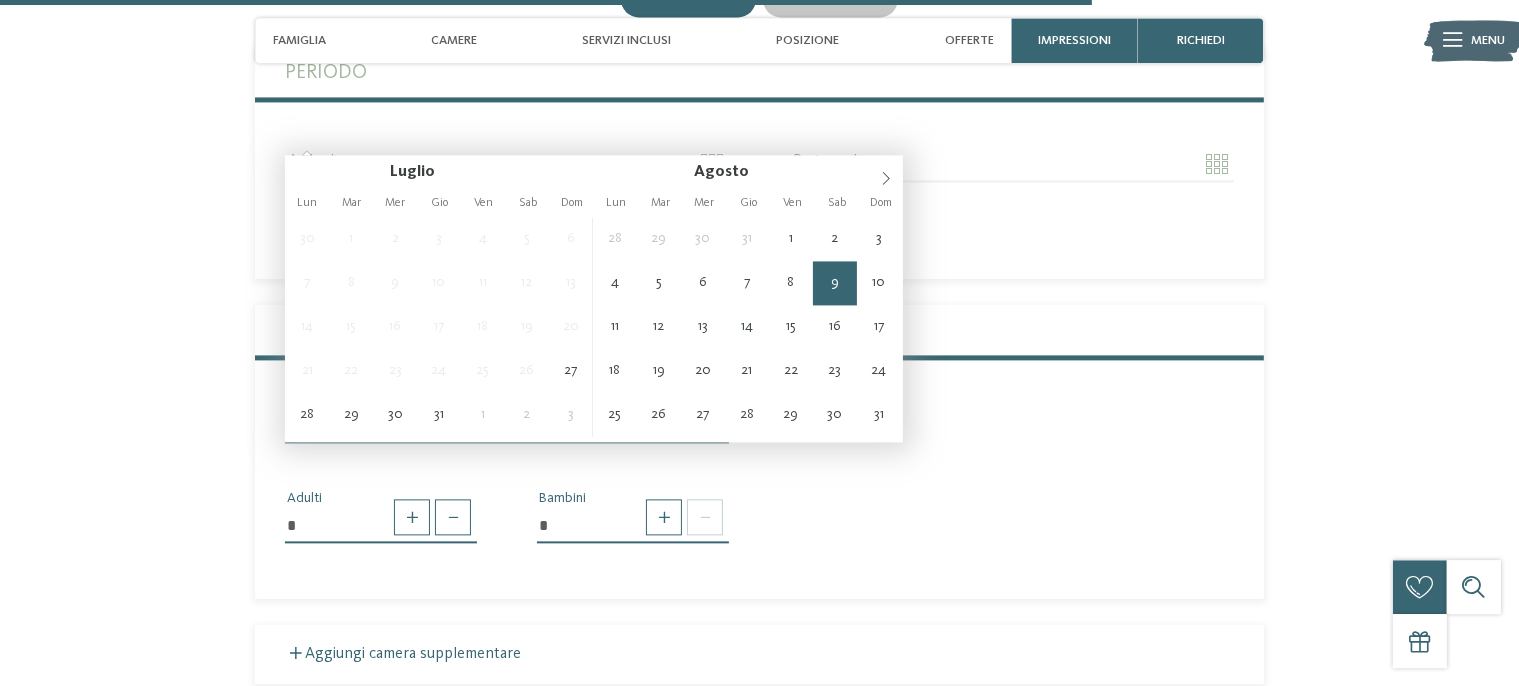 type on "**********" 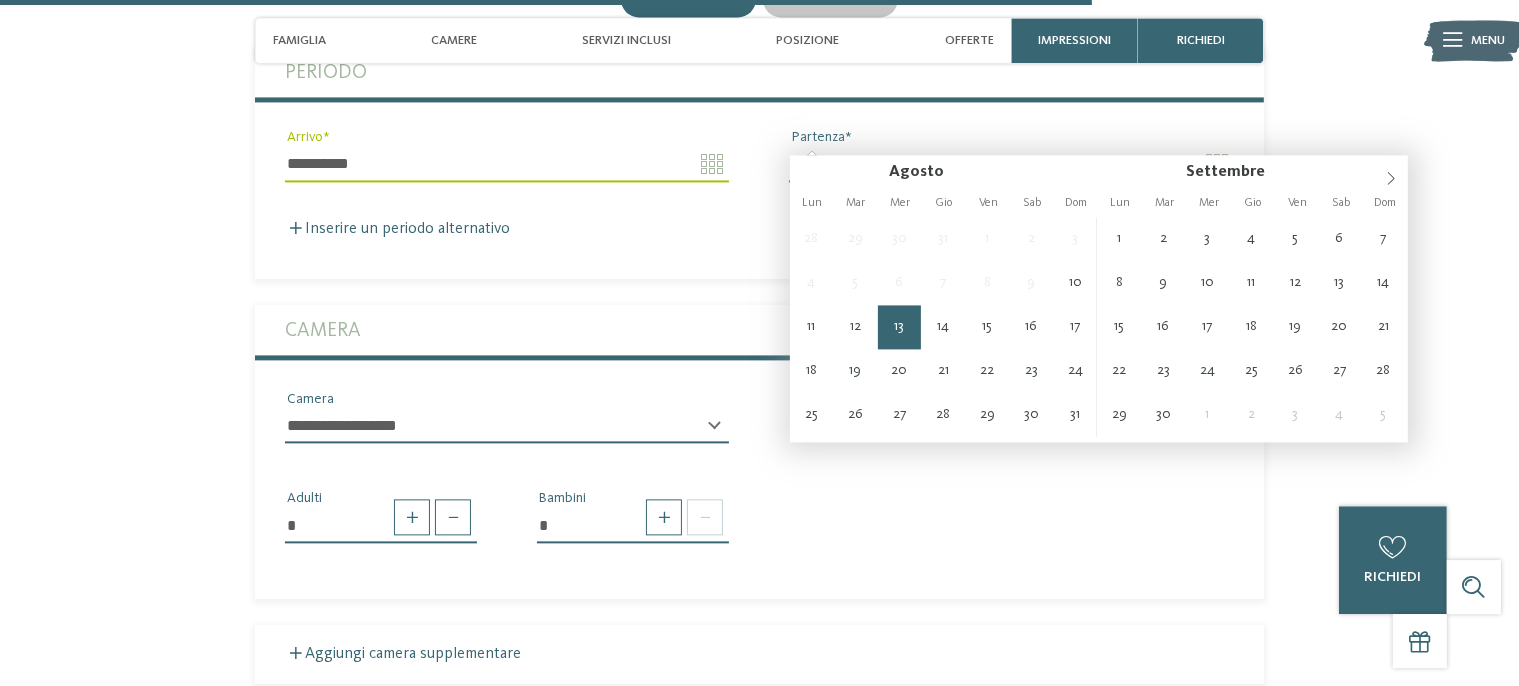 type on "**********" 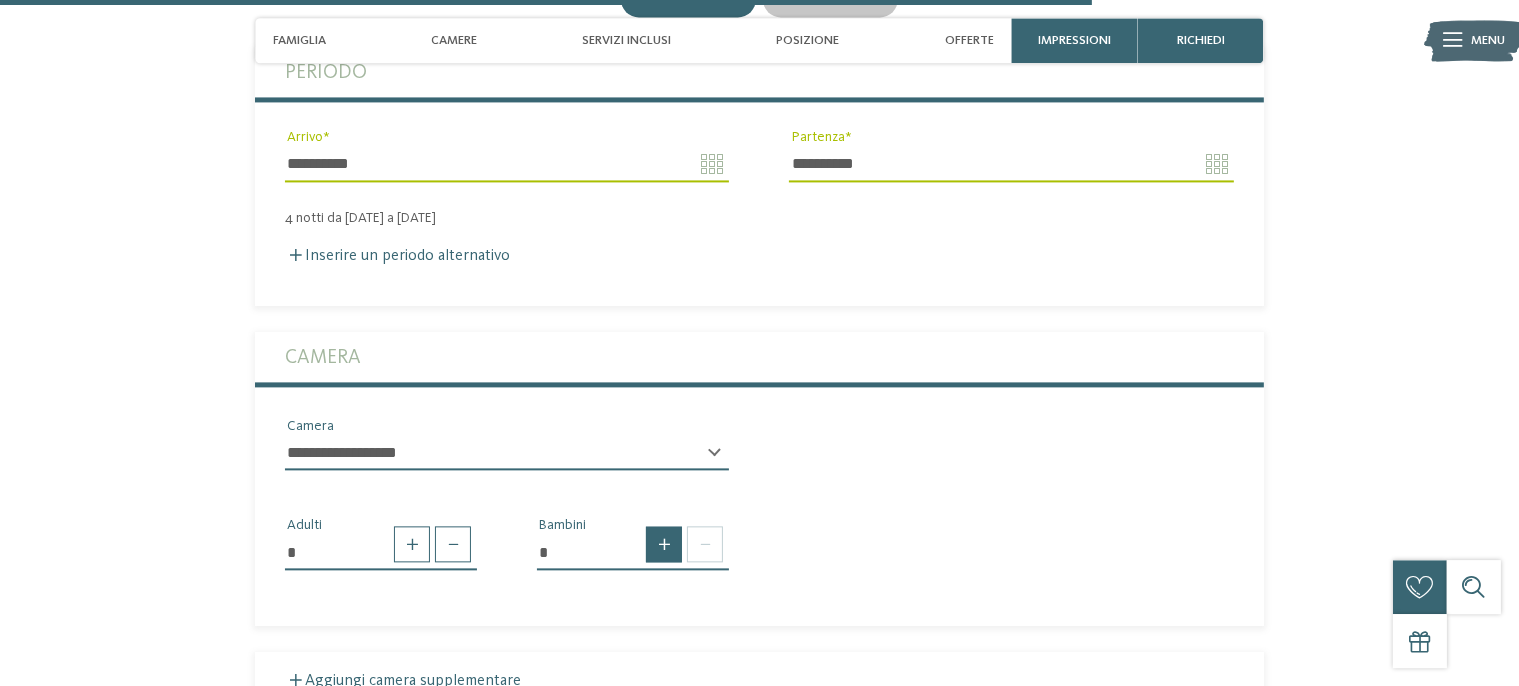click at bounding box center [664, 544] 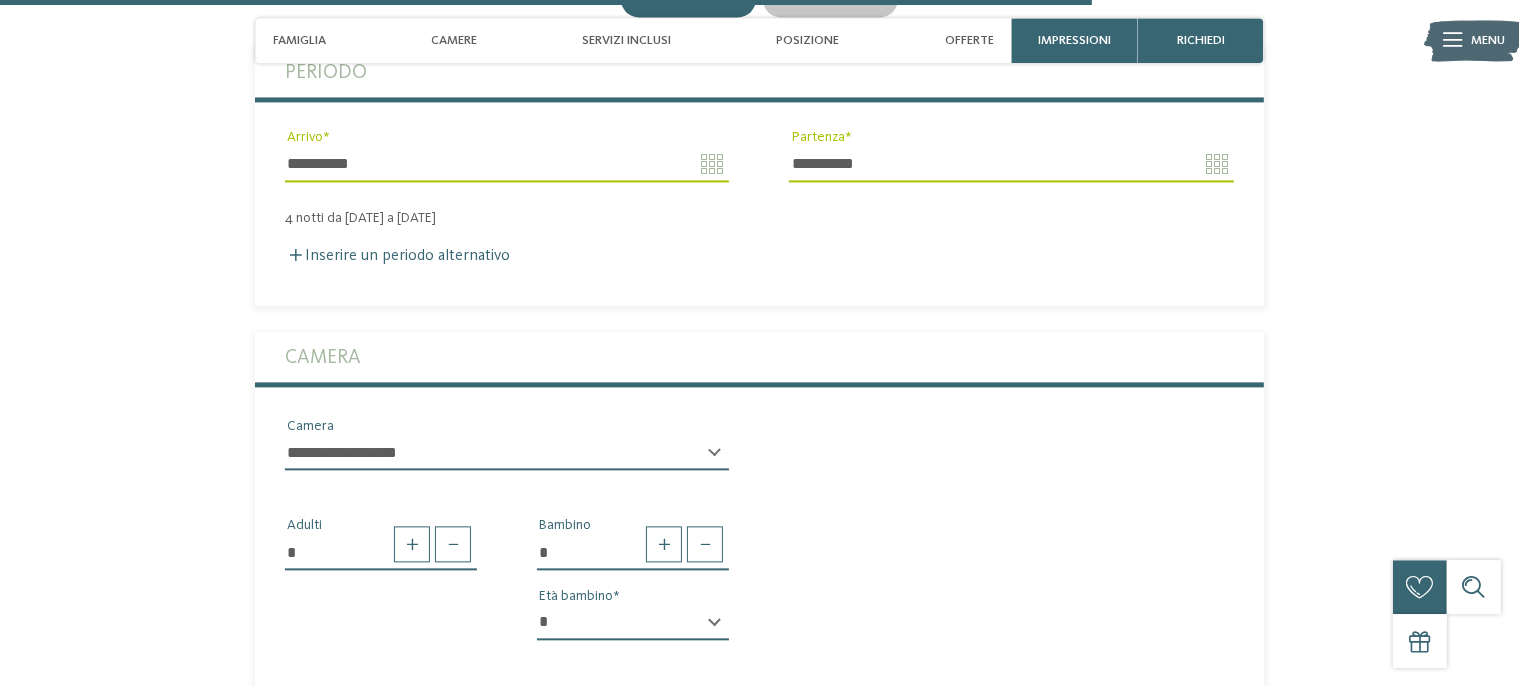 click on "* * * * * * * * * * * ** ** ** ** ** ** ** **" at bounding box center (633, 623) 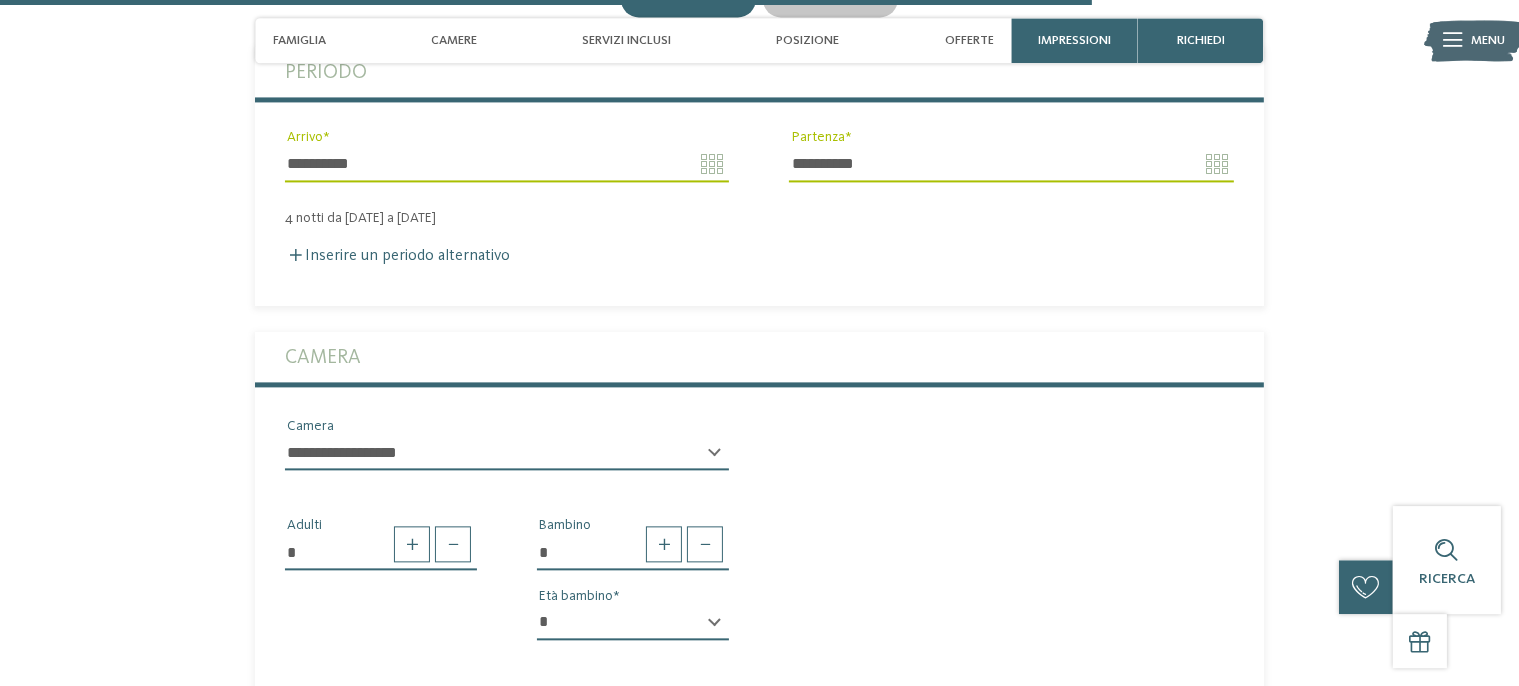 select on "*" 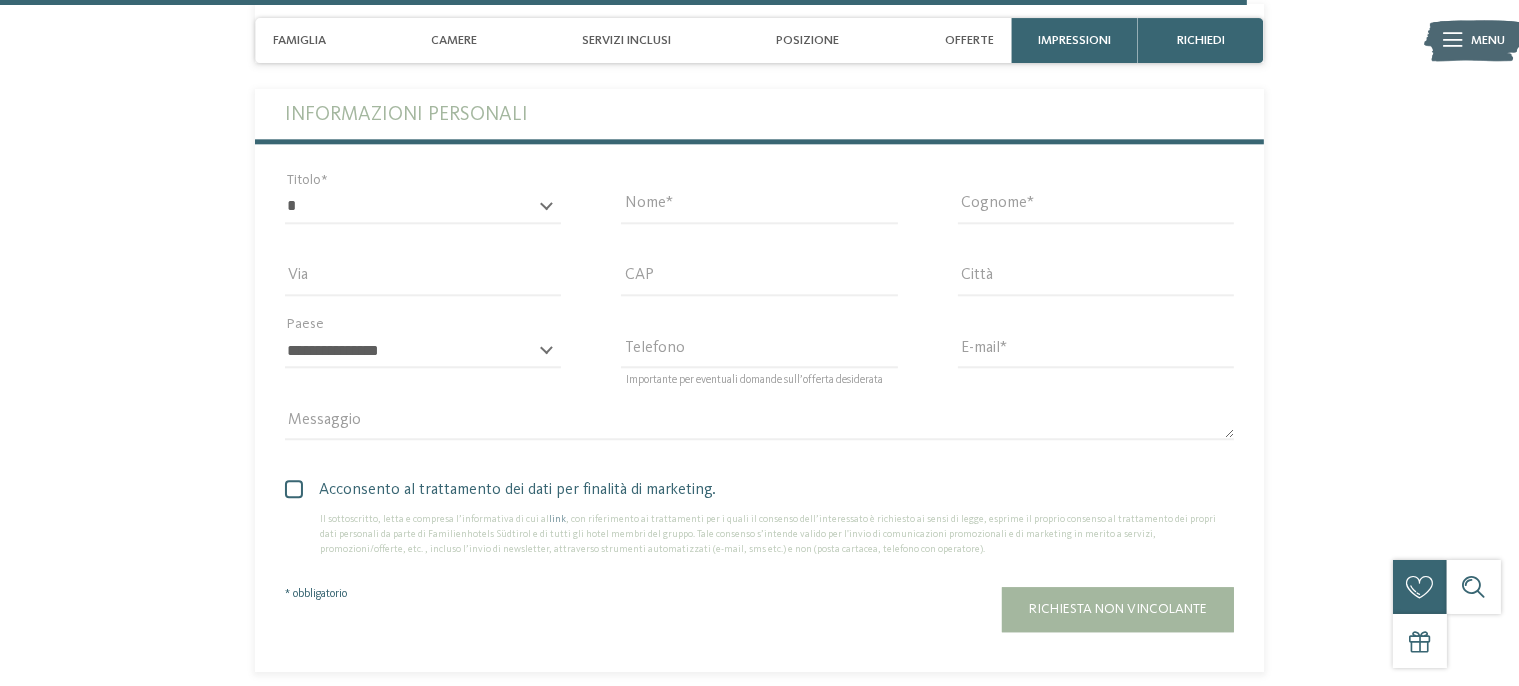 scroll, scrollTop: 4991, scrollLeft: 0, axis: vertical 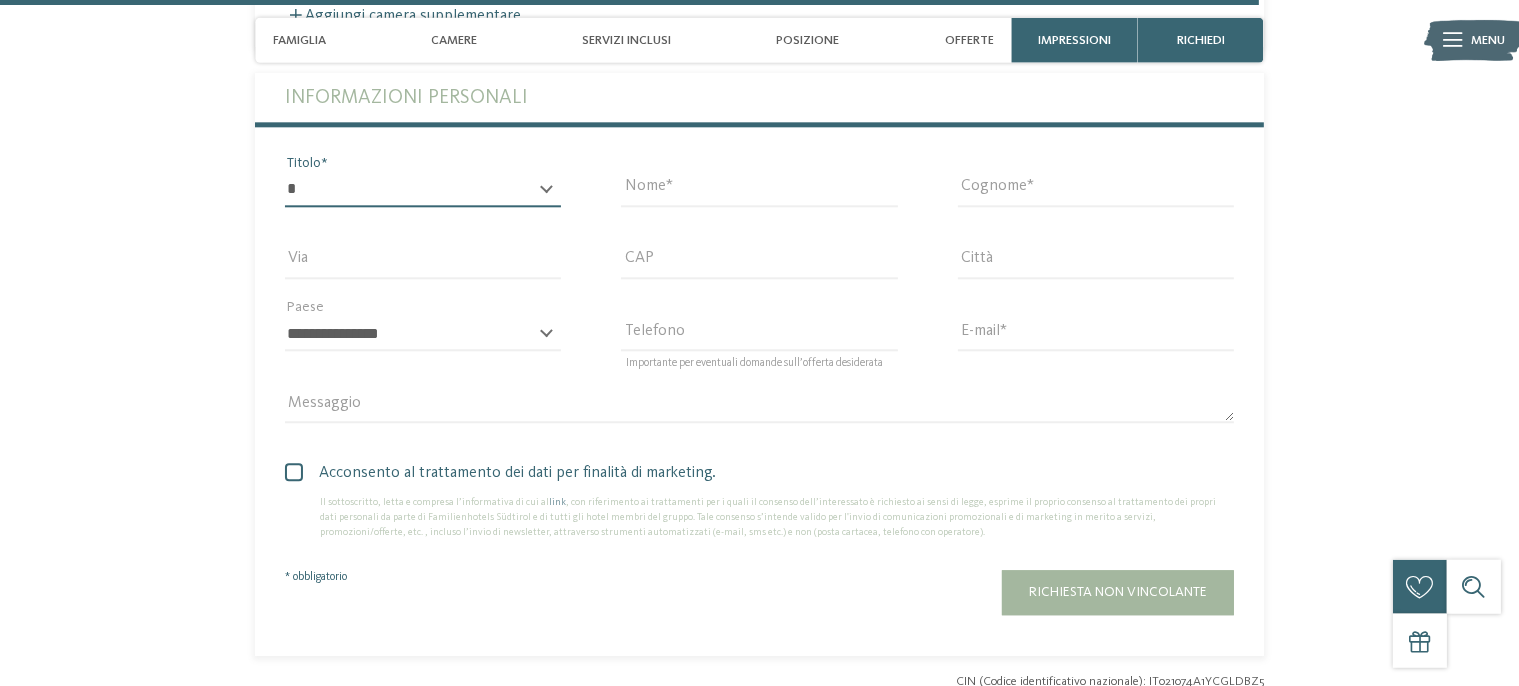 click on "* ****** ******* ******** ******" at bounding box center (423, 191) 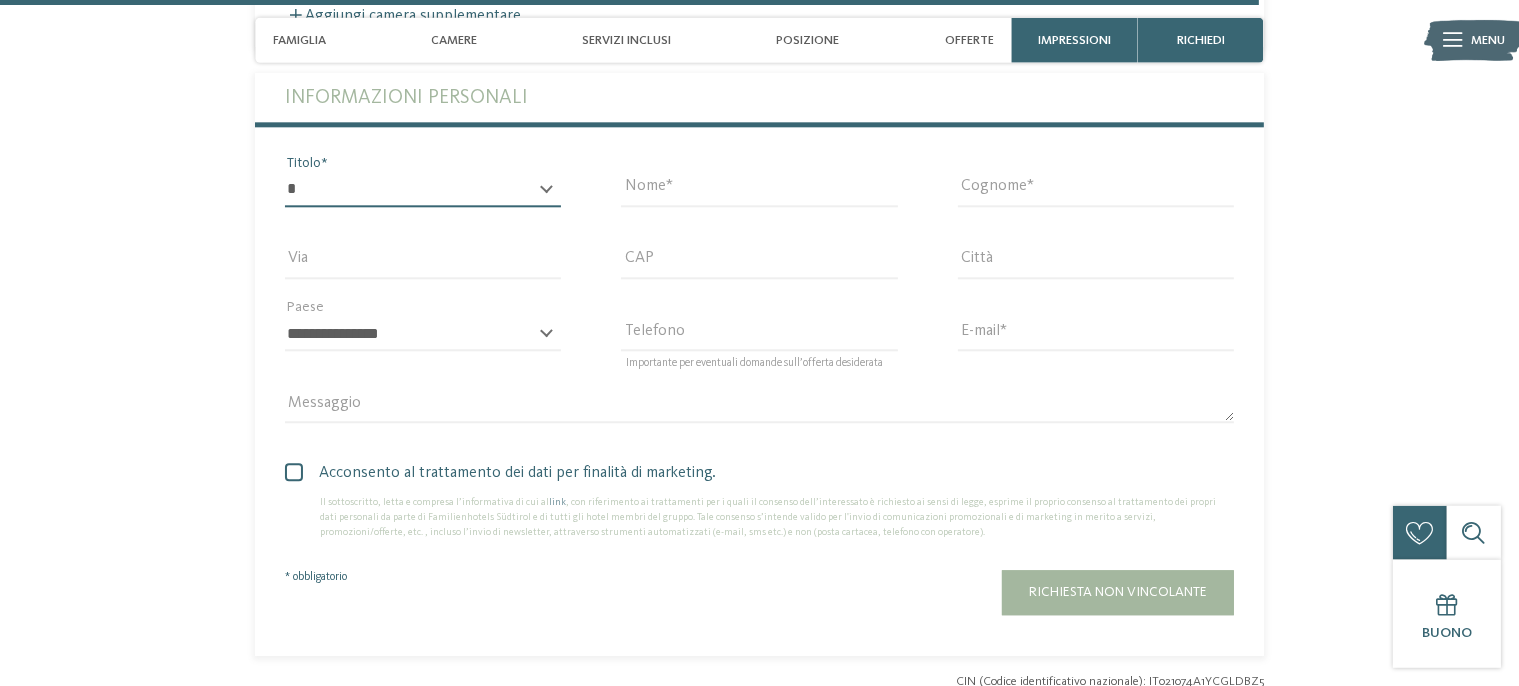 select on "*" 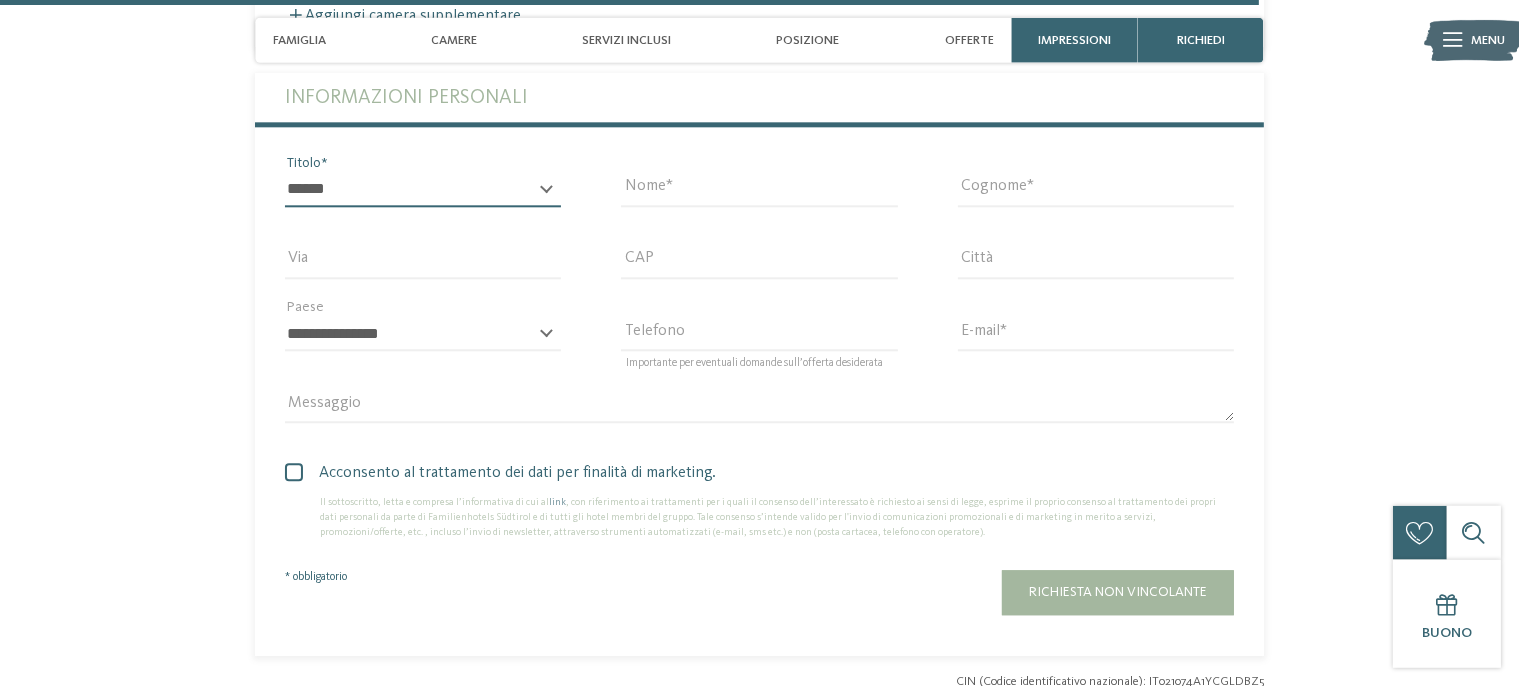 click on "******" at bounding box center [0, 0] 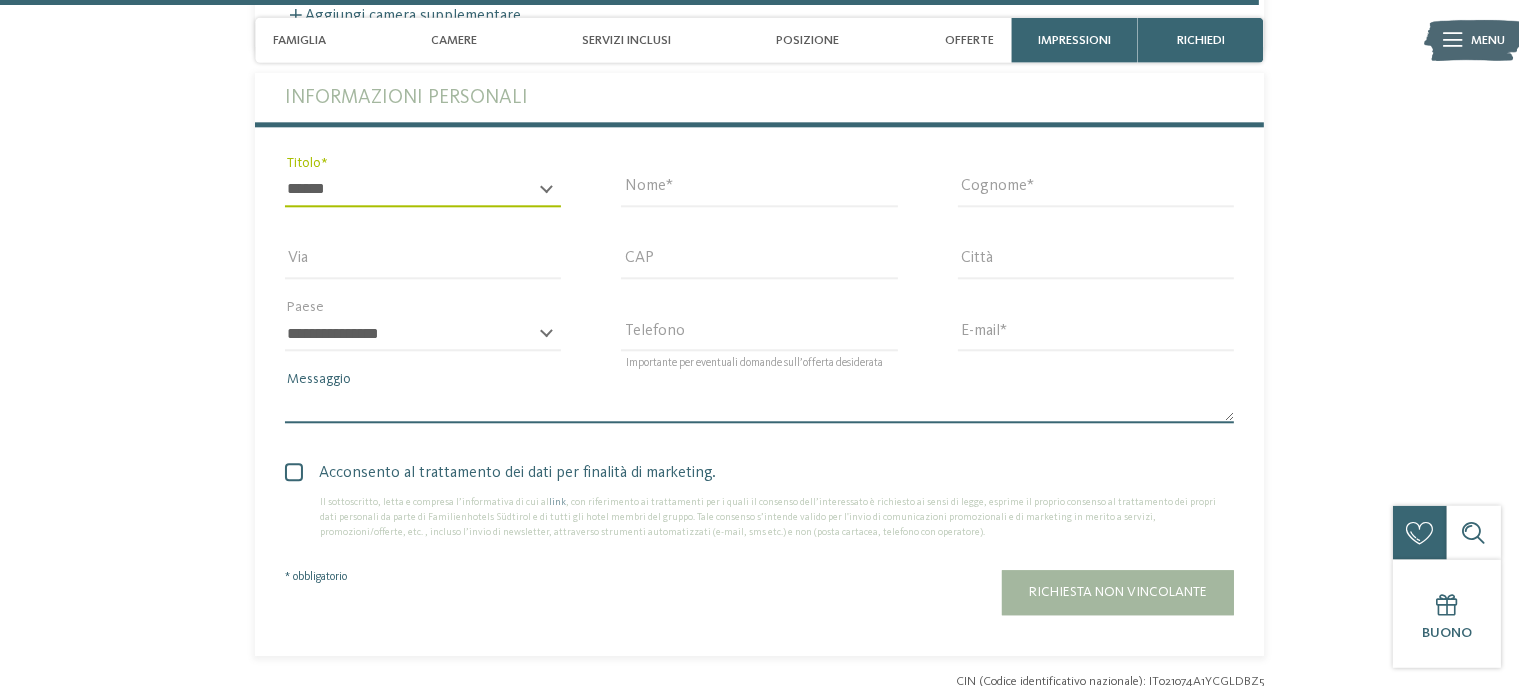 click on "Messaggio" at bounding box center [759, 407] 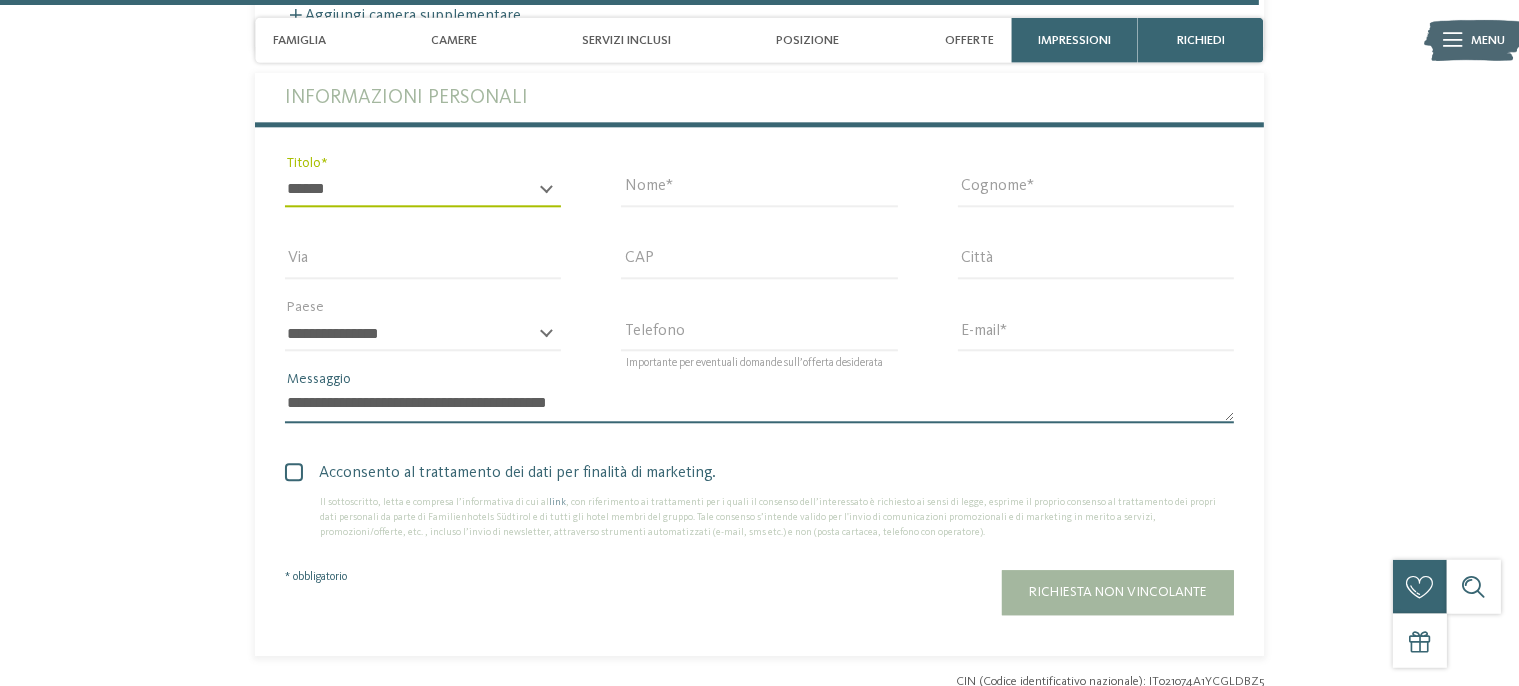 type on "**********" 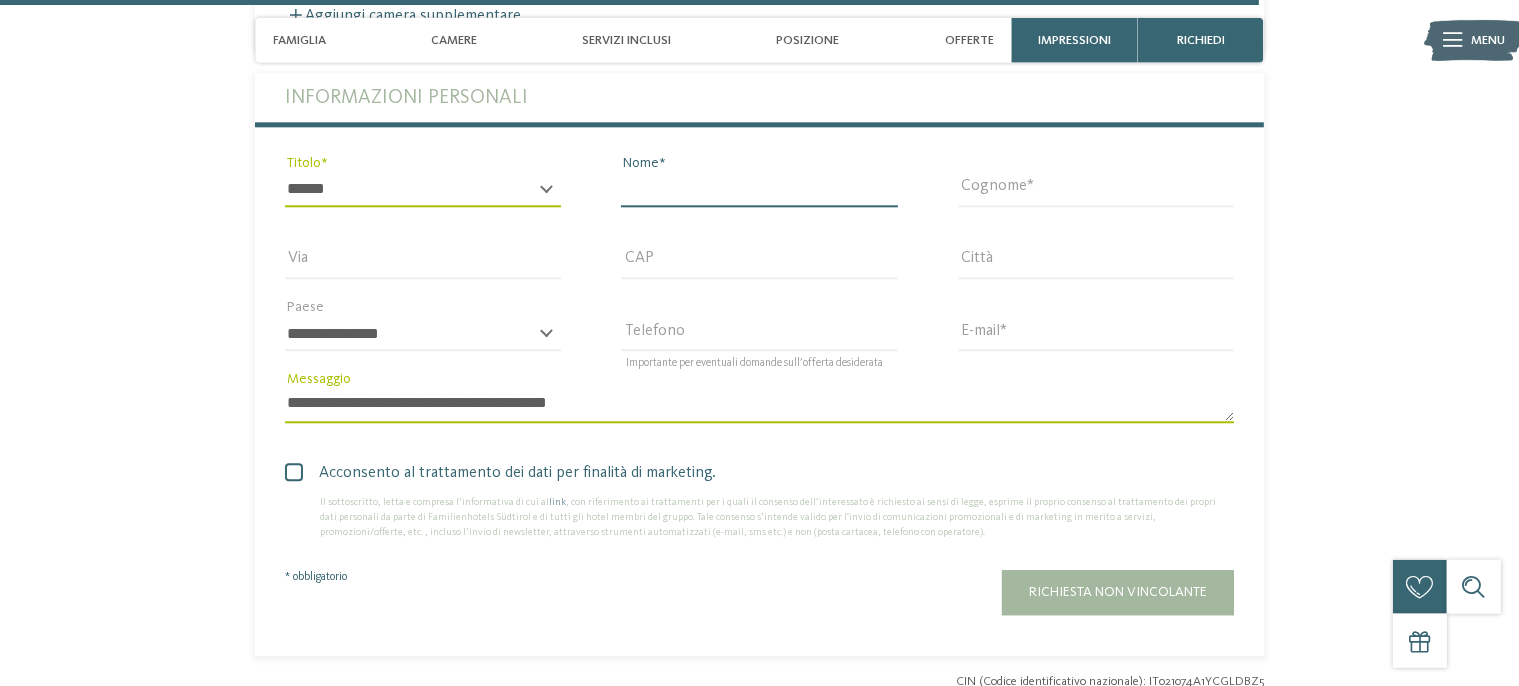 click on "Nome" at bounding box center (759, 191) 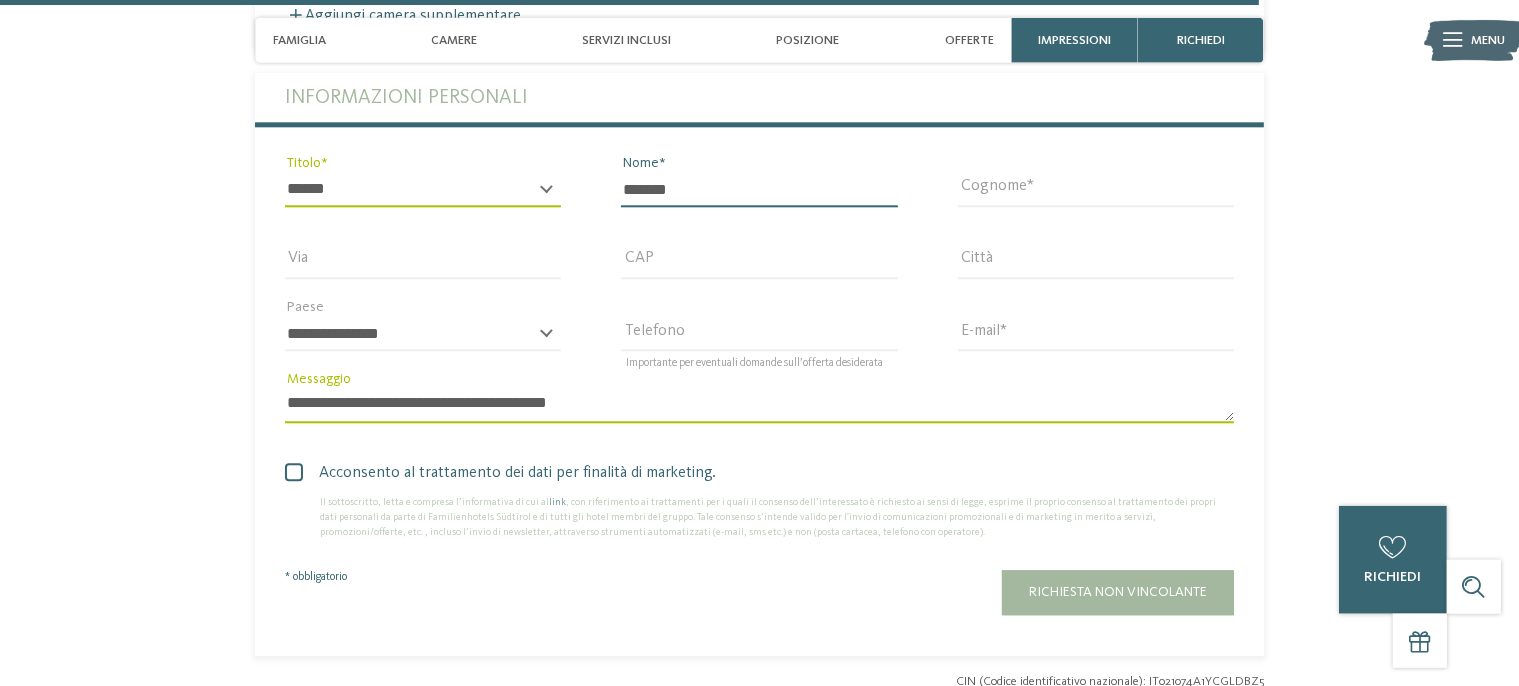 click on "*******" at bounding box center [759, 191] 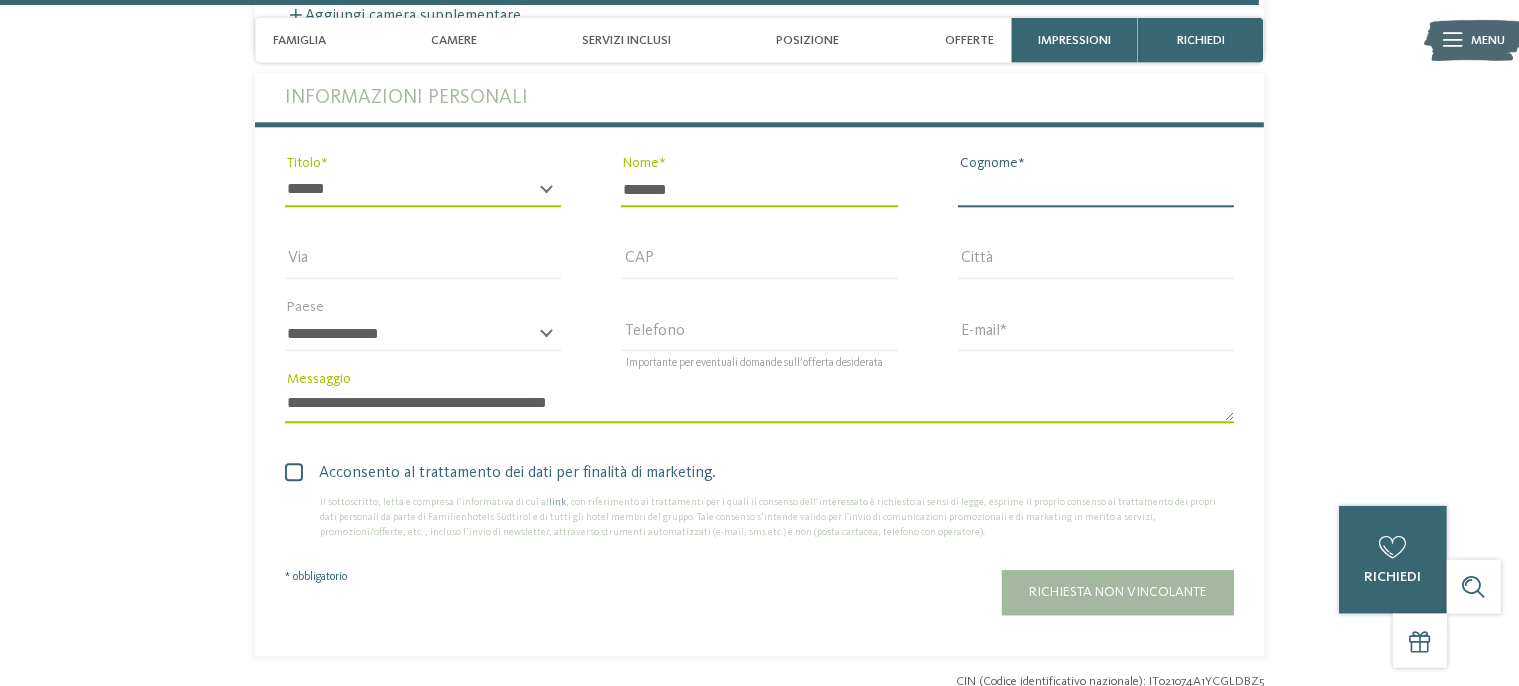 click on "Cognome" at bounding box center (1096, 191) 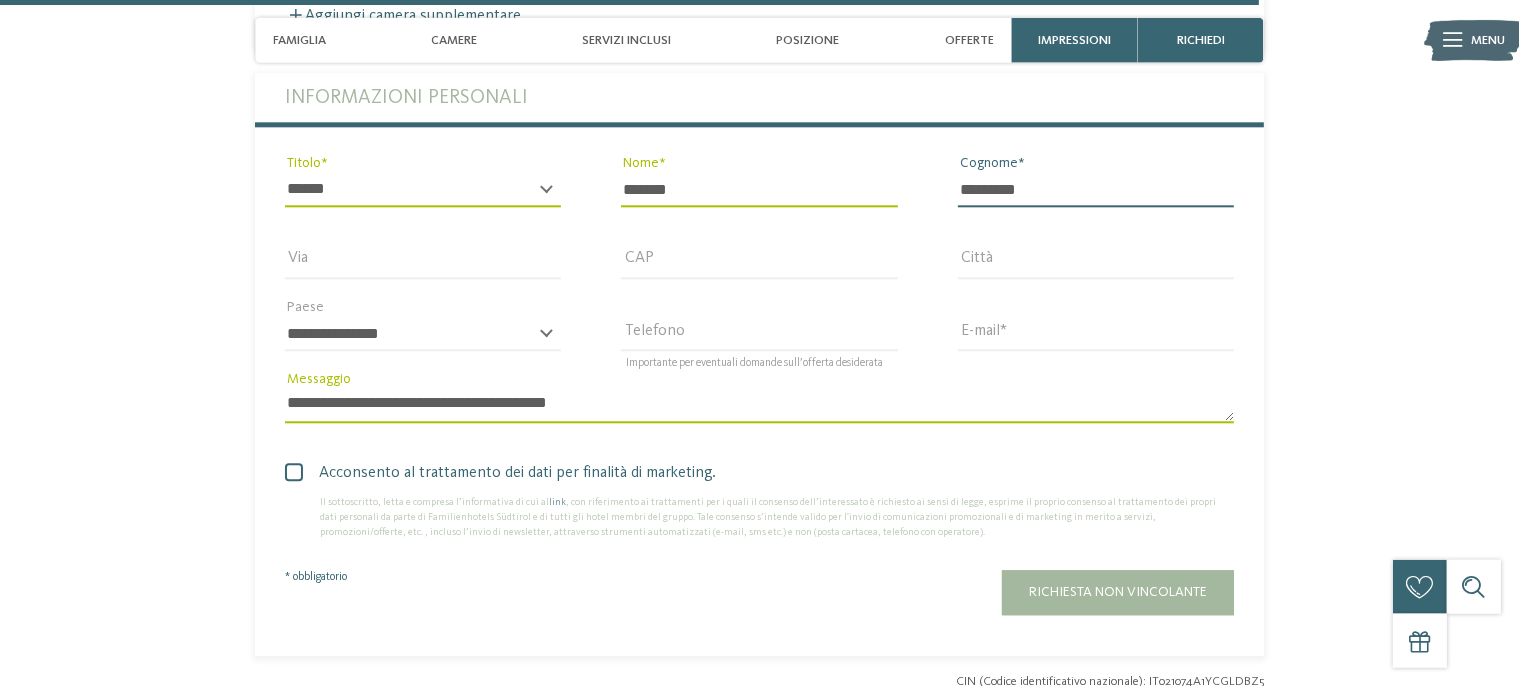 type on "*********" 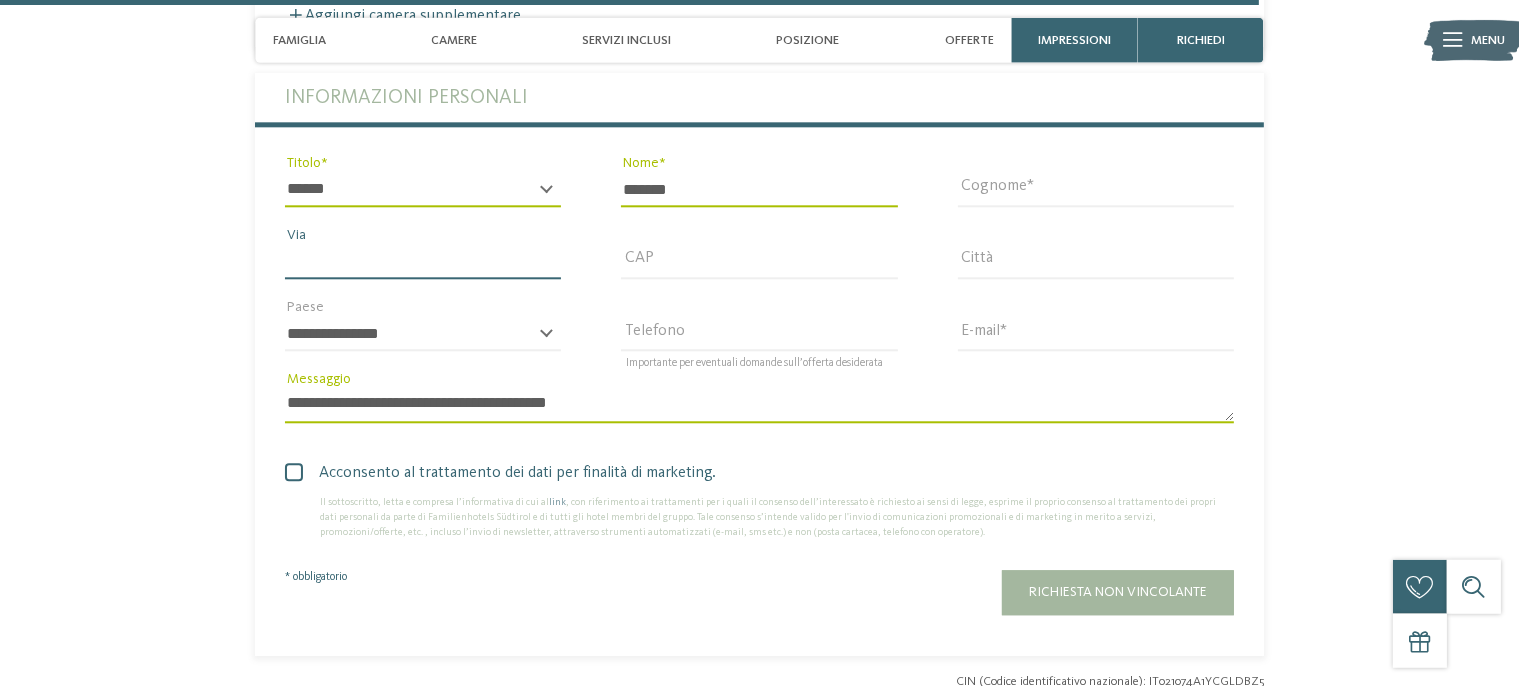 click on "Via" at bounding box center (423, 263) 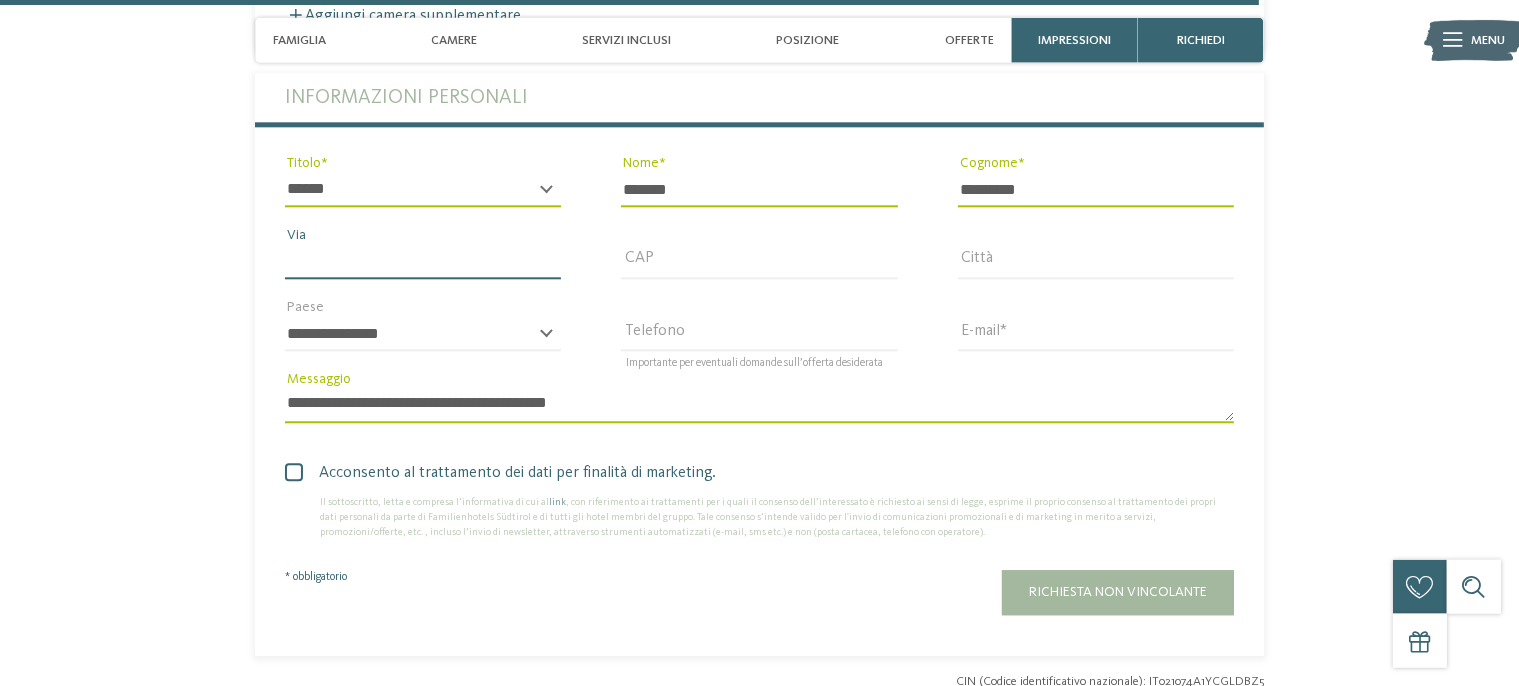 click on "Via" at bounding box center [423, 263] 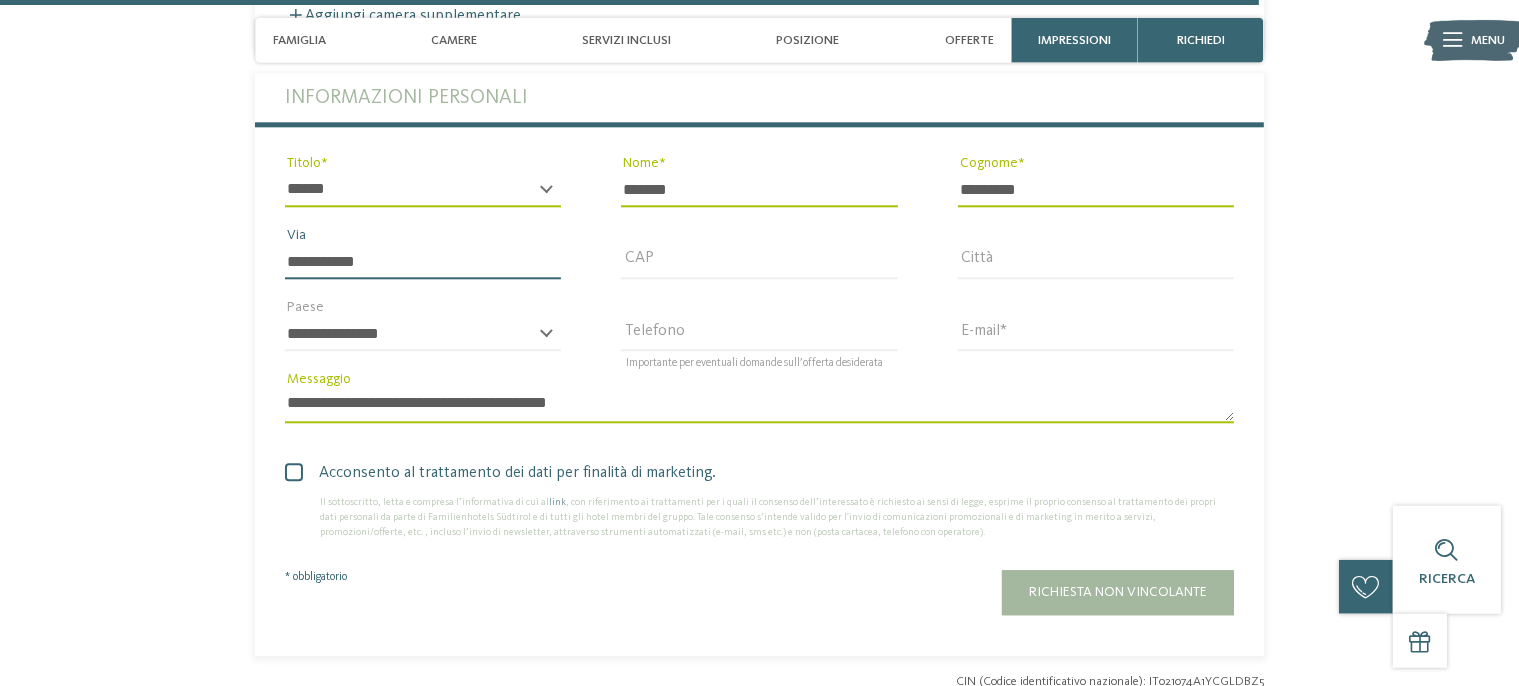 type on "**********" 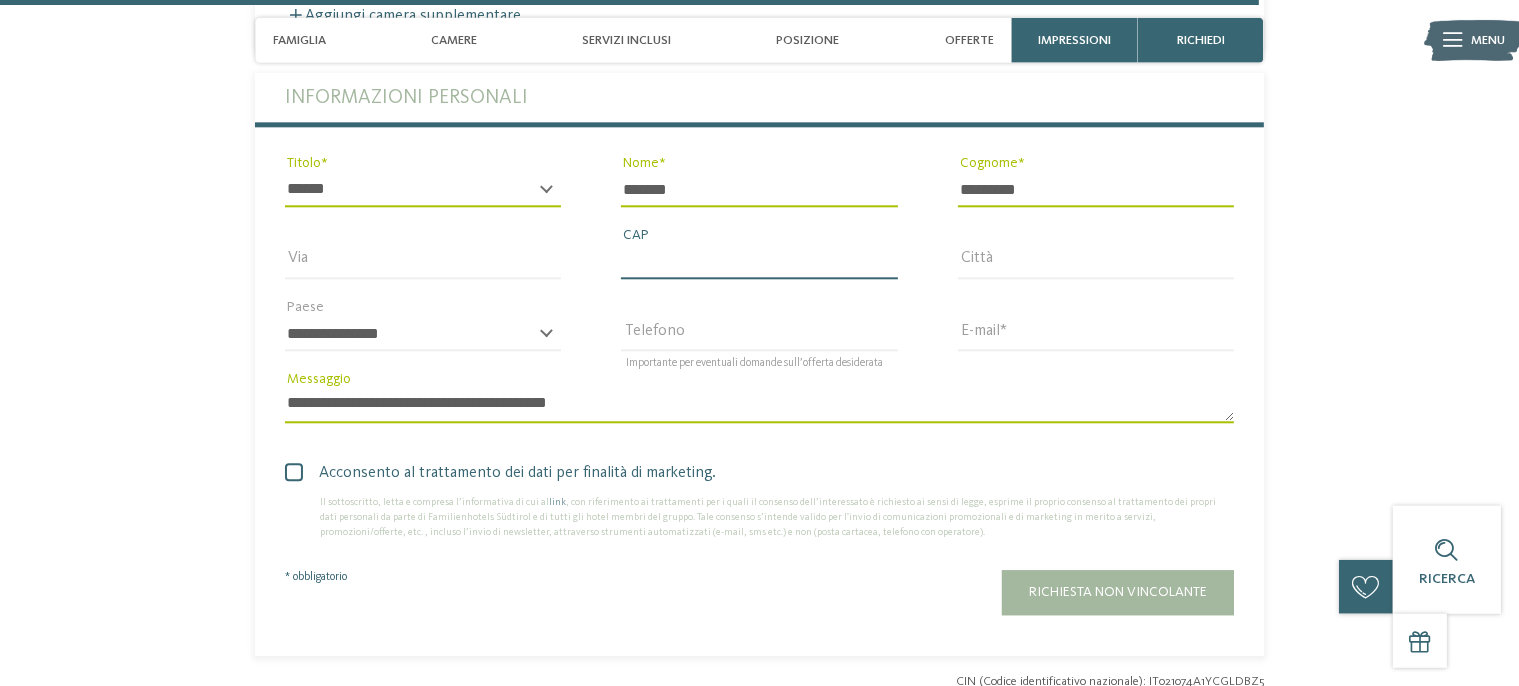click on "CAP" at bounding box center [759, 263] 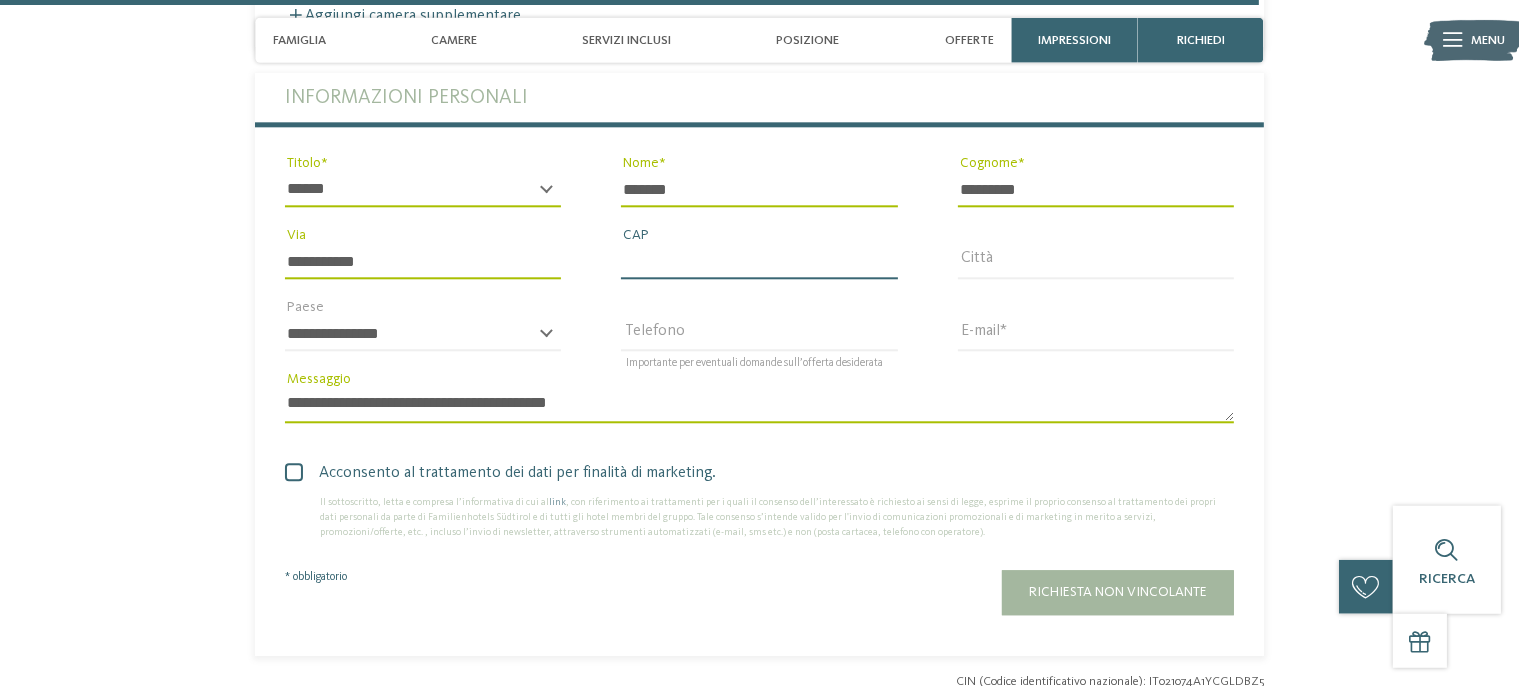 click on "CAP" at bounding box center (759, 263) 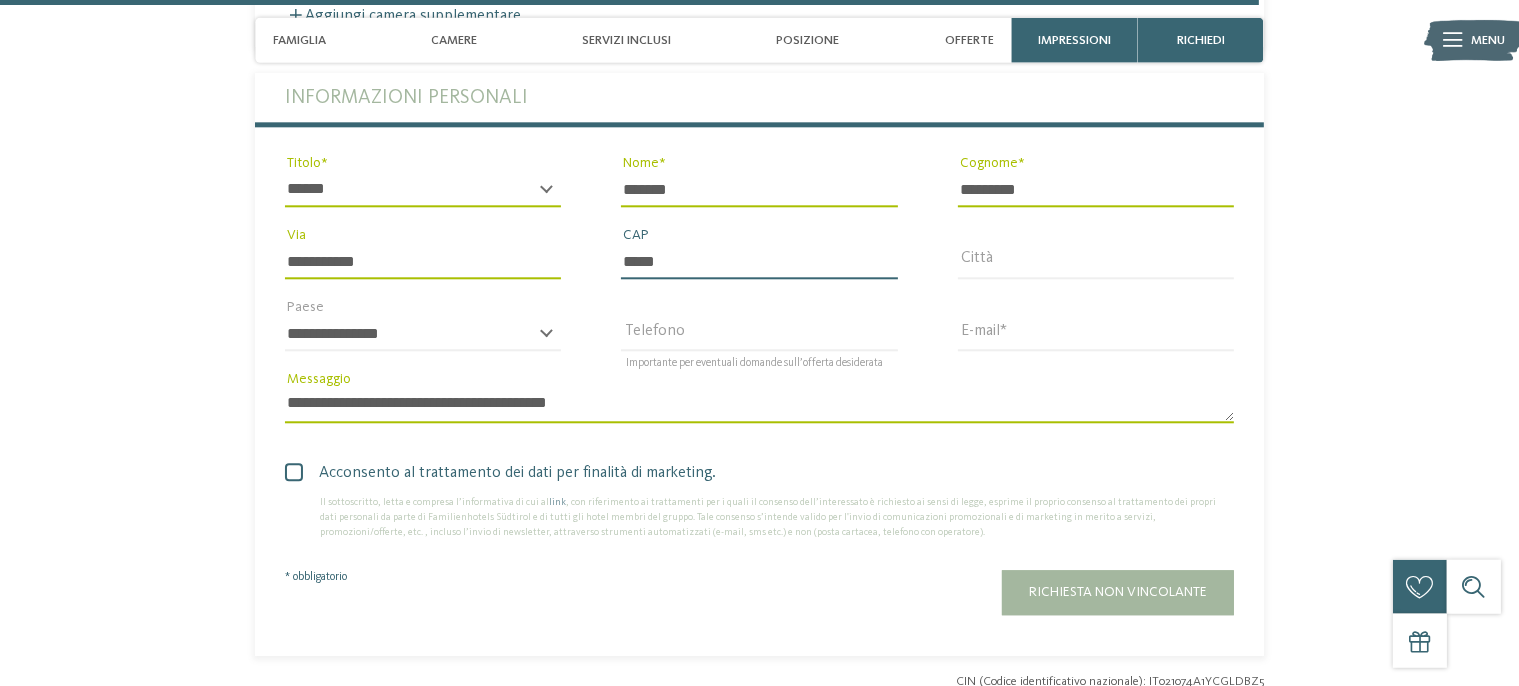 type on "*****" 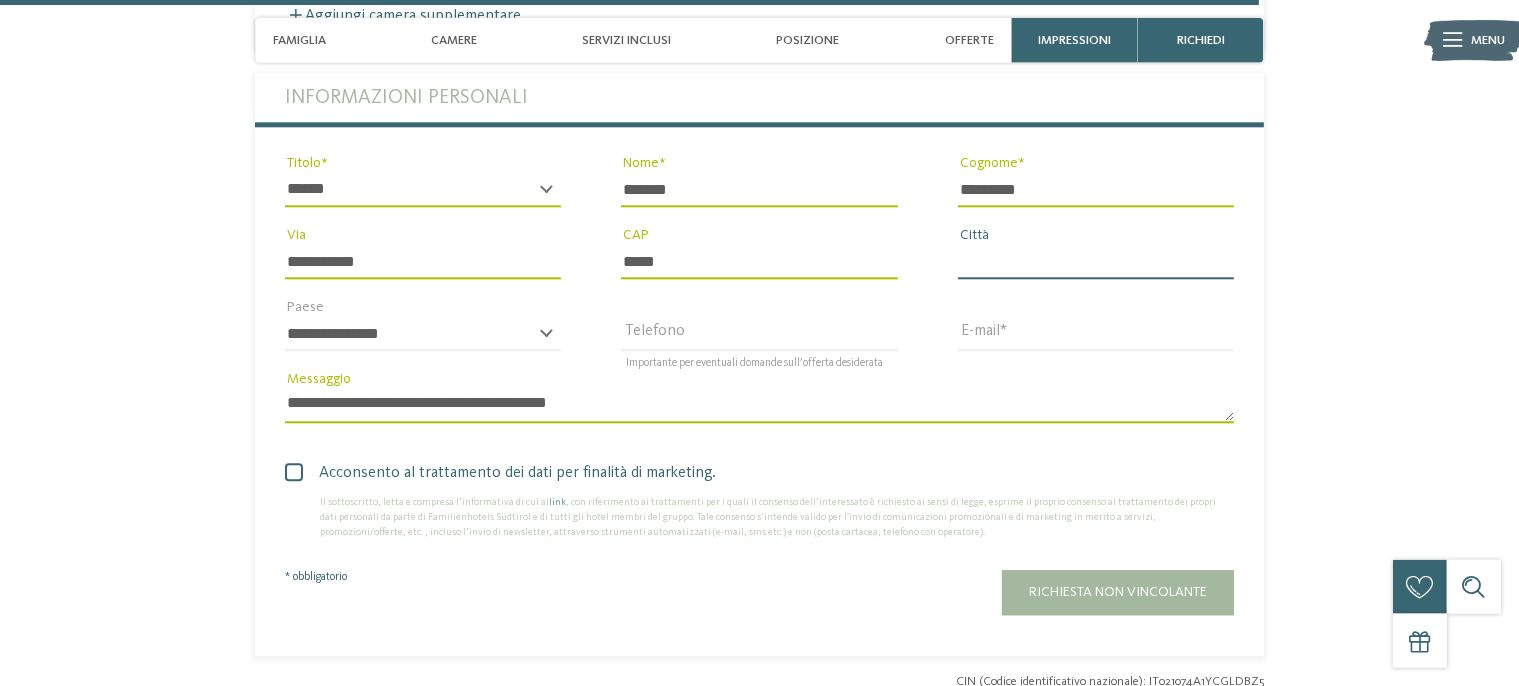 click on "Città" at bounding box center (1096, 263) 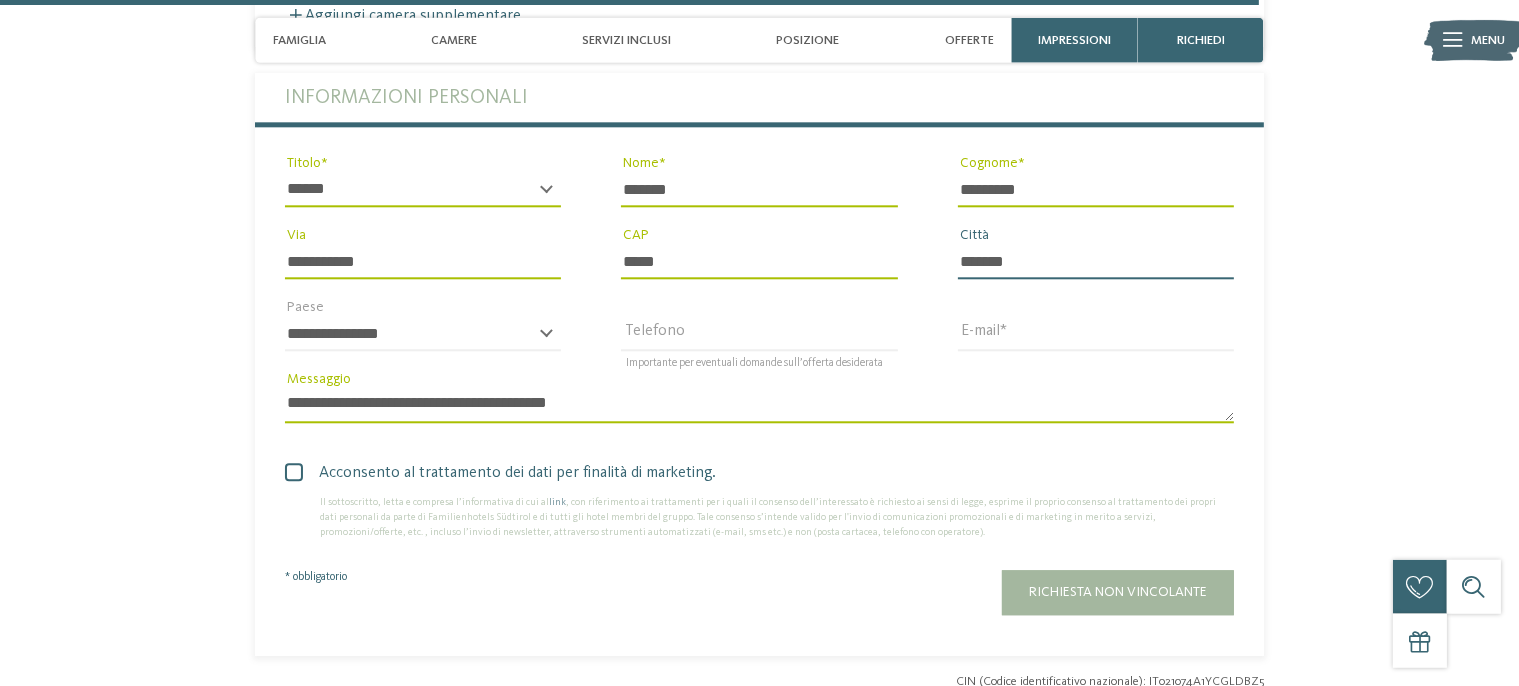 type on "*******" 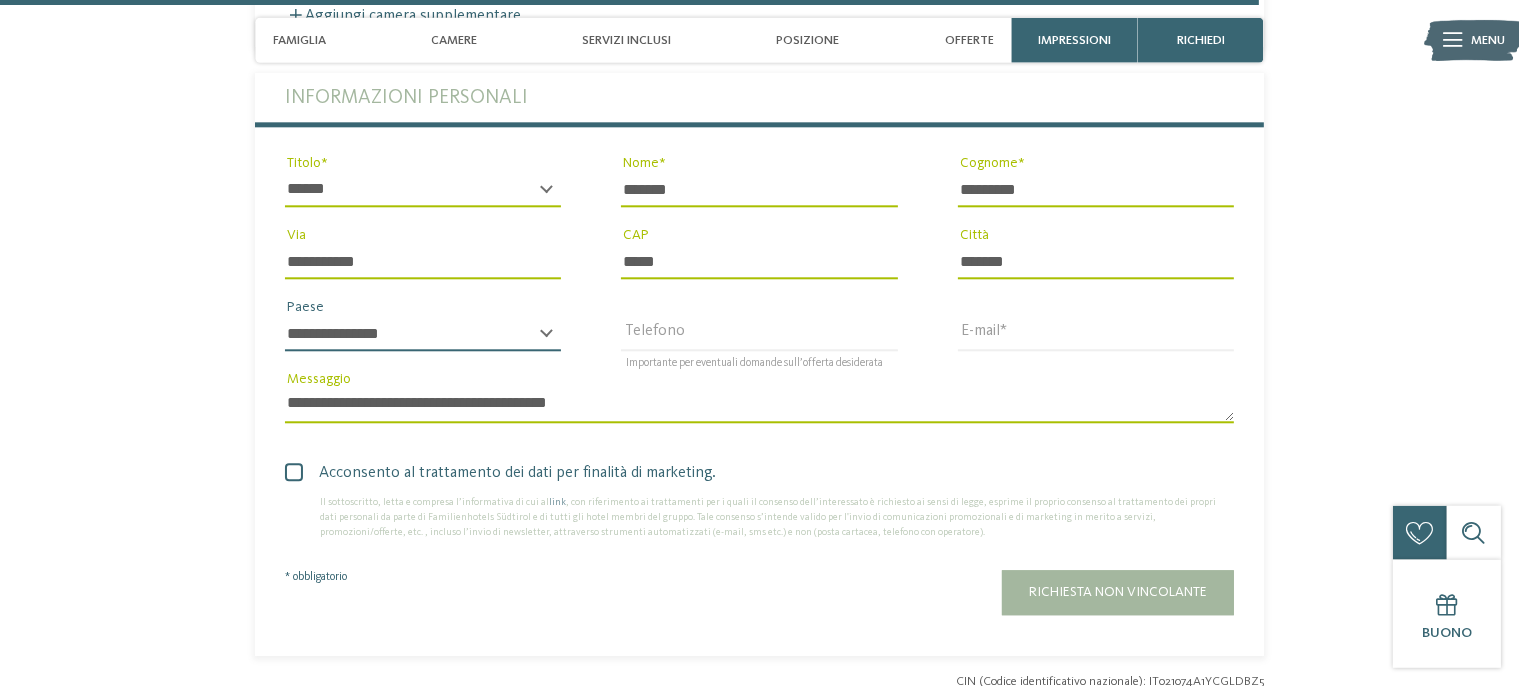 click on "**********" at bounding box center [423, 335] 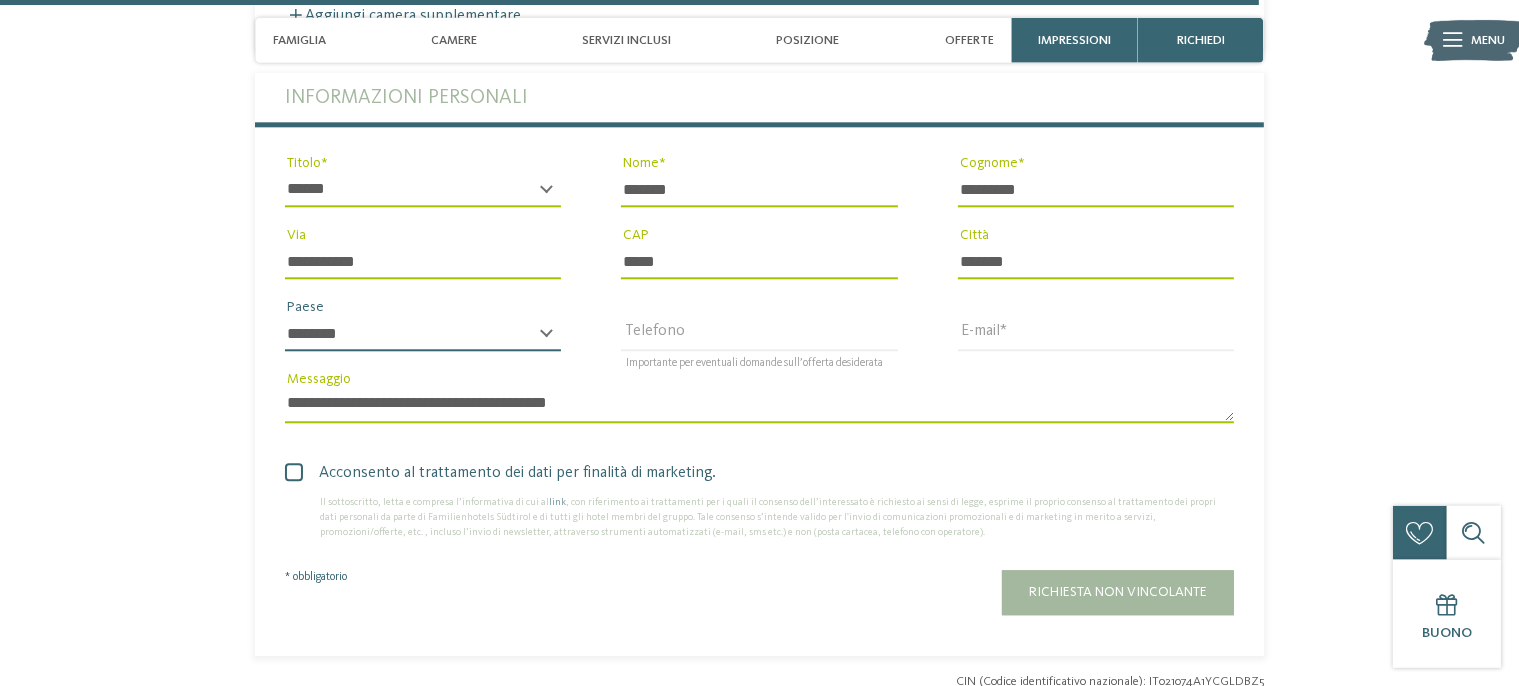 click on "******" at bounding box center (0, 0) 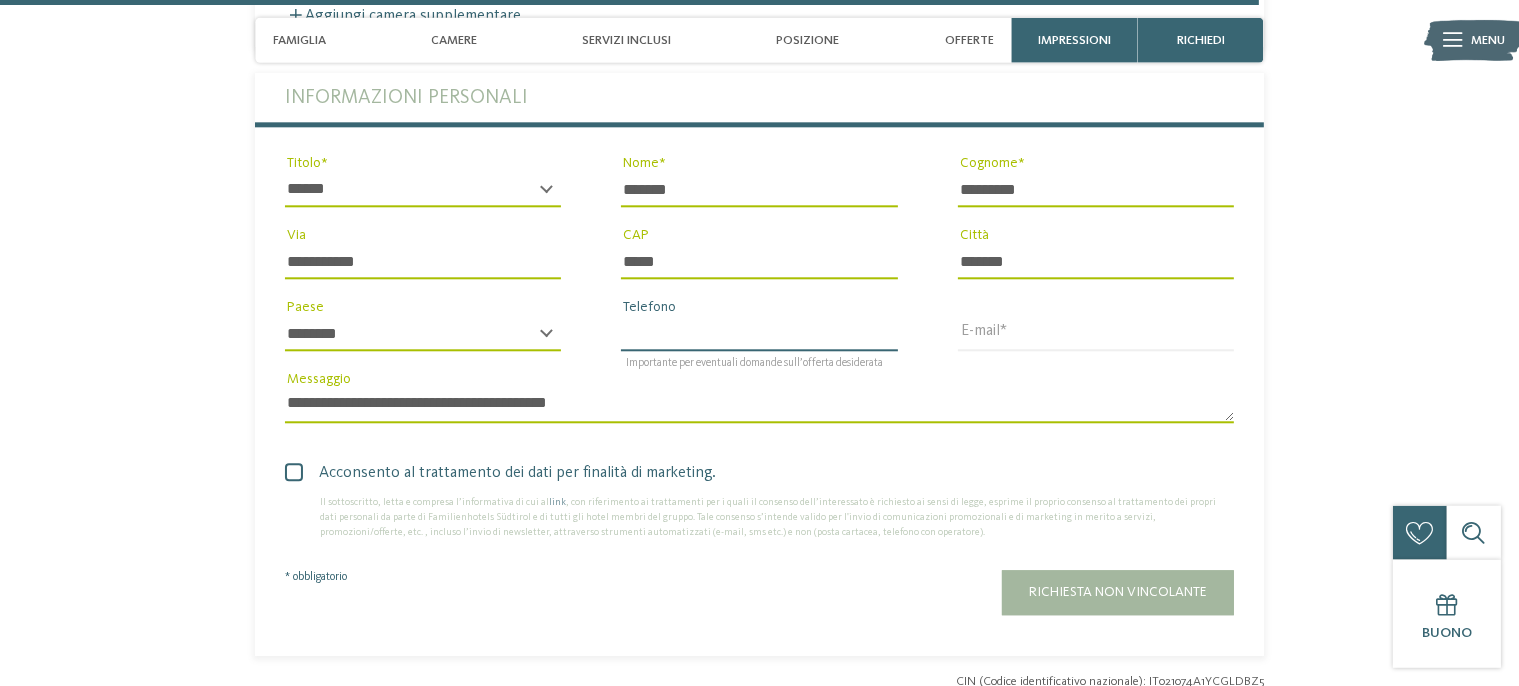click on "Telefono" at bounding box center [759, 335] 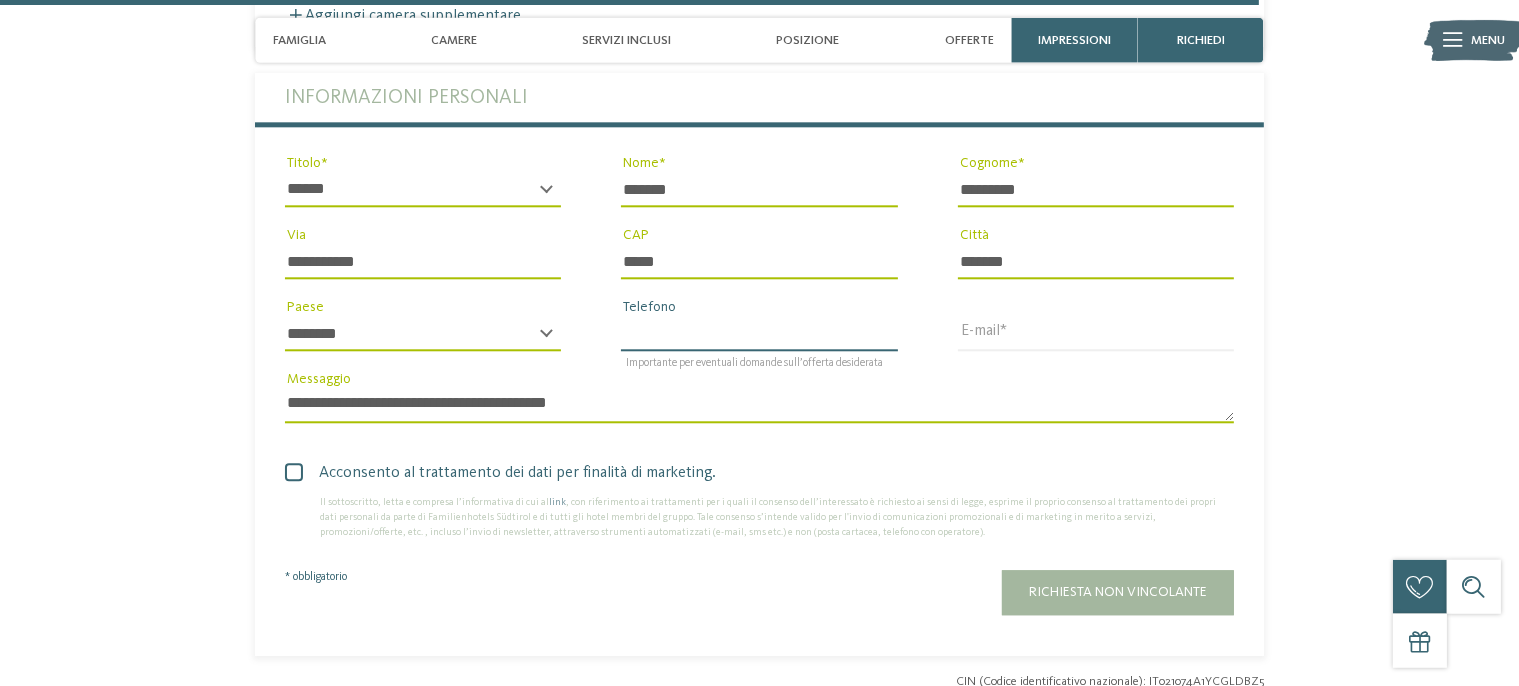 click on "Telefono" at bounding box center [759, 335] 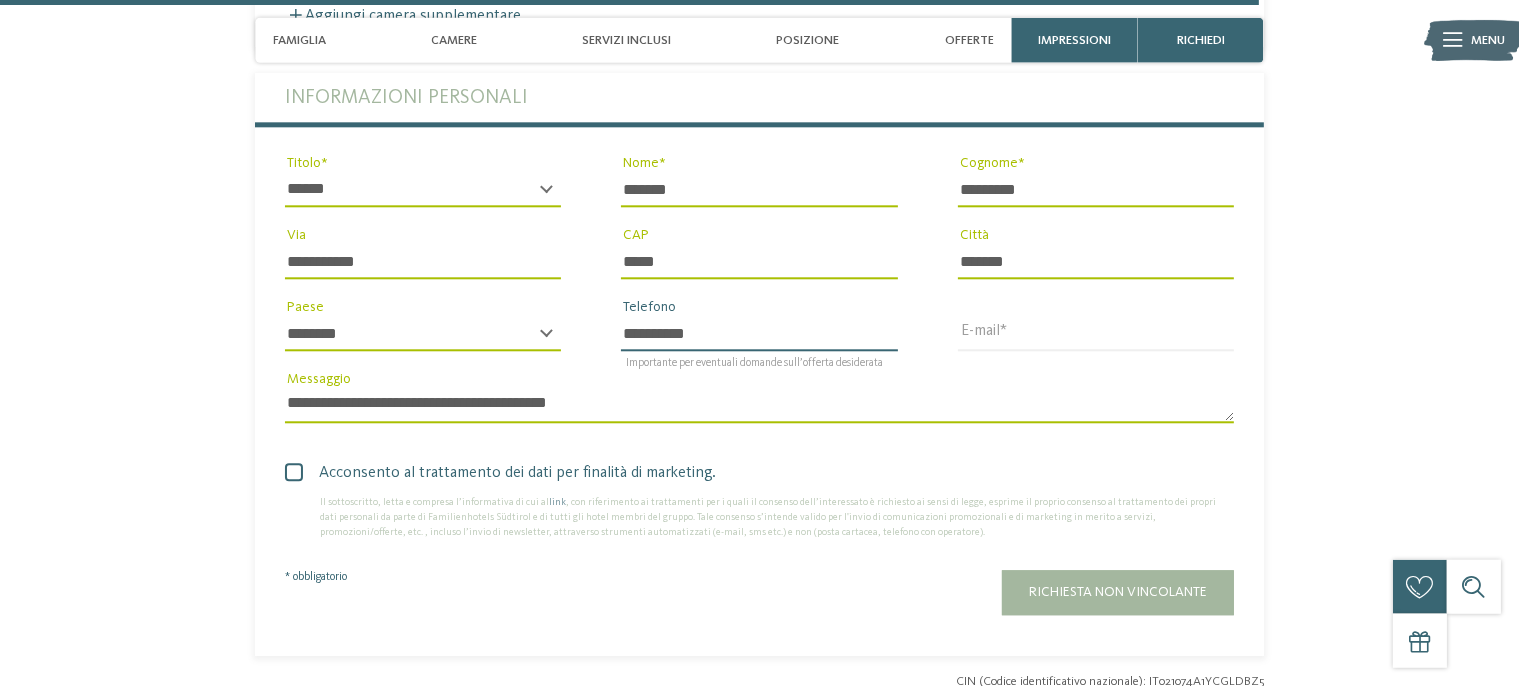 type on "**********" 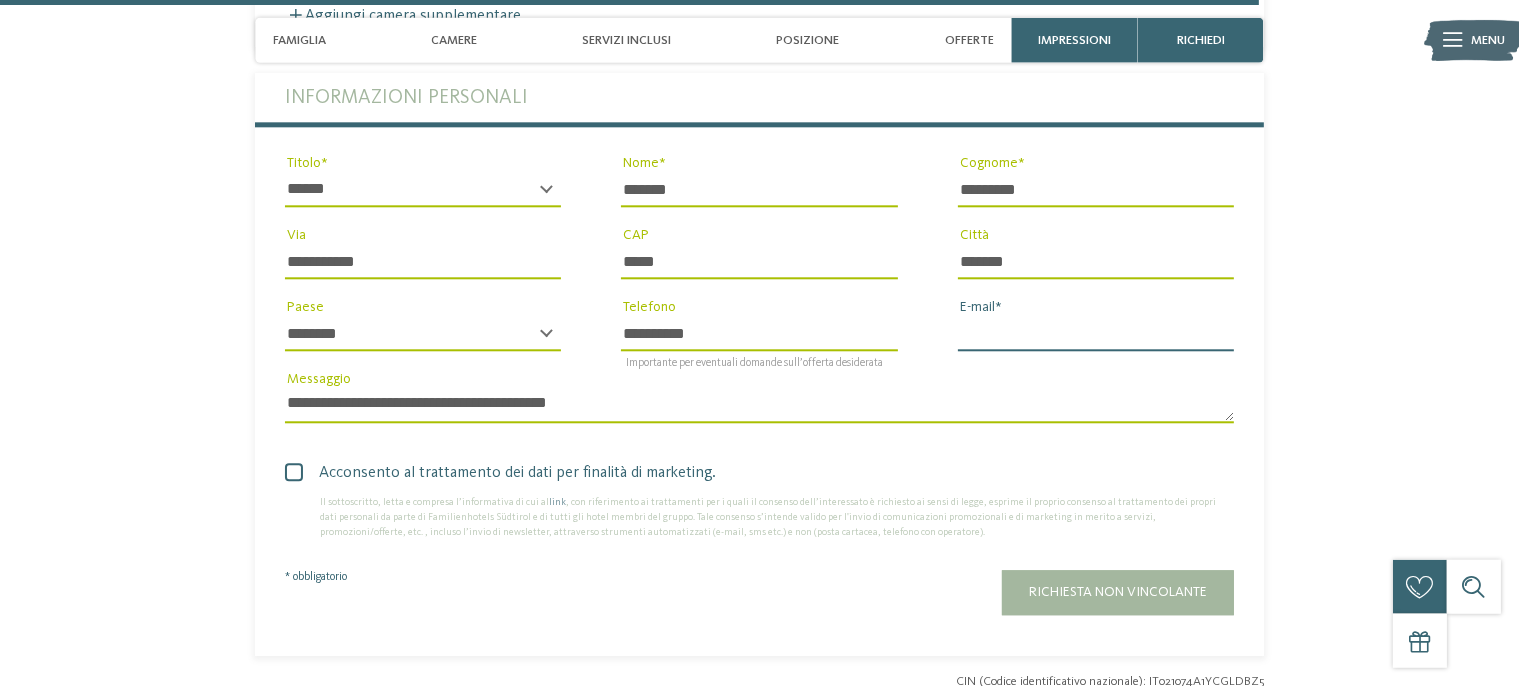 click on "E-mail" at bounding box center (1096, 335) 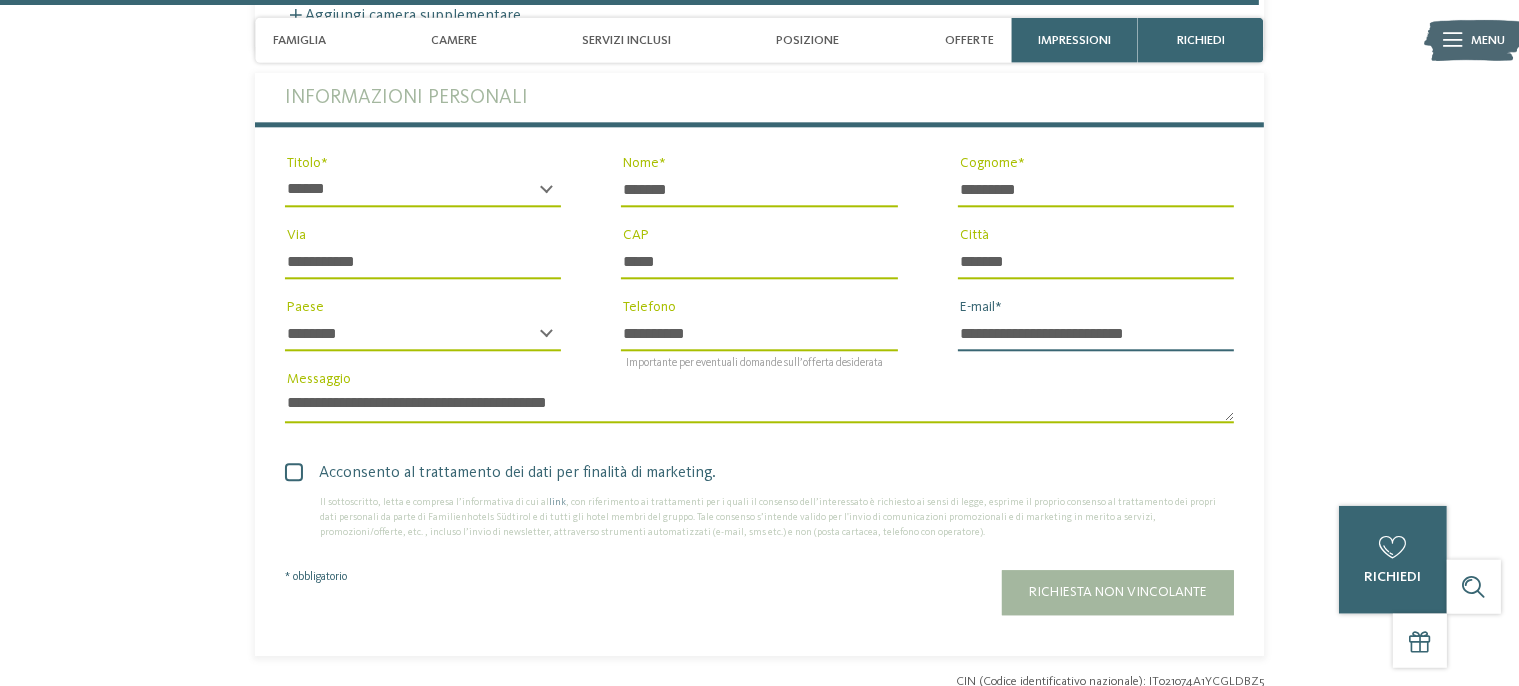 type on "**********" 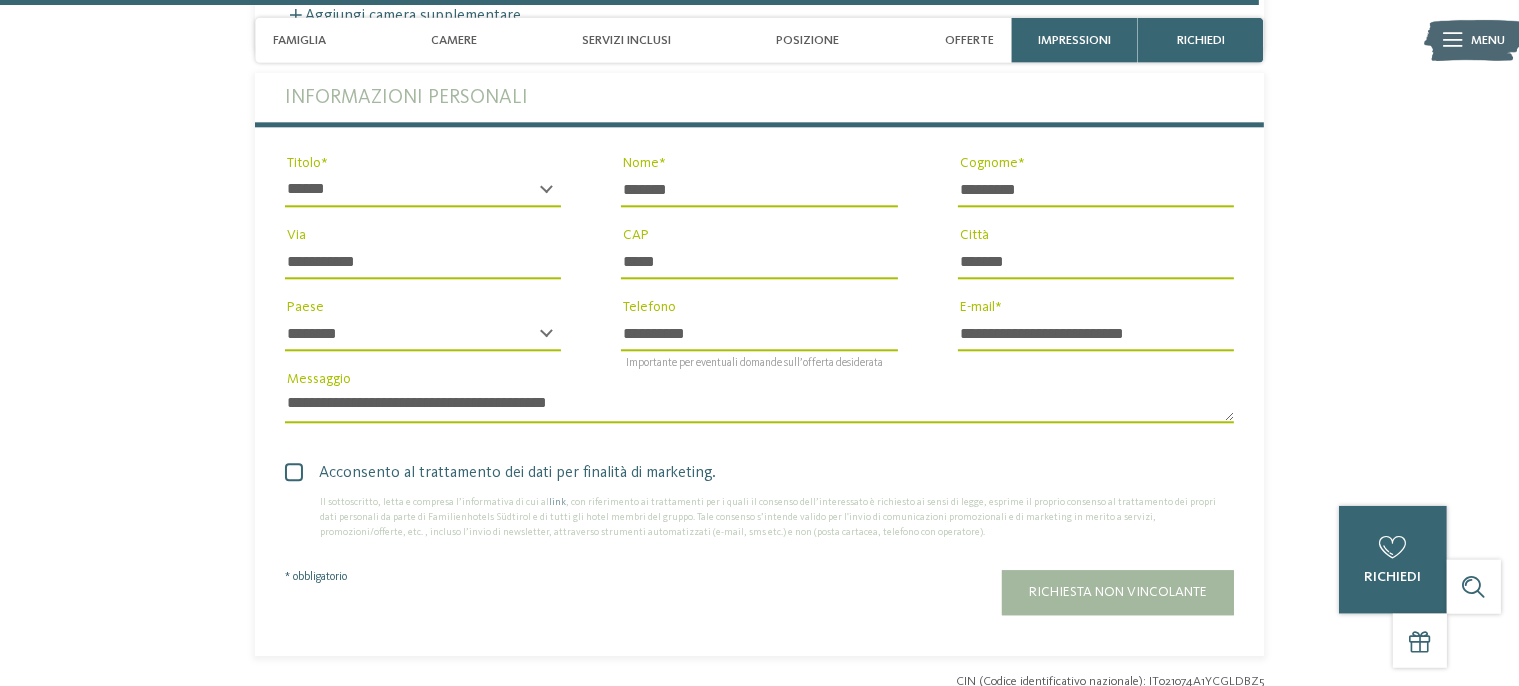 click at bounding box center [294, 473] 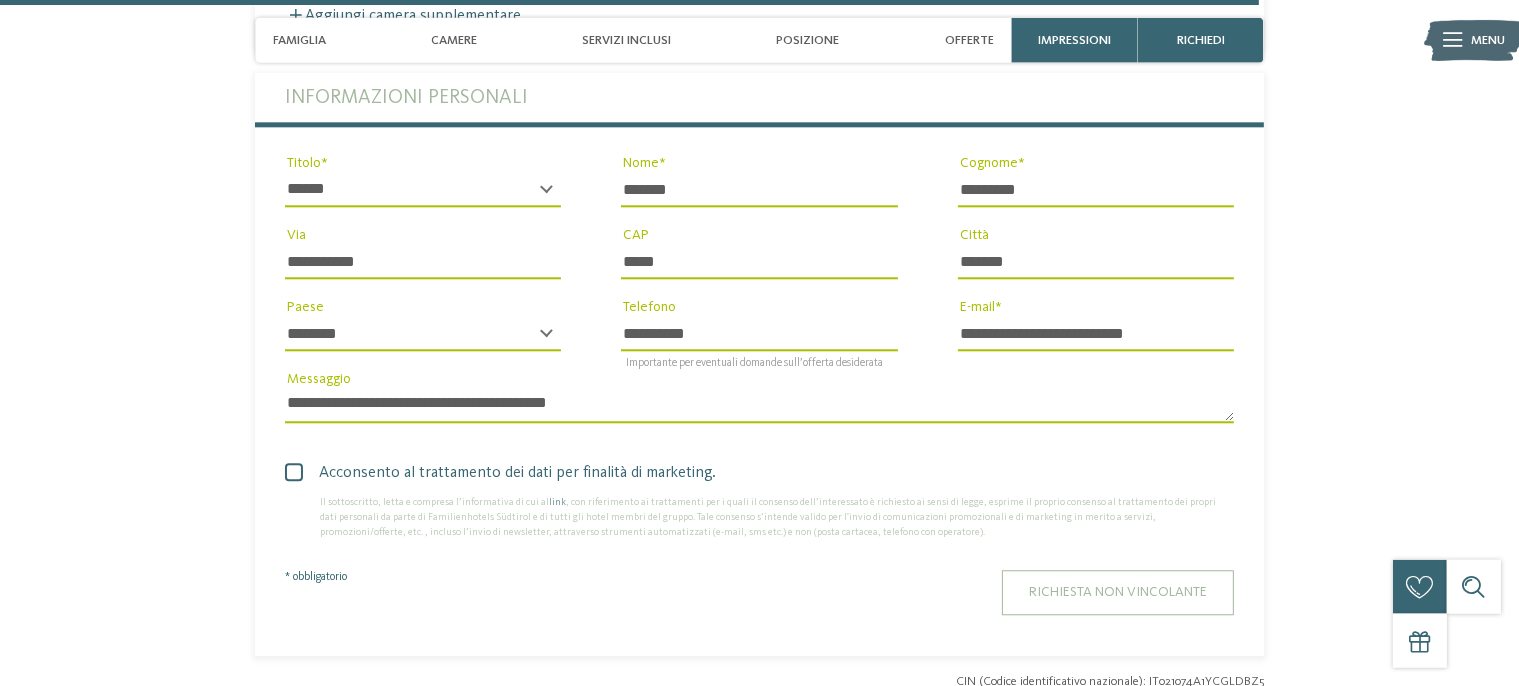 click on "Richiesta non vincolante" at bounding box center [1118, 593] 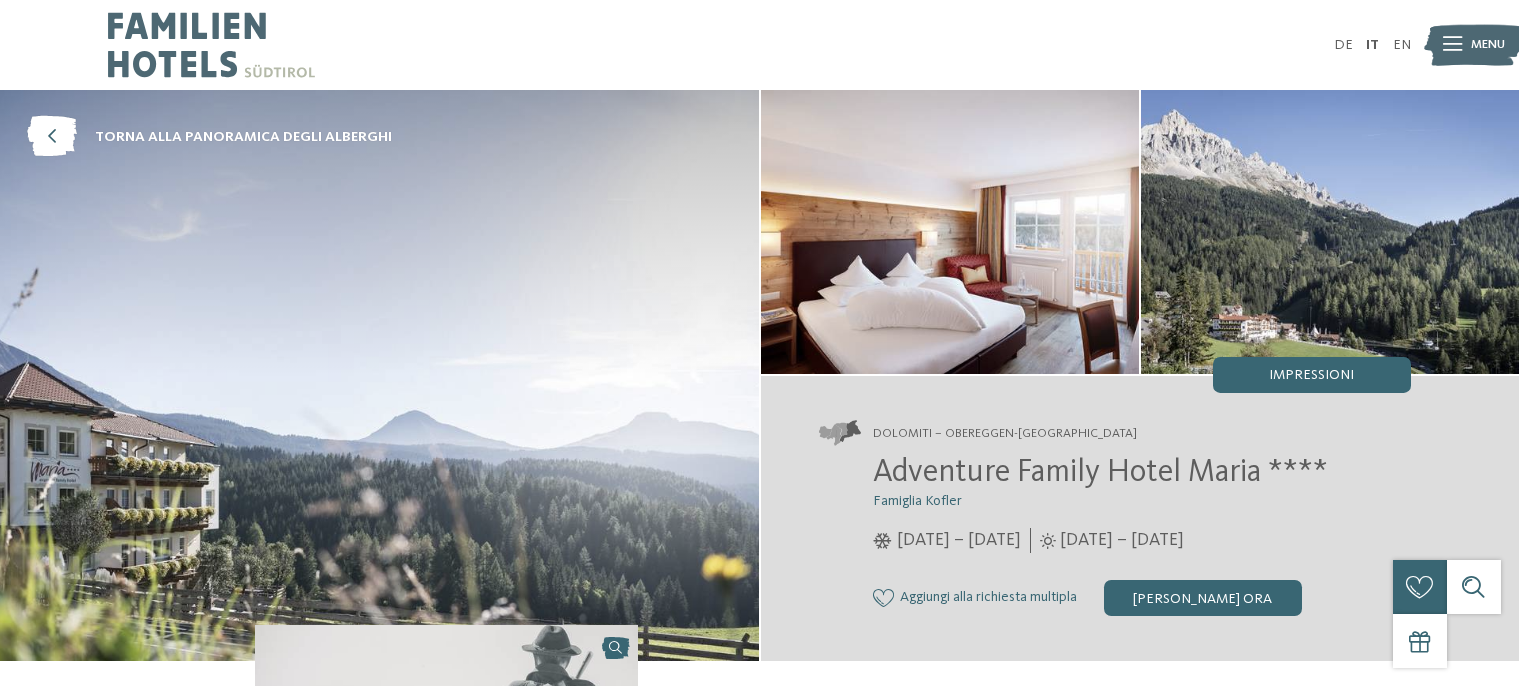scroll, scrollTop: 0, scrollLeft: 0, axis: both 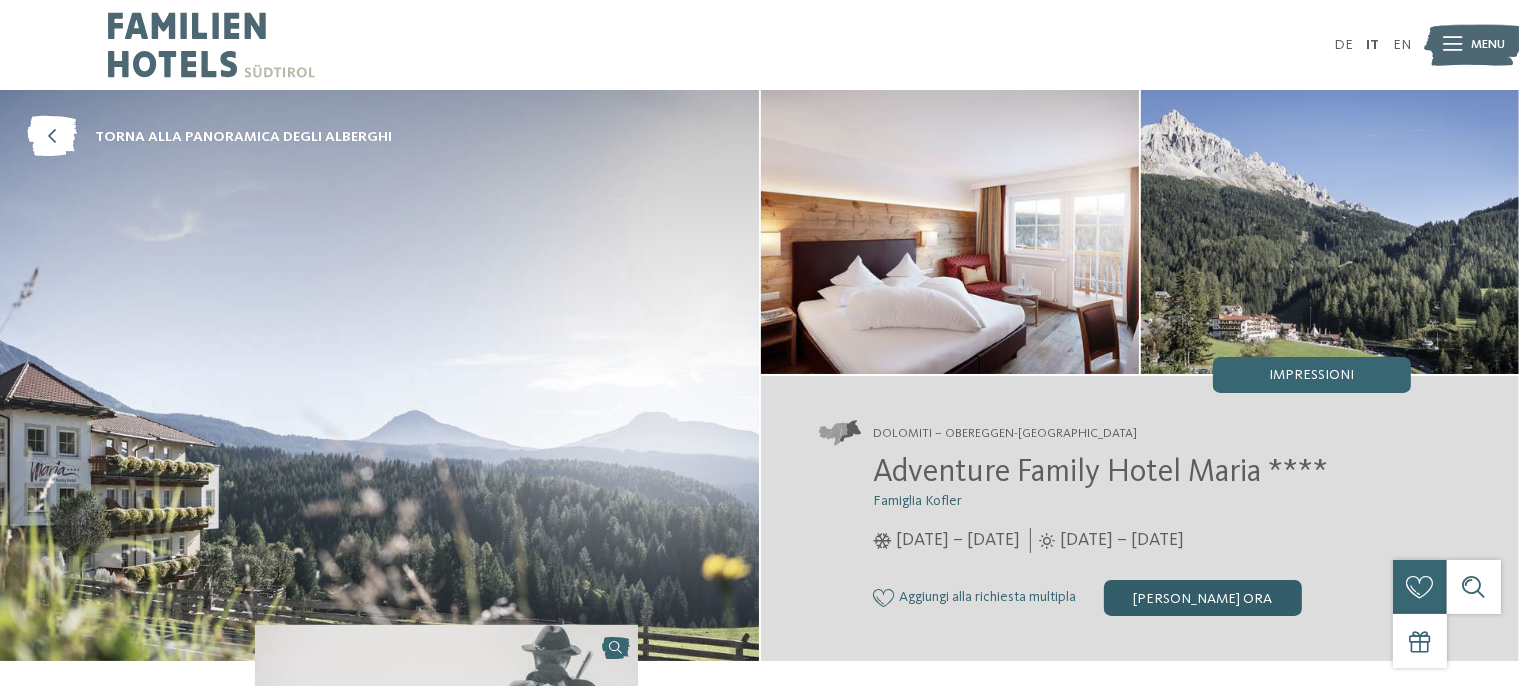 click on "[PERSON_NAME] ora" at bounding box center (1203, 598) 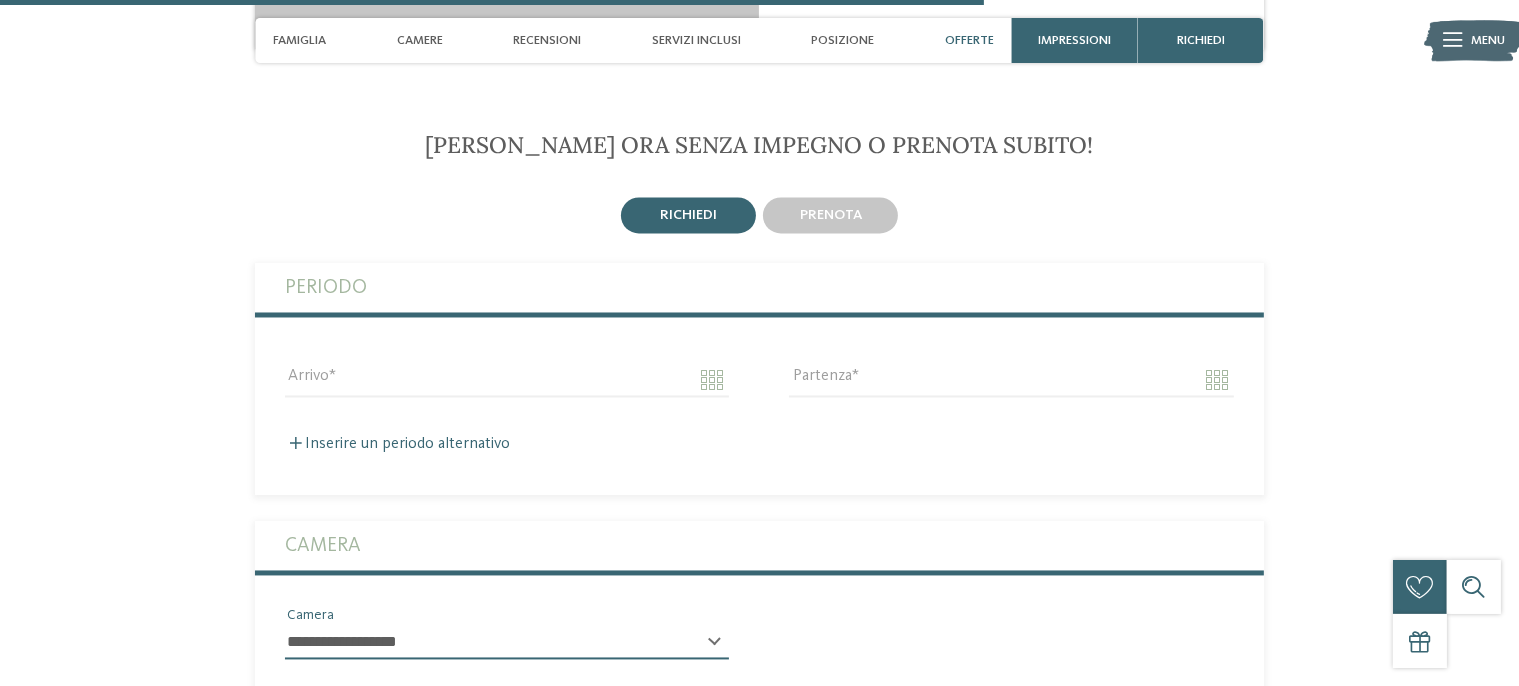 scroll, scrollTop: 3633, scrollLeft: 0, axis: vertical 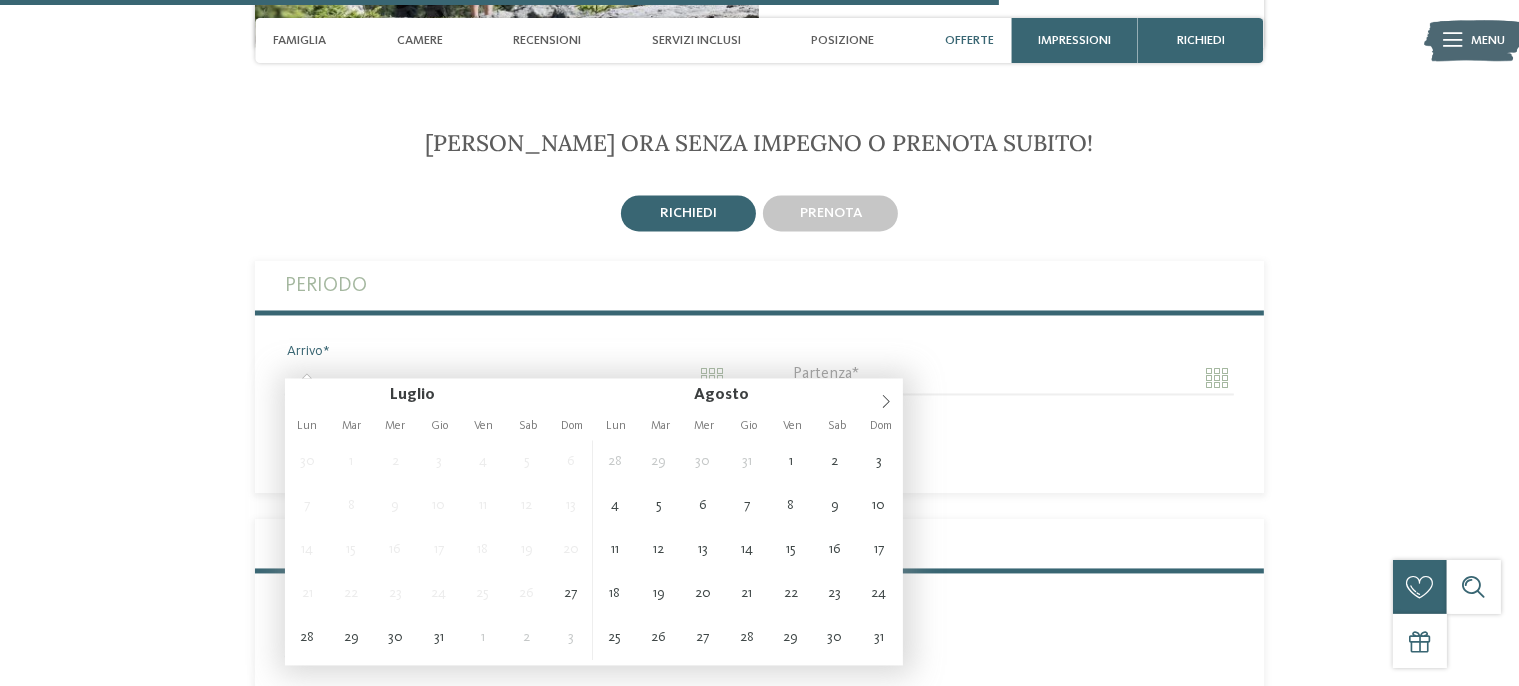 click on "Arrivo" at bounding box center (507, 379) 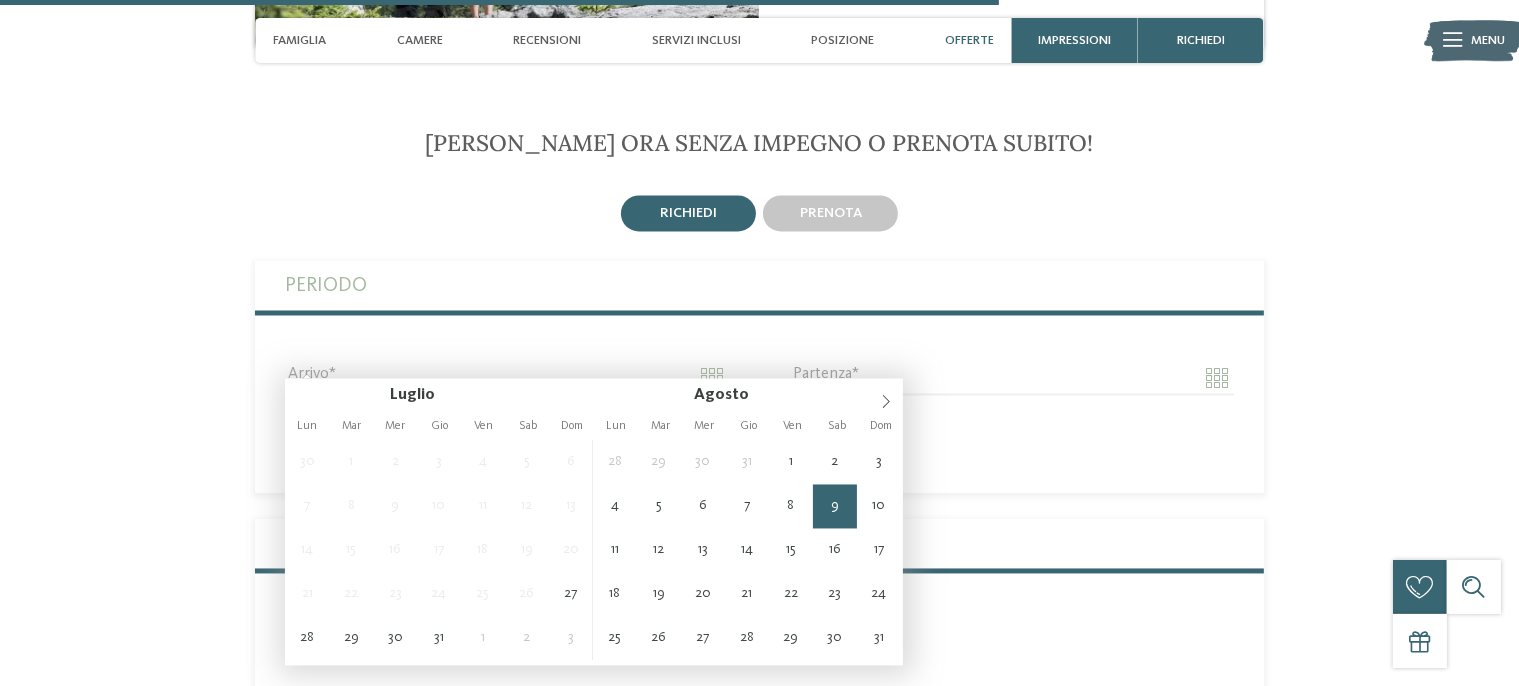 type on "**********" 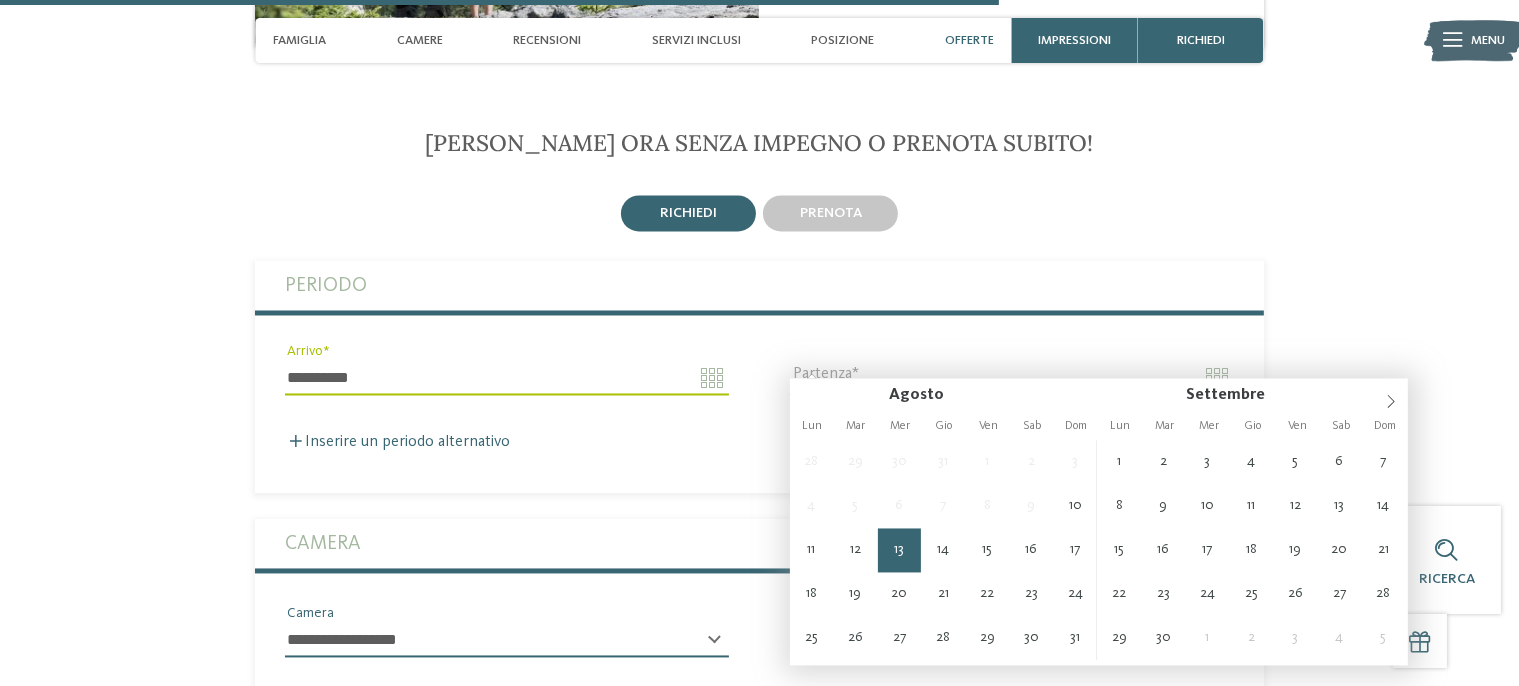 type on "**********" 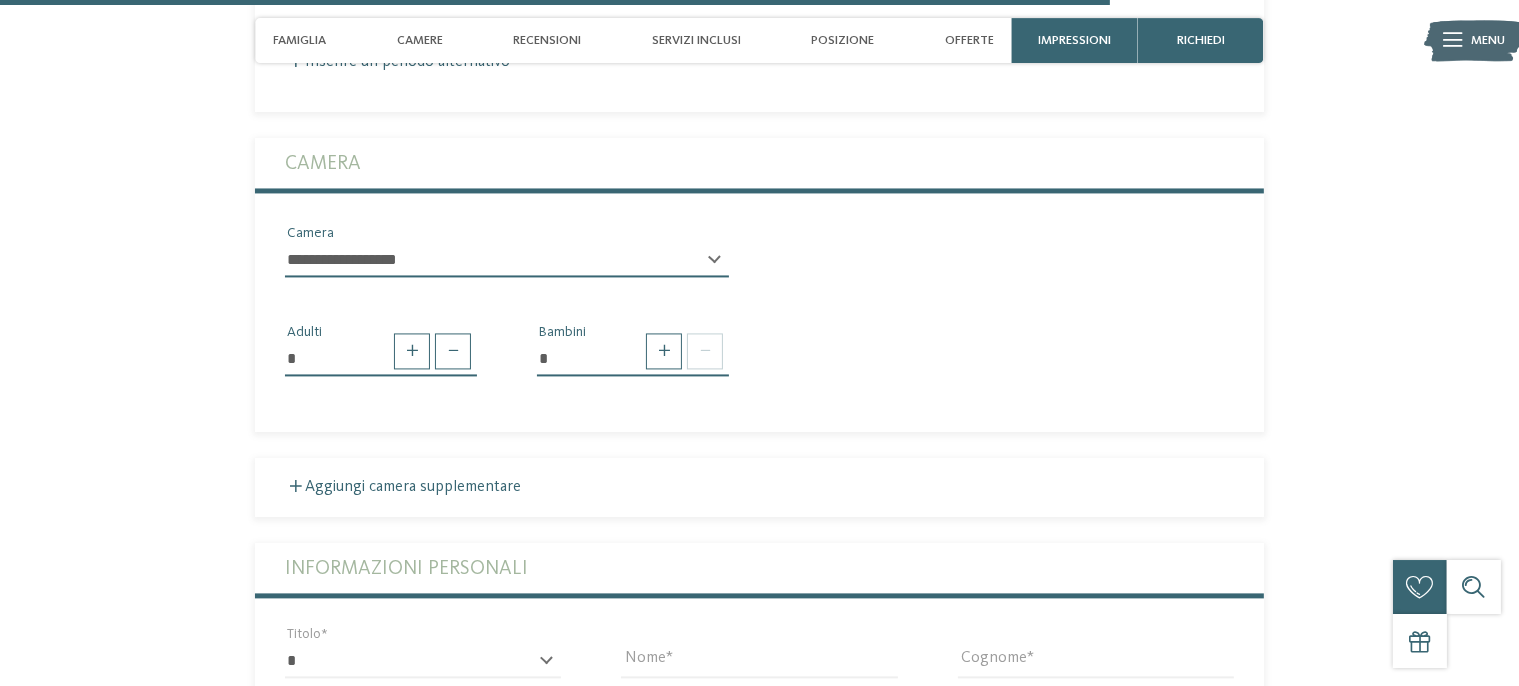 scroll, scrollTop: 4056, scrollLeft: 0, axis: vertical 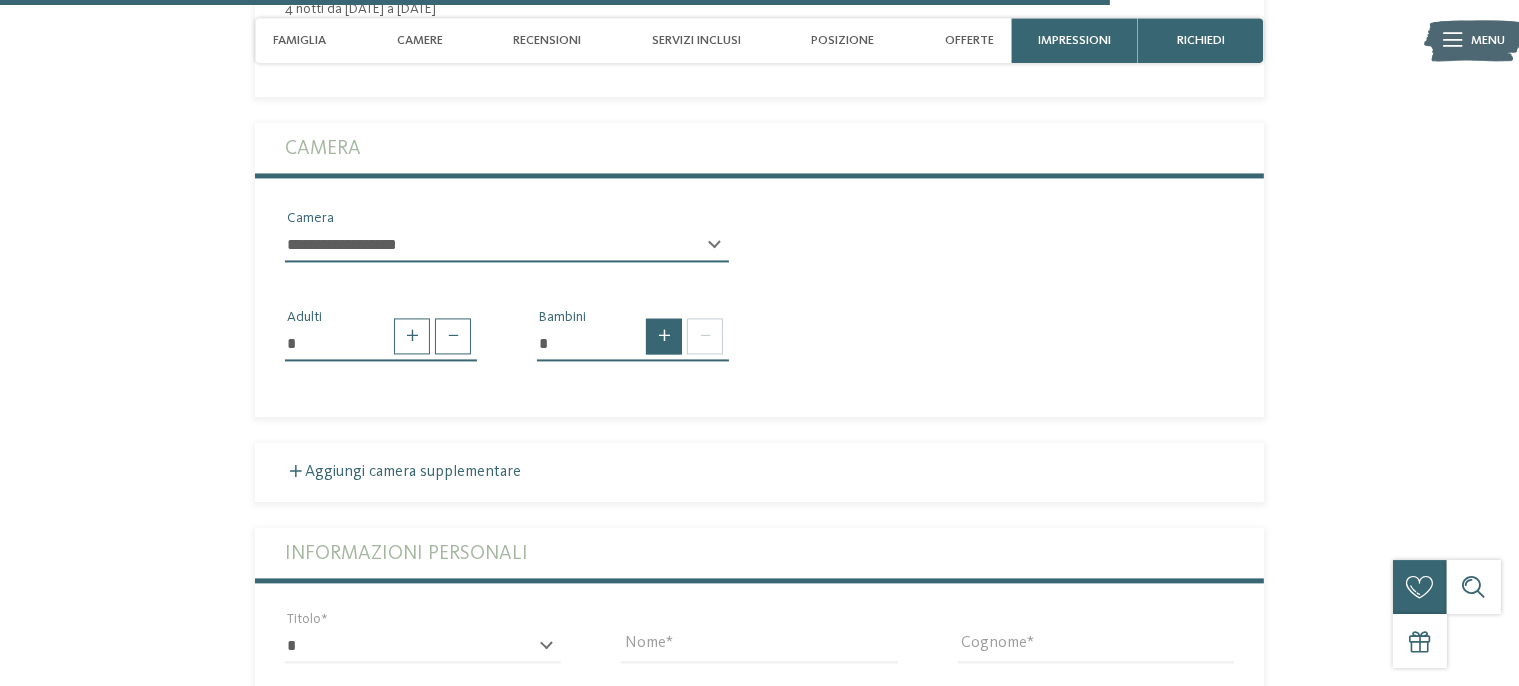 click at bounding box center [664, 336] 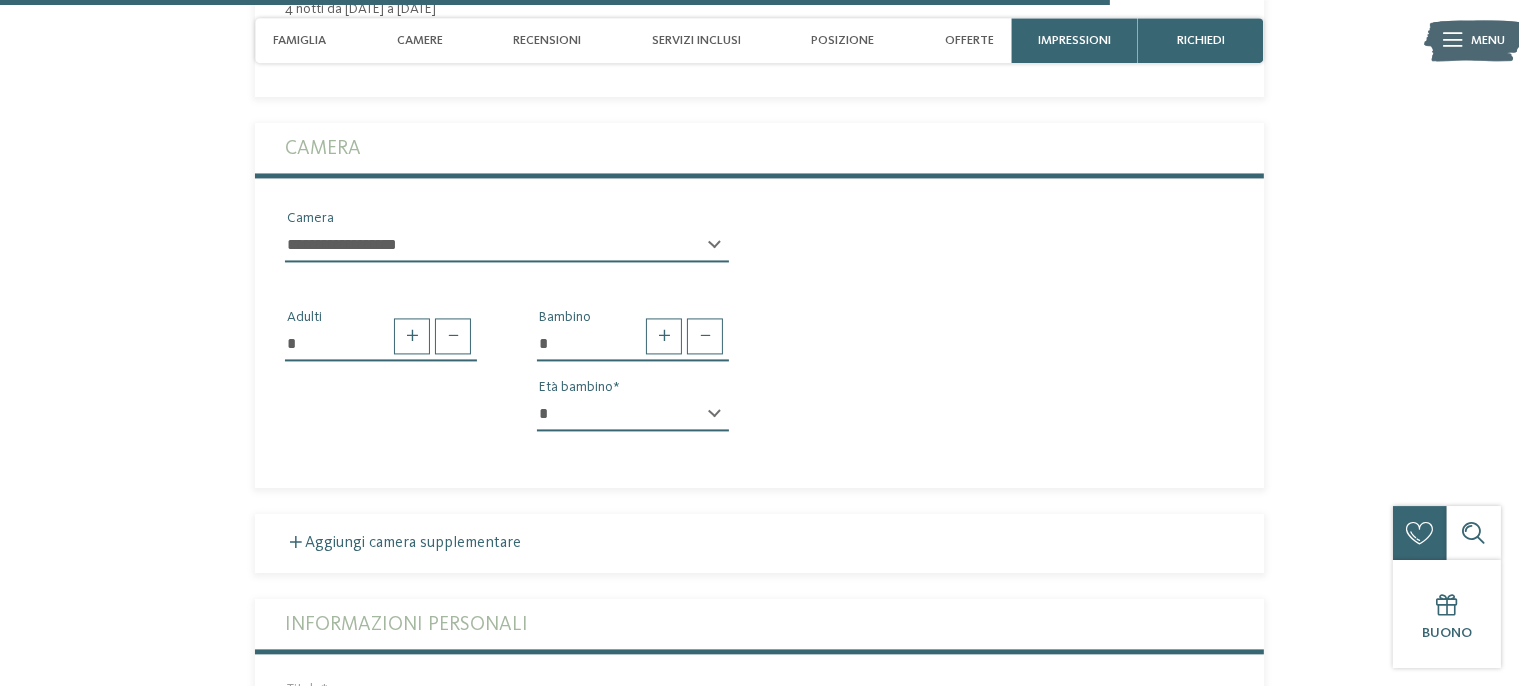 click on "* * * * * * * * * * * ** ** ** ** ** ** ** **" at bounding box center (633, 414) 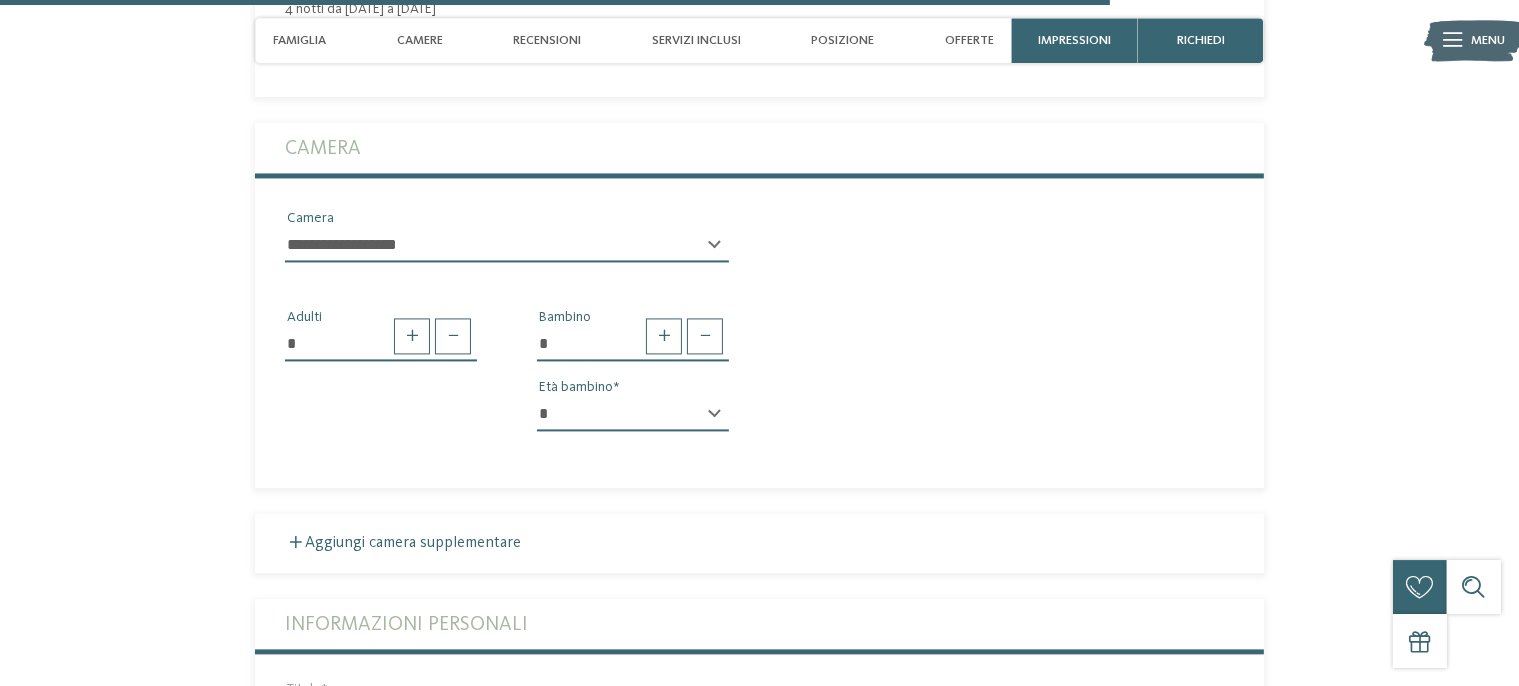select on "*" 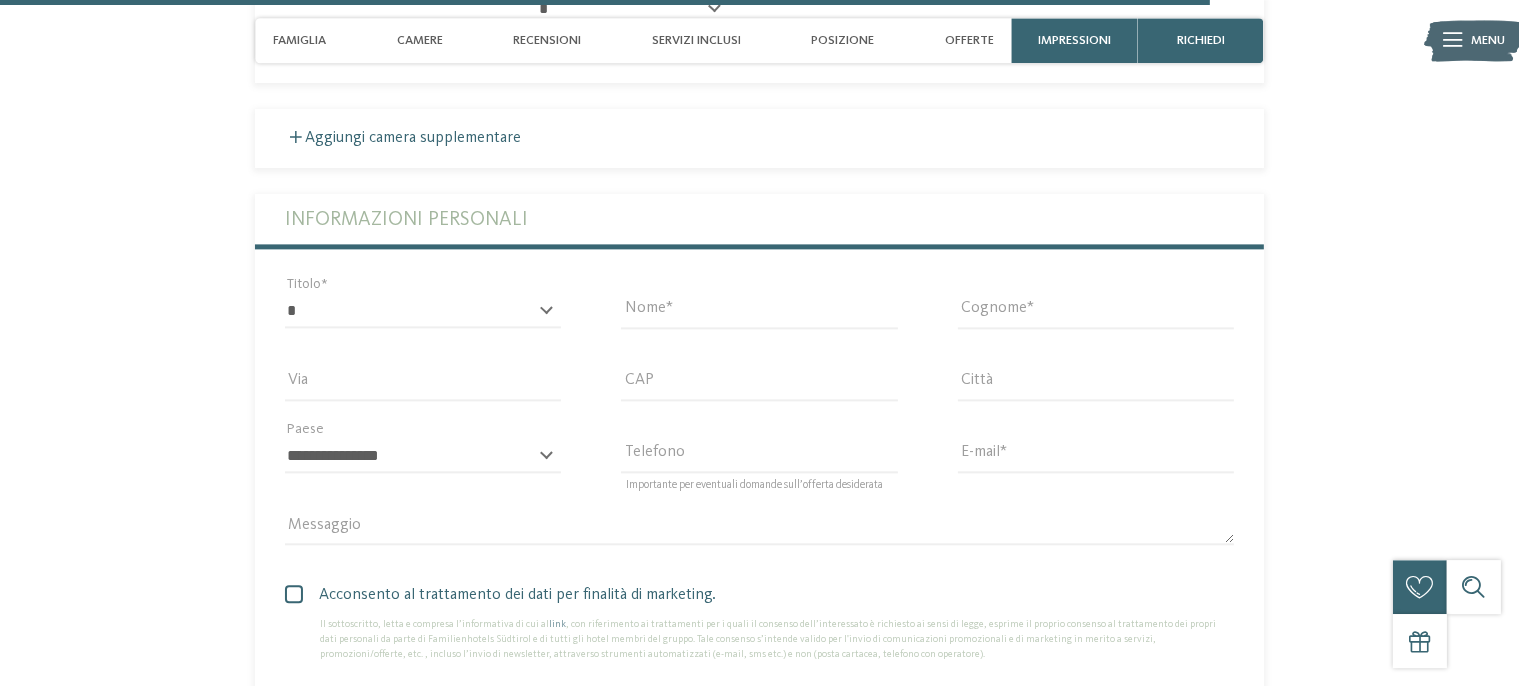 scroll, scrollTop: 4553, scrollLeft: 0, axis: vertical 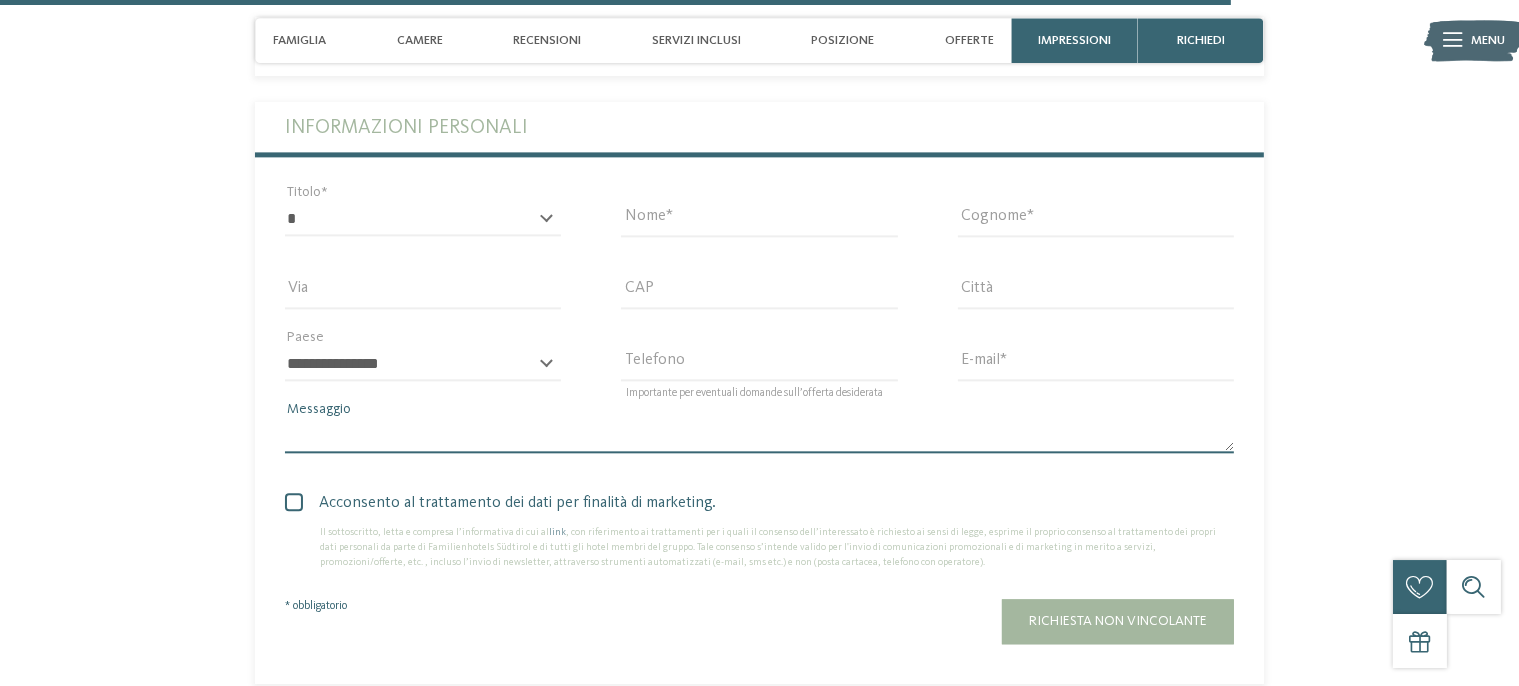 click on "Messaggio" at bounding box center (759, 436) 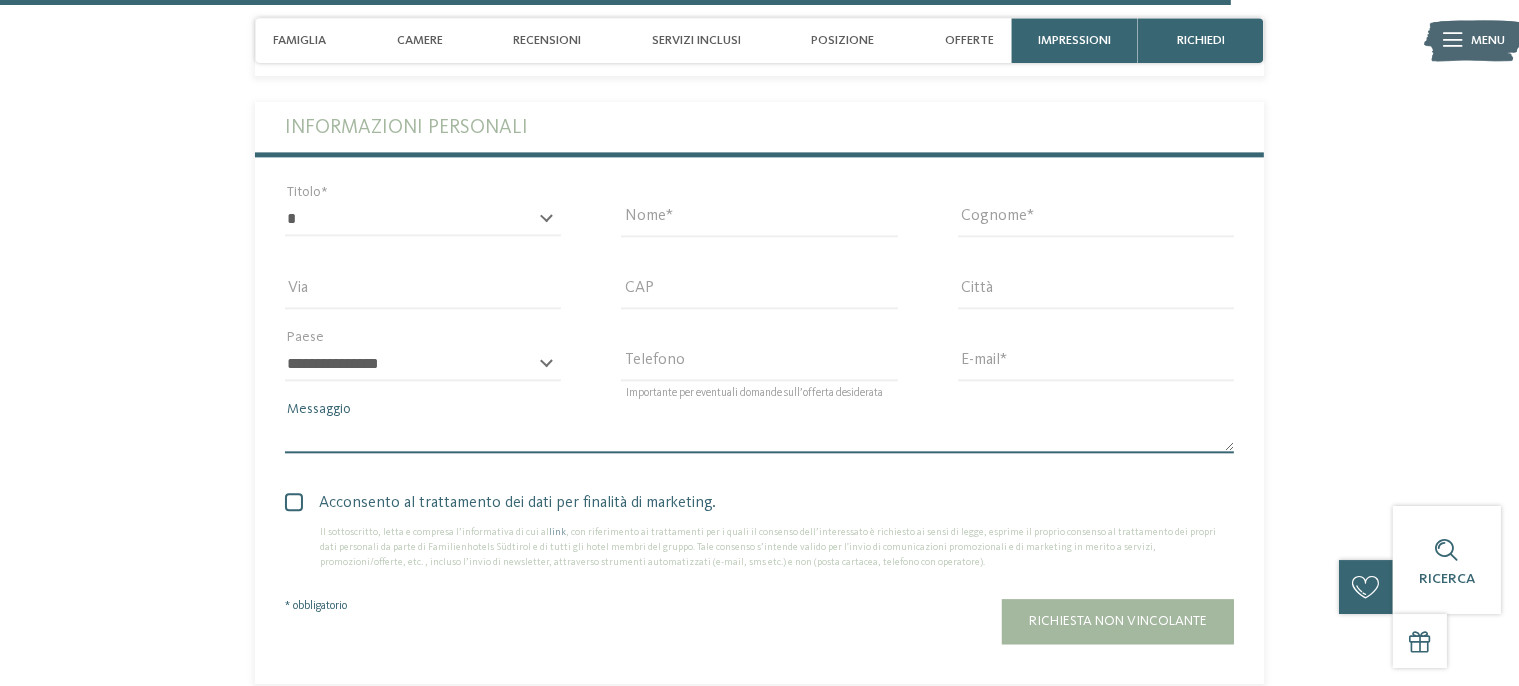 paste on "**********" 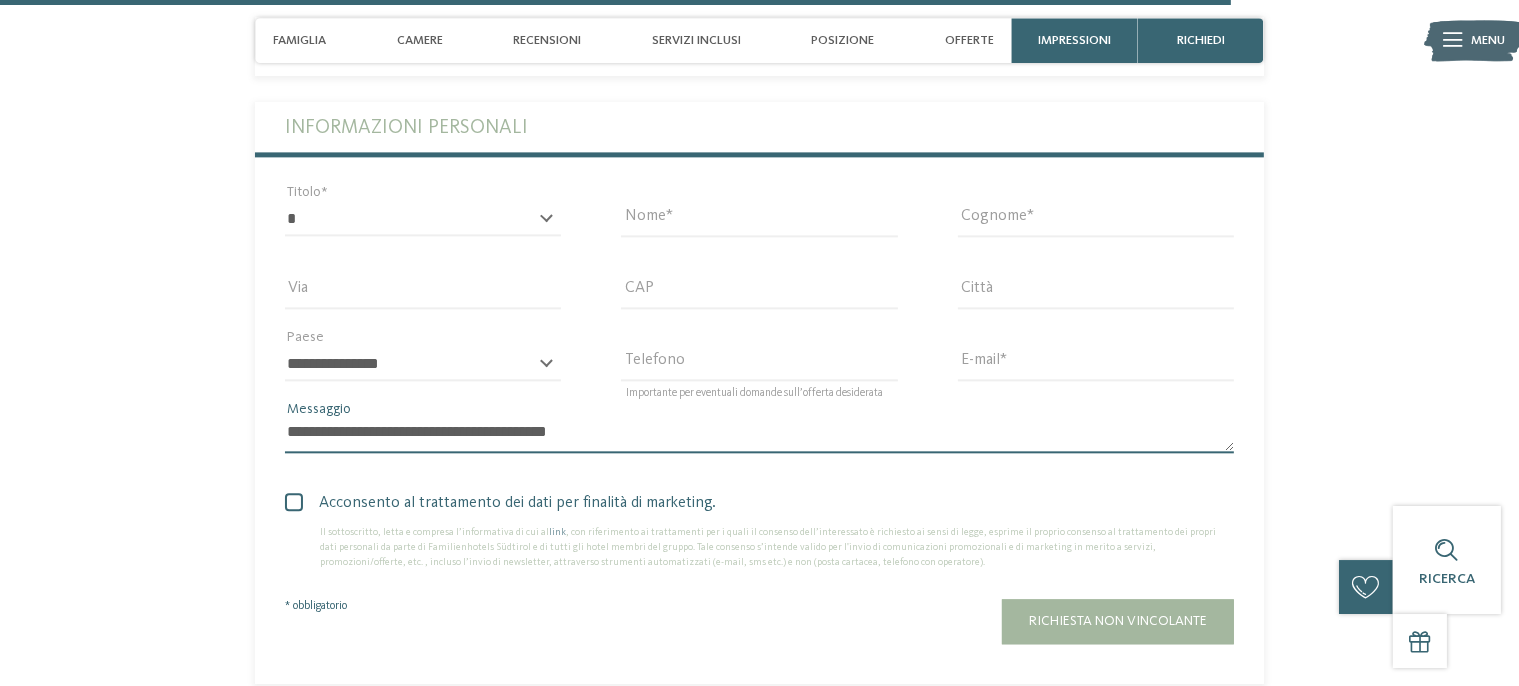 type on "**********" 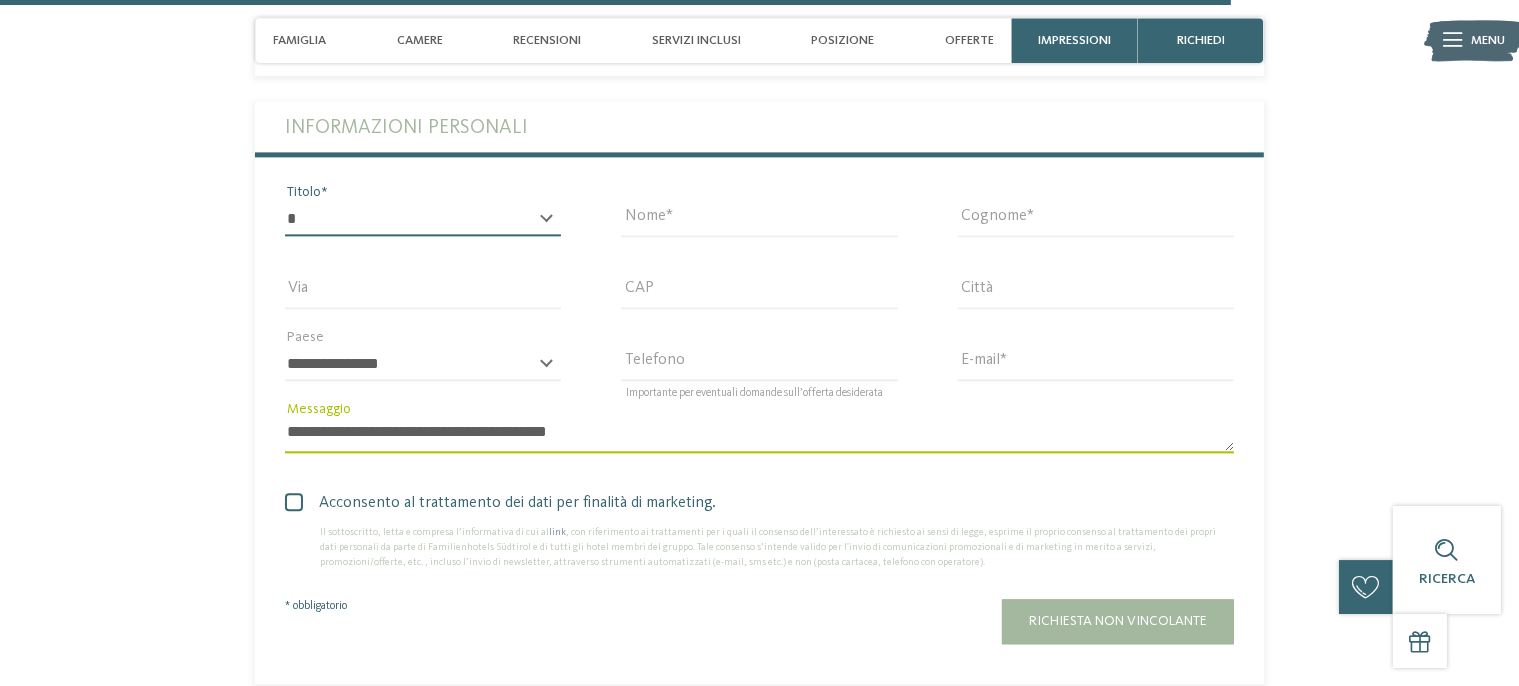 click on "* ****** ******* ******** ******" at bounding box center (423, 219) 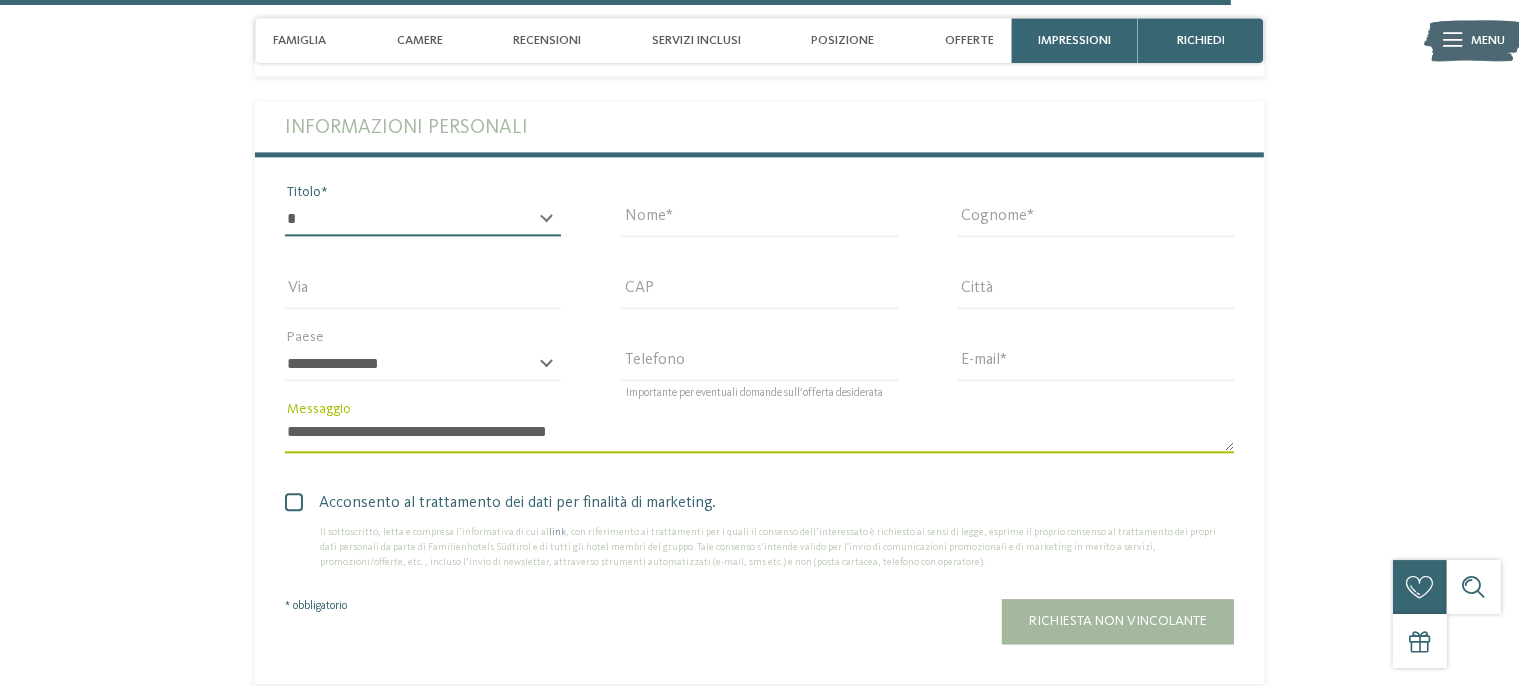 select on "*" 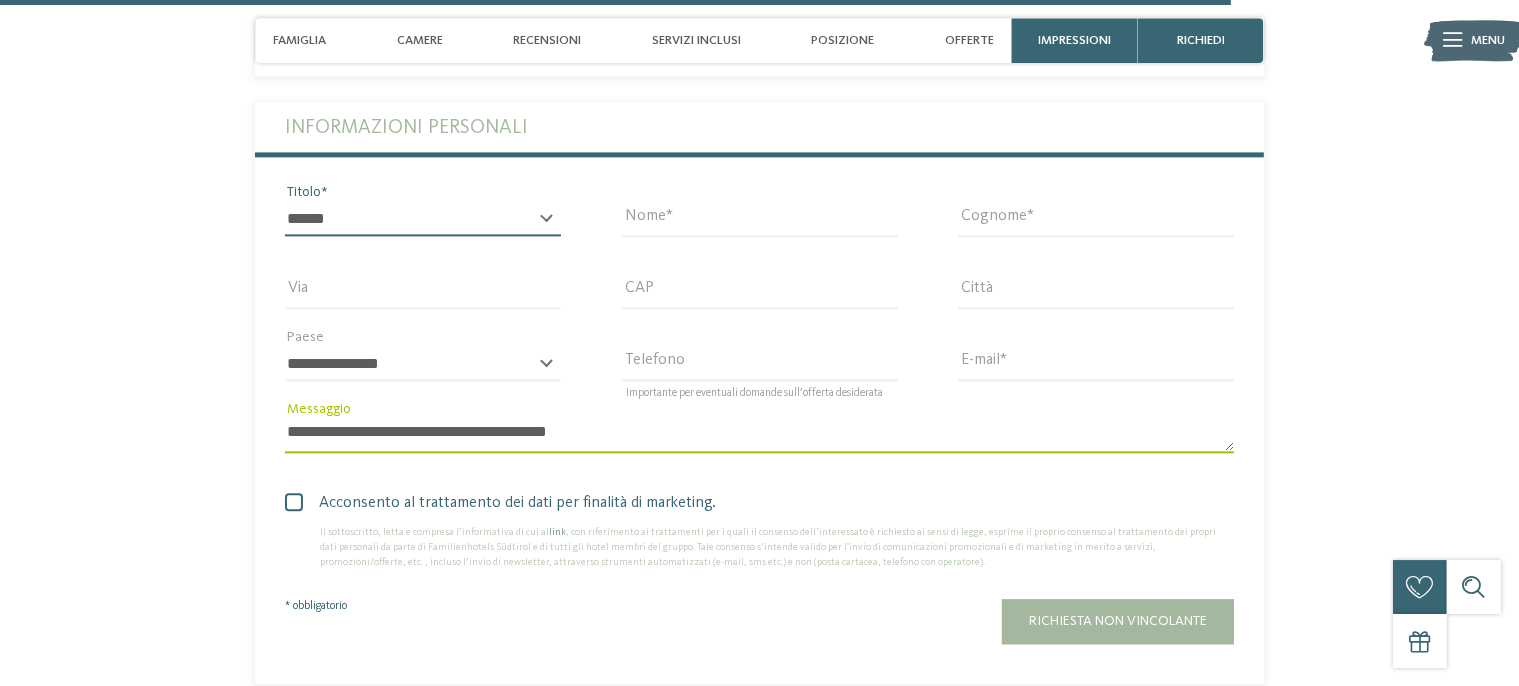 click on "******" at bounding box center (0, 0) 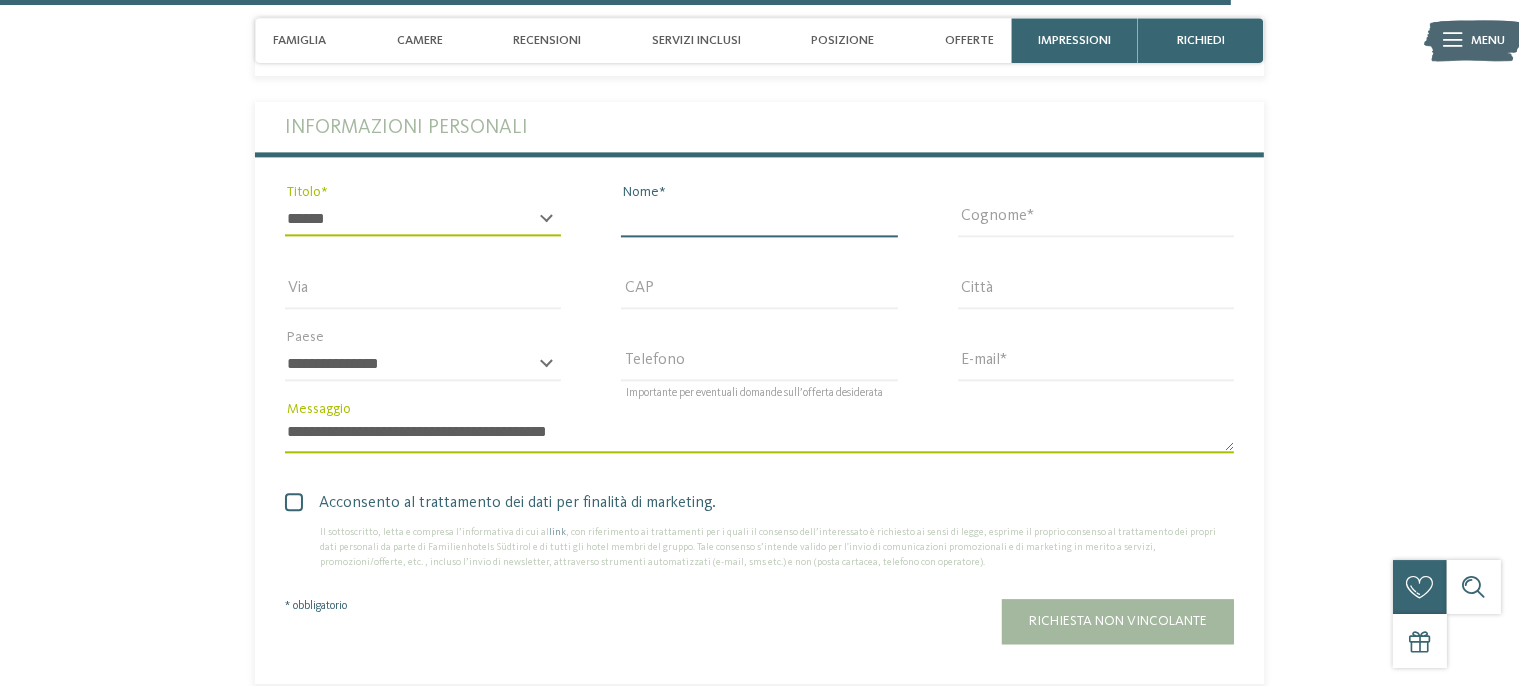 click on "Nome" at bounding box center [759, 219] 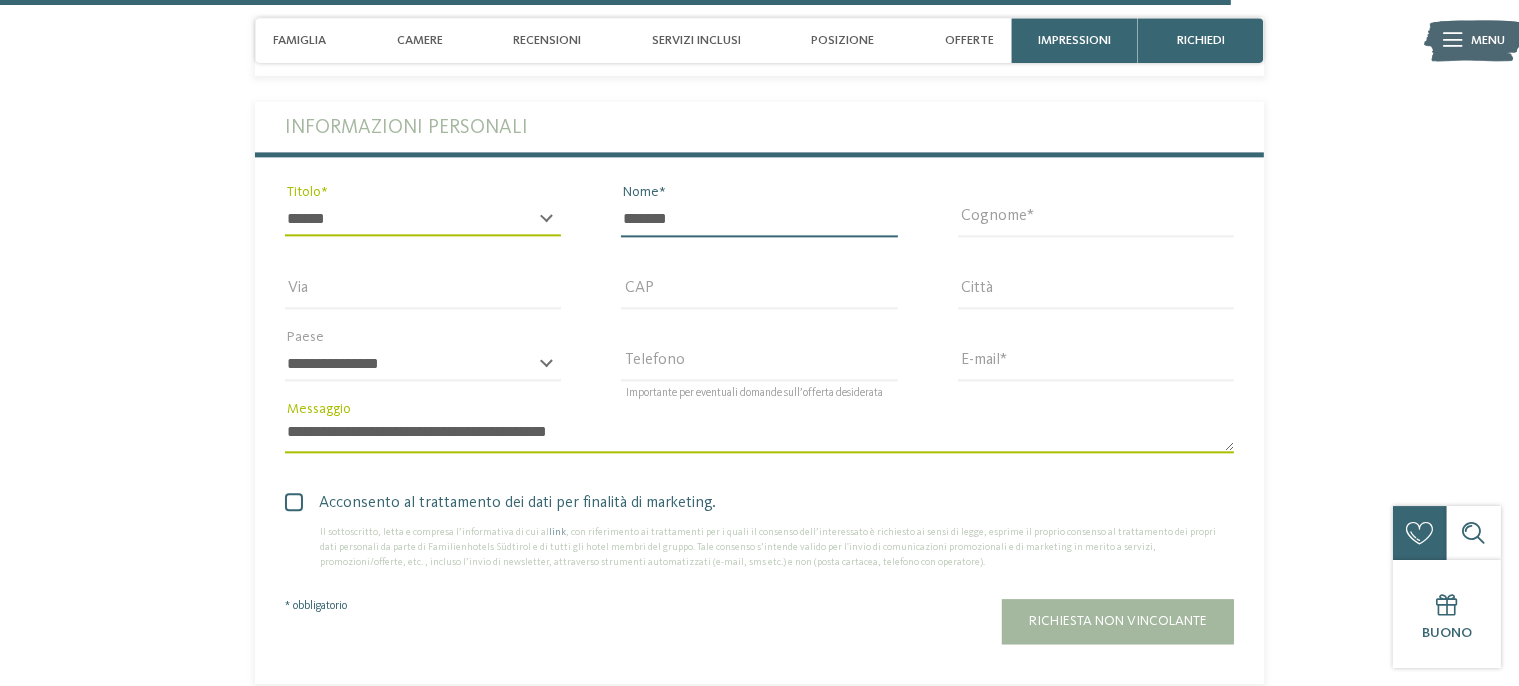 click on "*******" at bounding box center [759, 219] 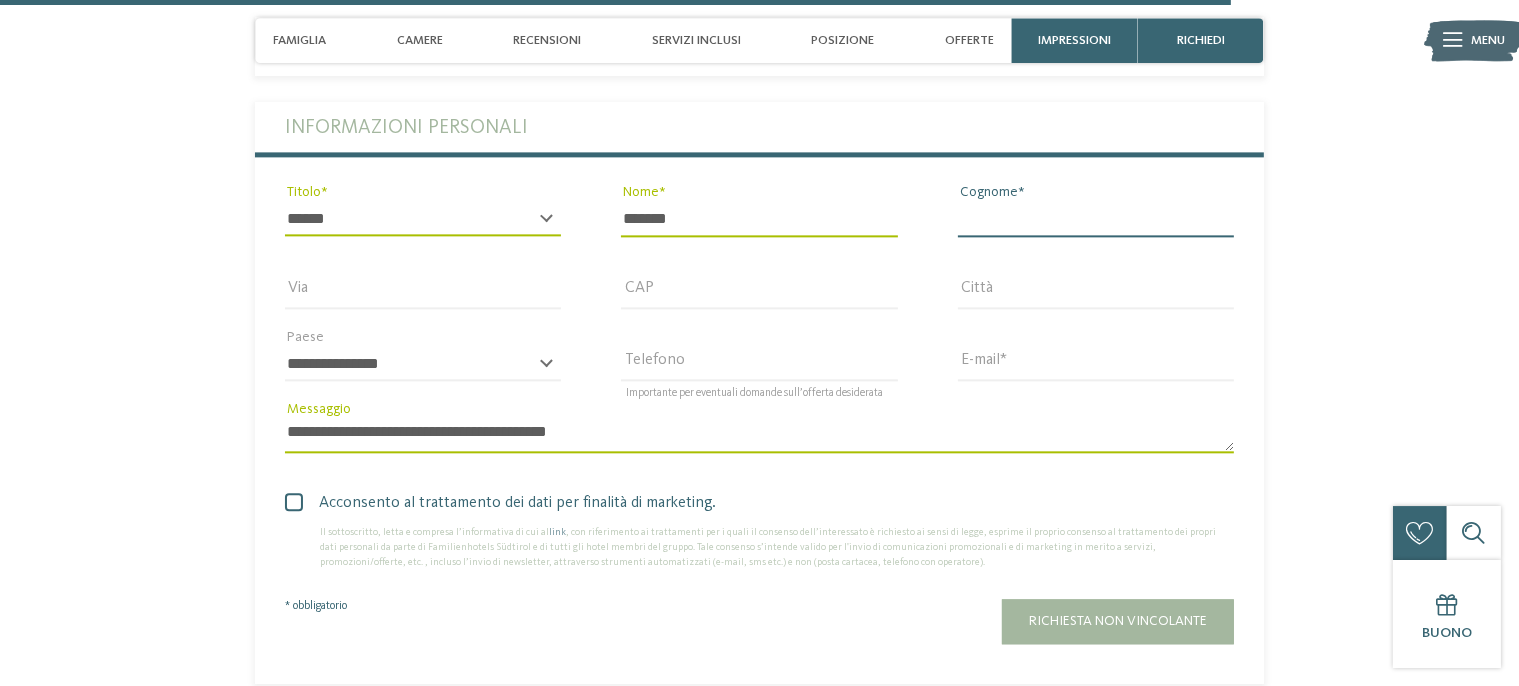 click on "Cognome" at bounding box center [1096, 219] 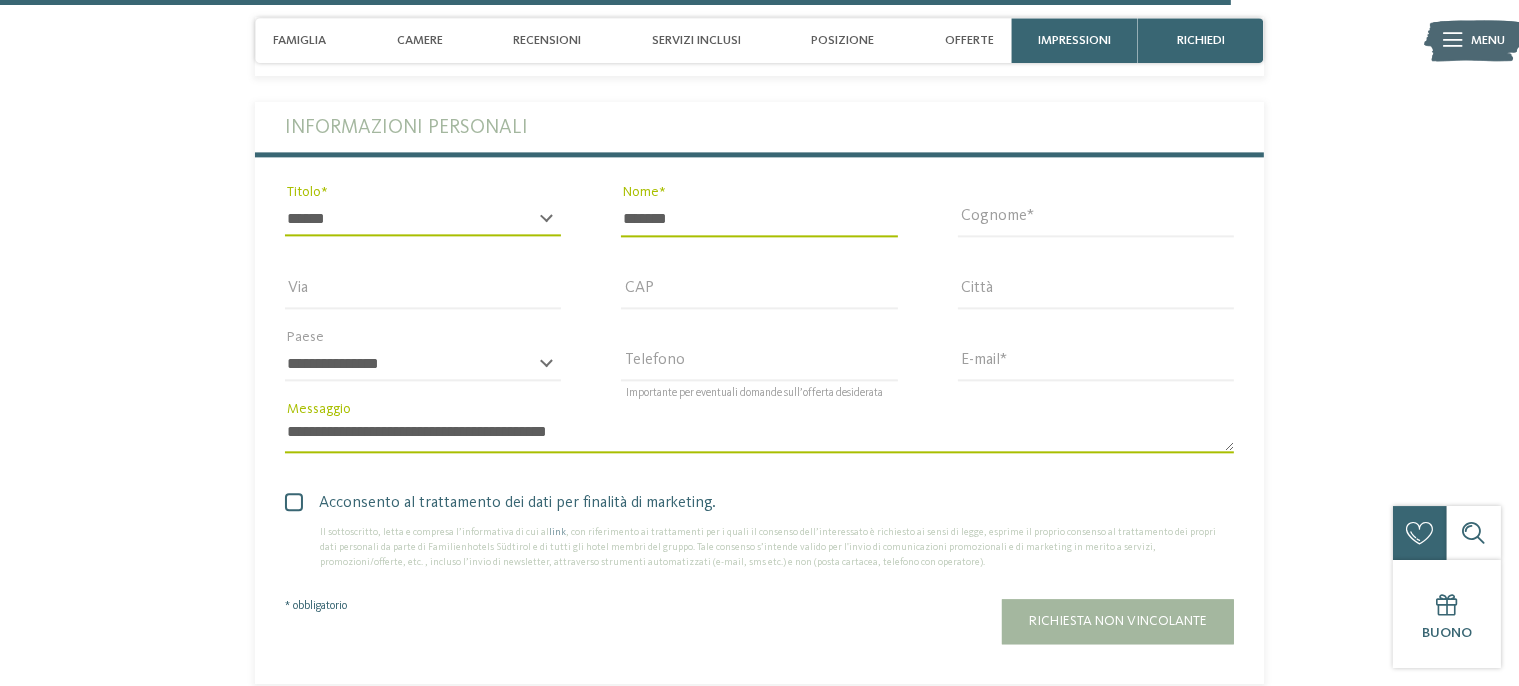 click on "Cognome" at bounding box center [1096, 219] 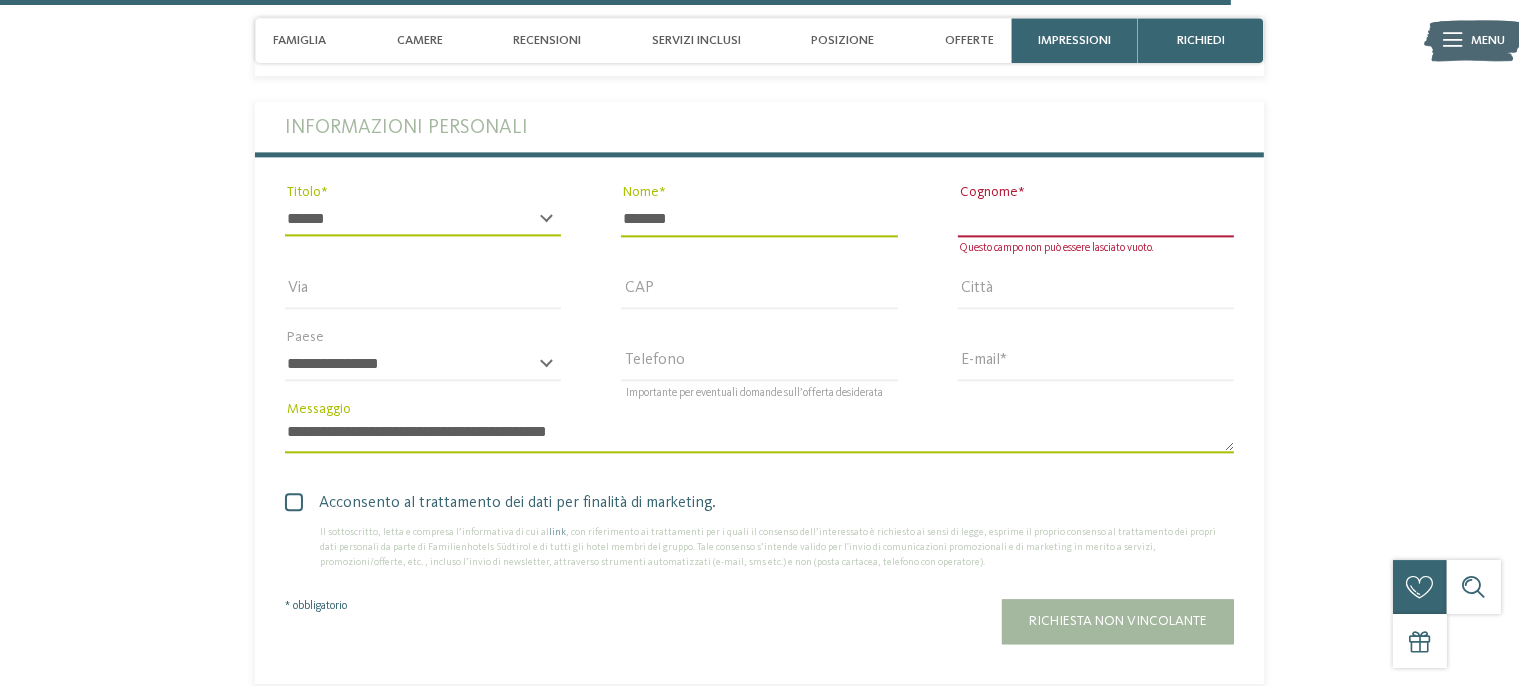 click on "Cognome" at bounding box center [1096, 219] 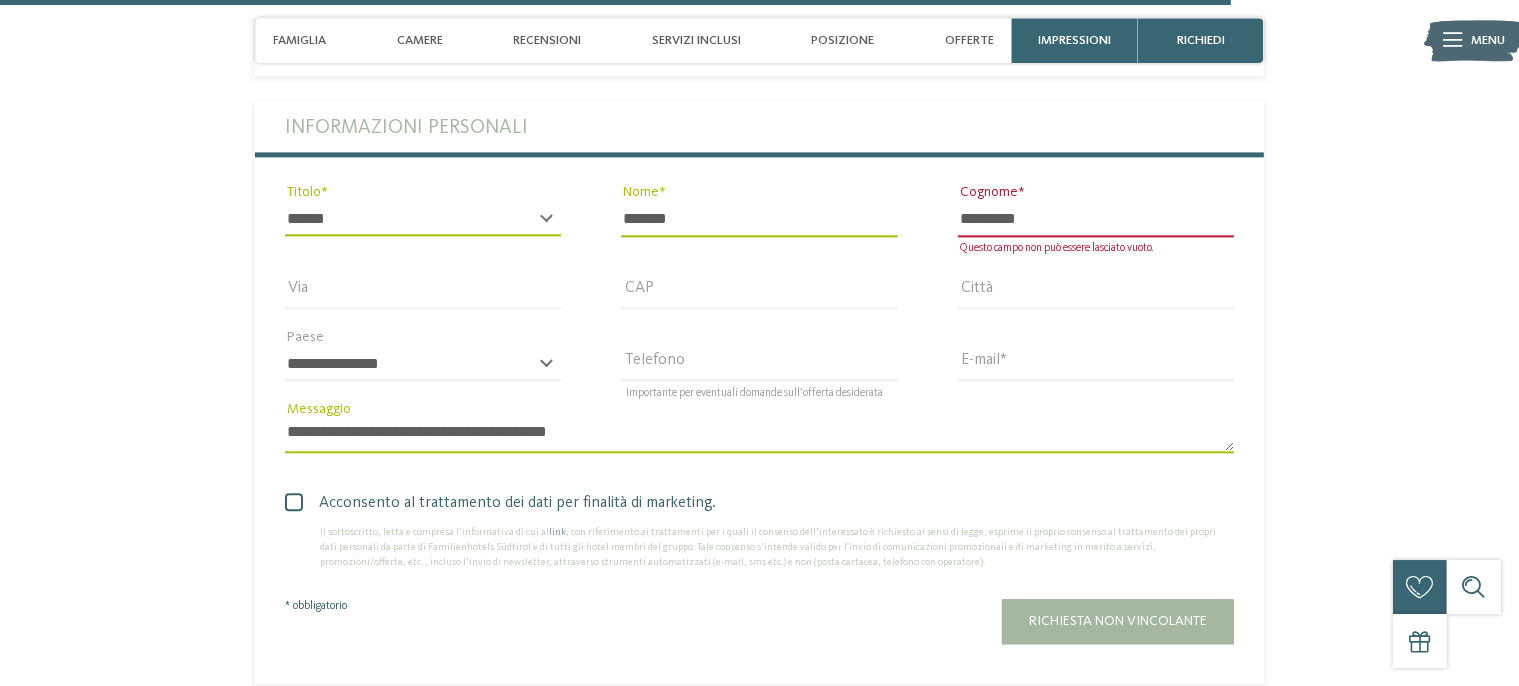 type on "*********" 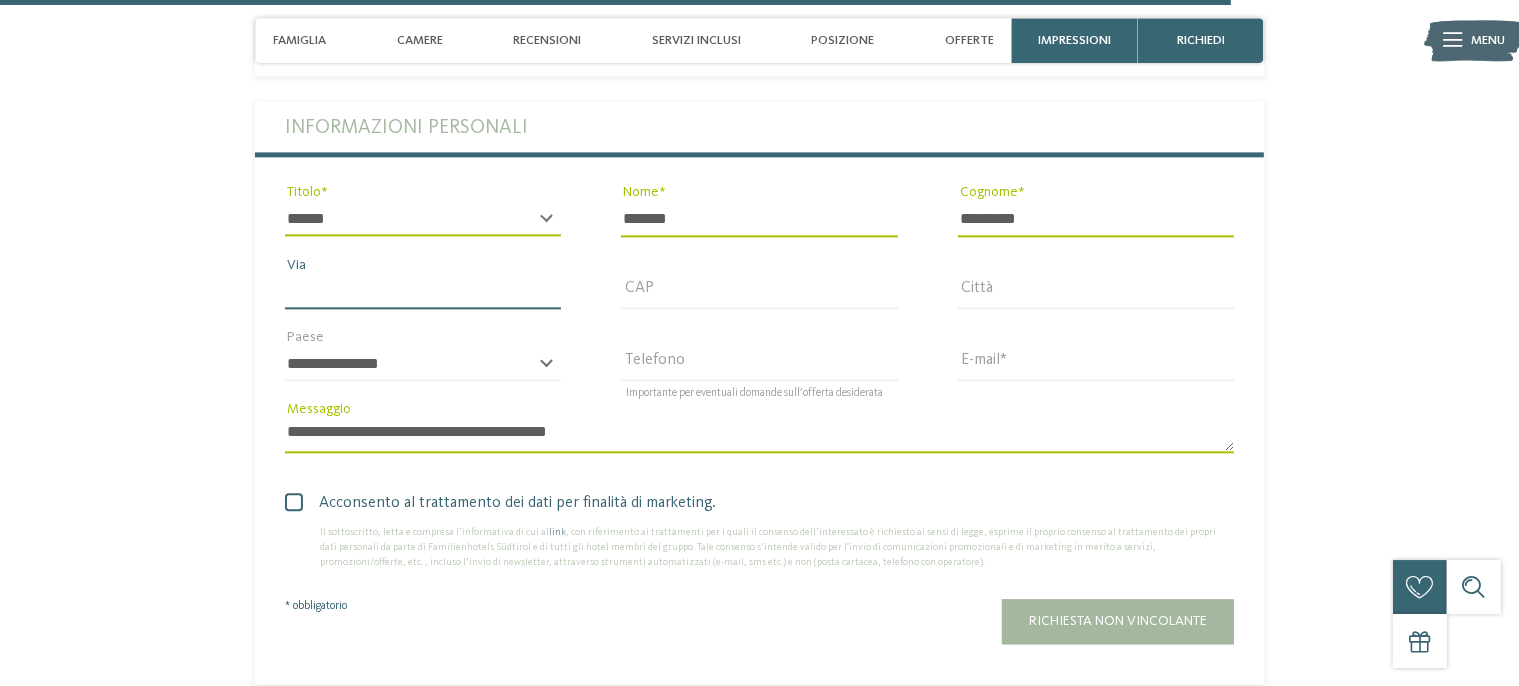 click on "Via" at bounding box center [423, 292] 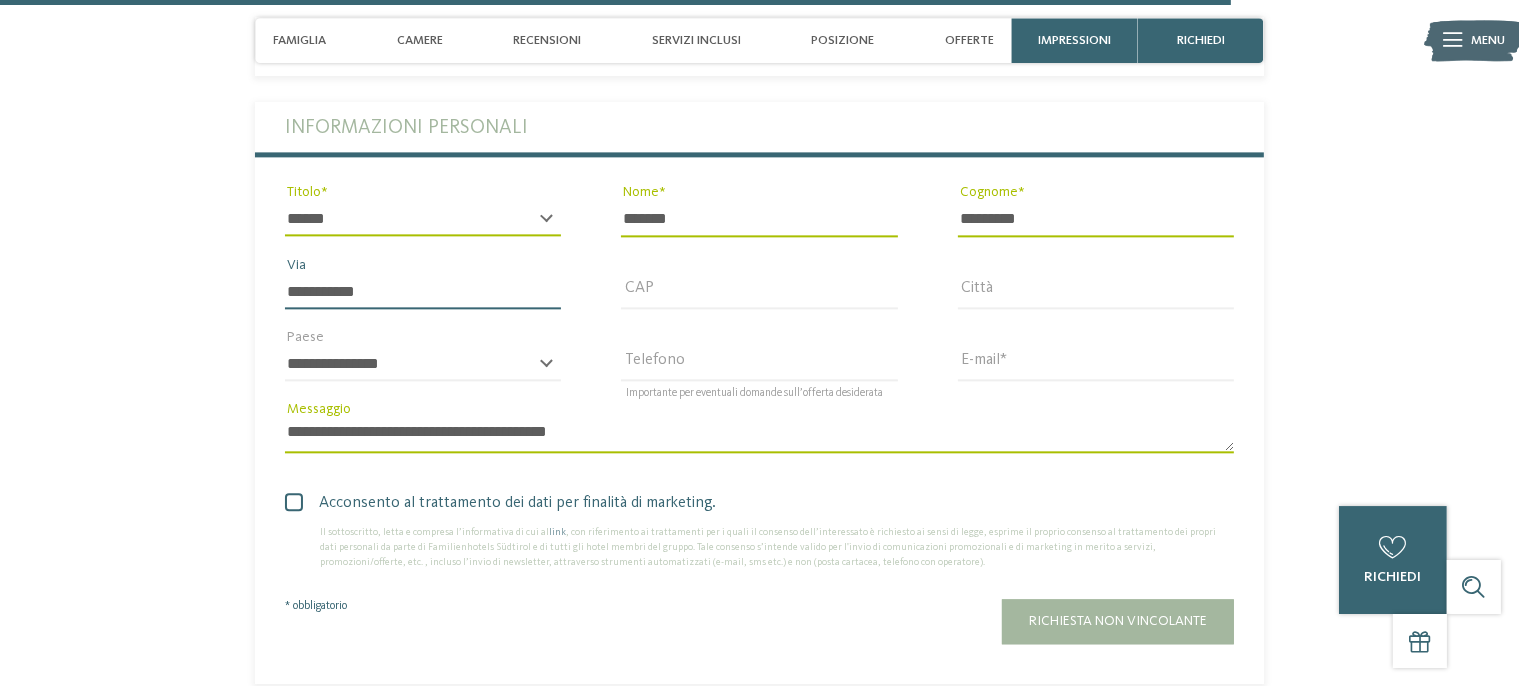 type on "**********" 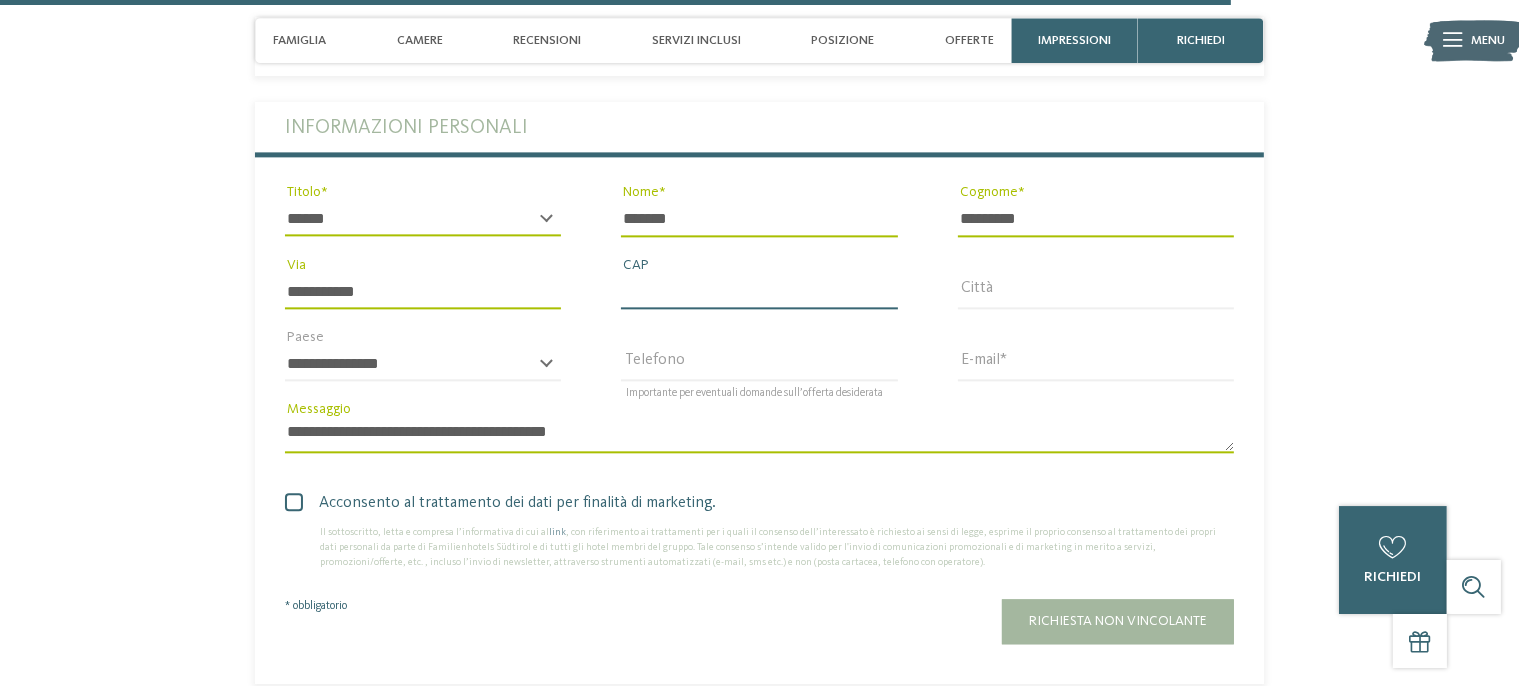 click on "CAP" at bounding box center (759, 292) 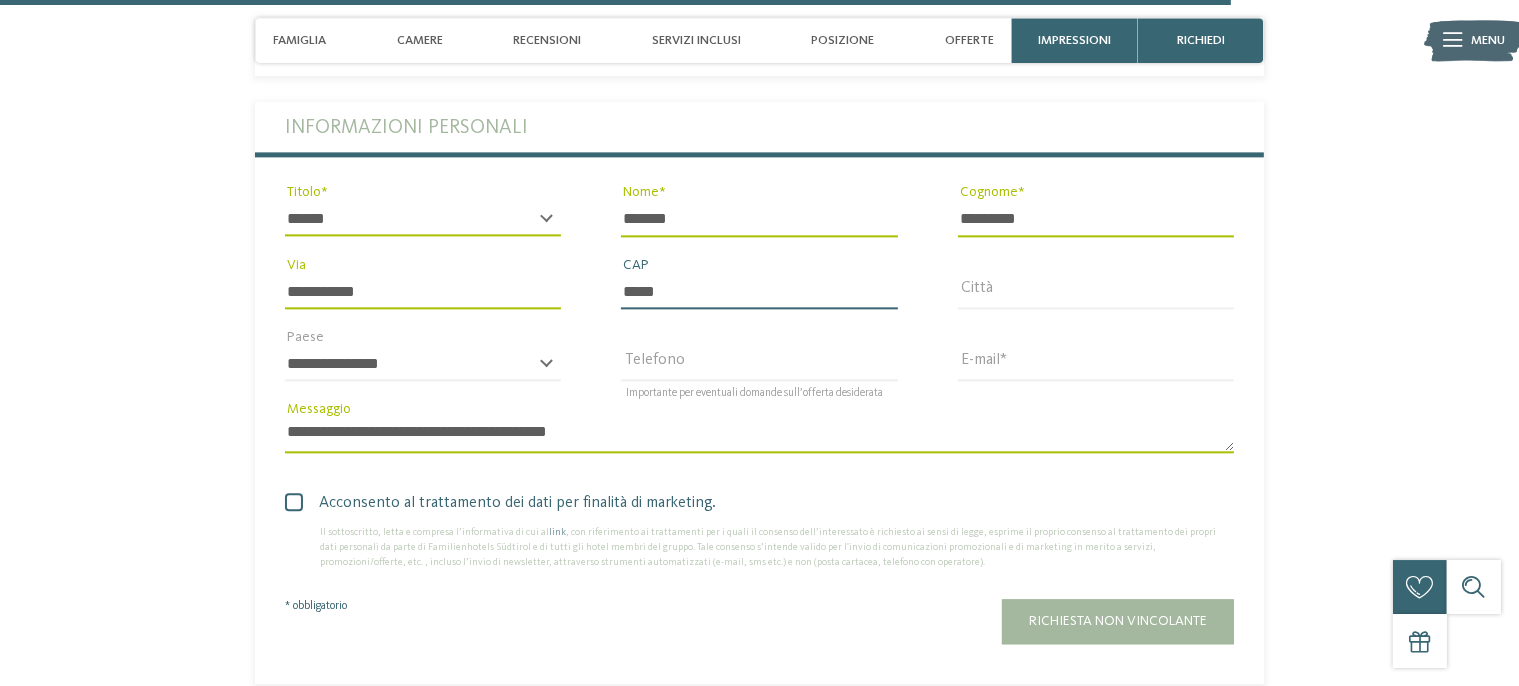 type on "*****" 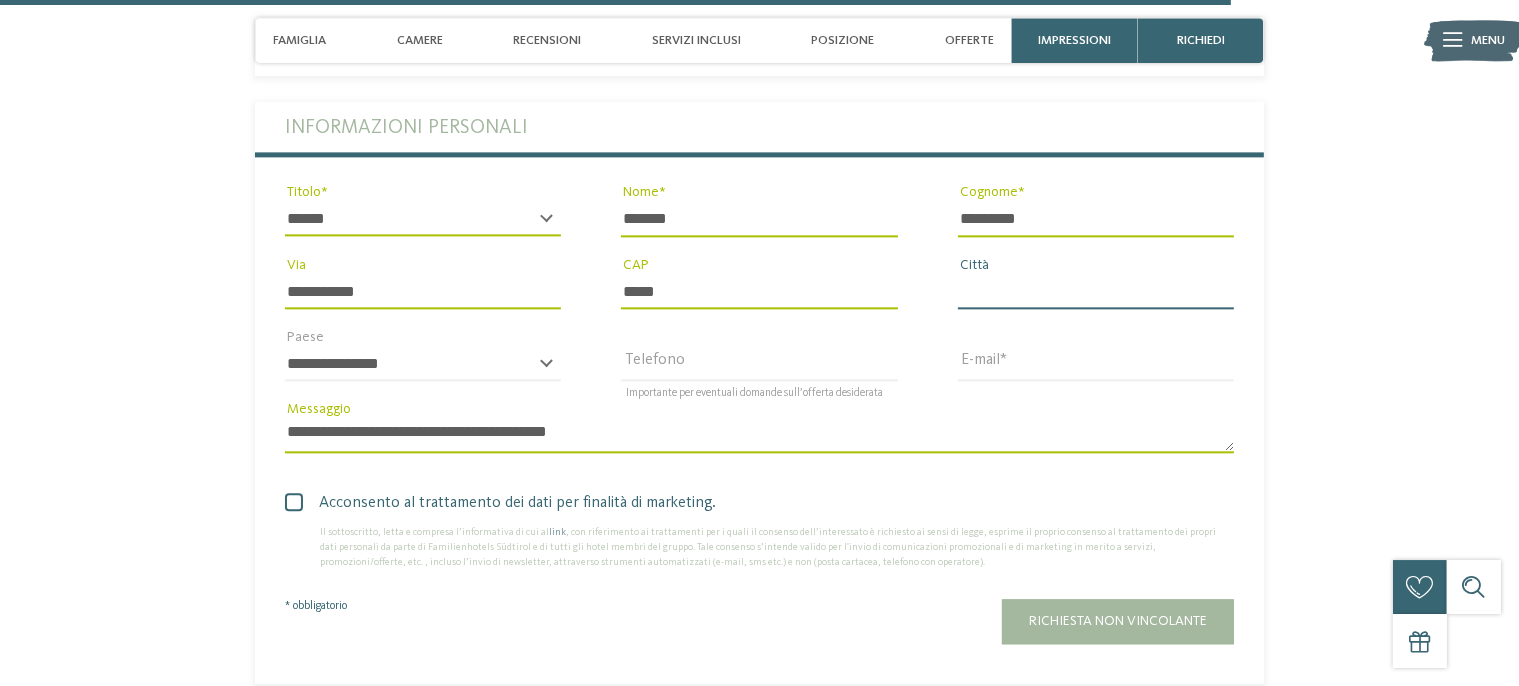click on "Città" at bounding box center [1096, 292] 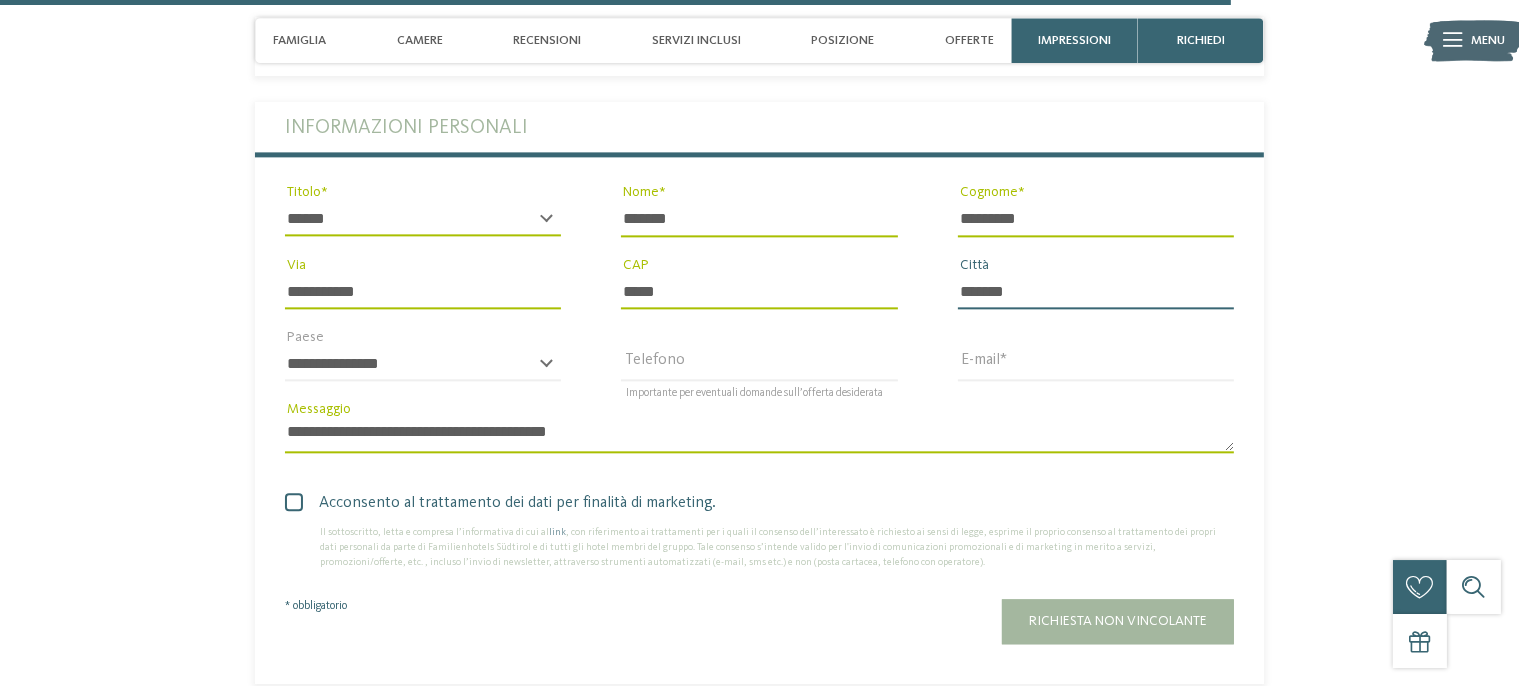type on "*******" 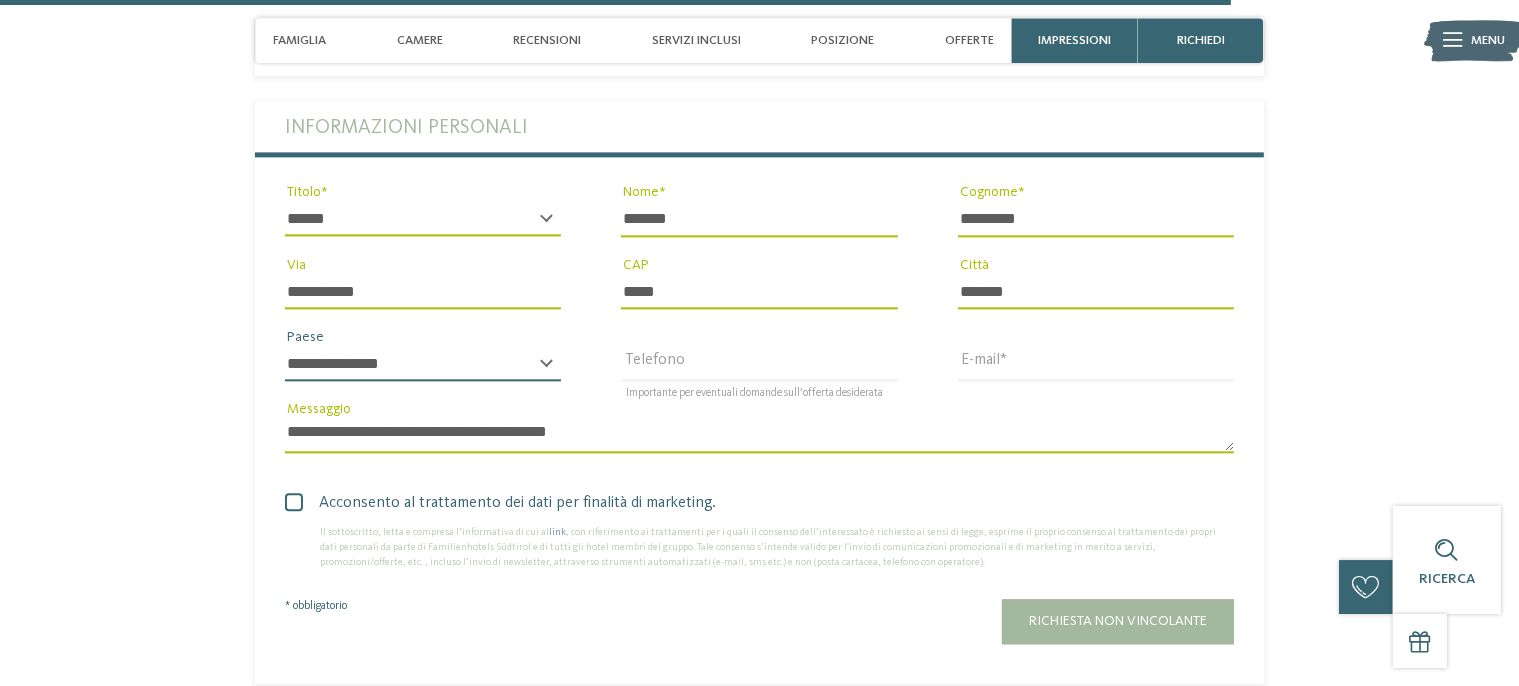 click on "**********" at bounding box center (423, 364) 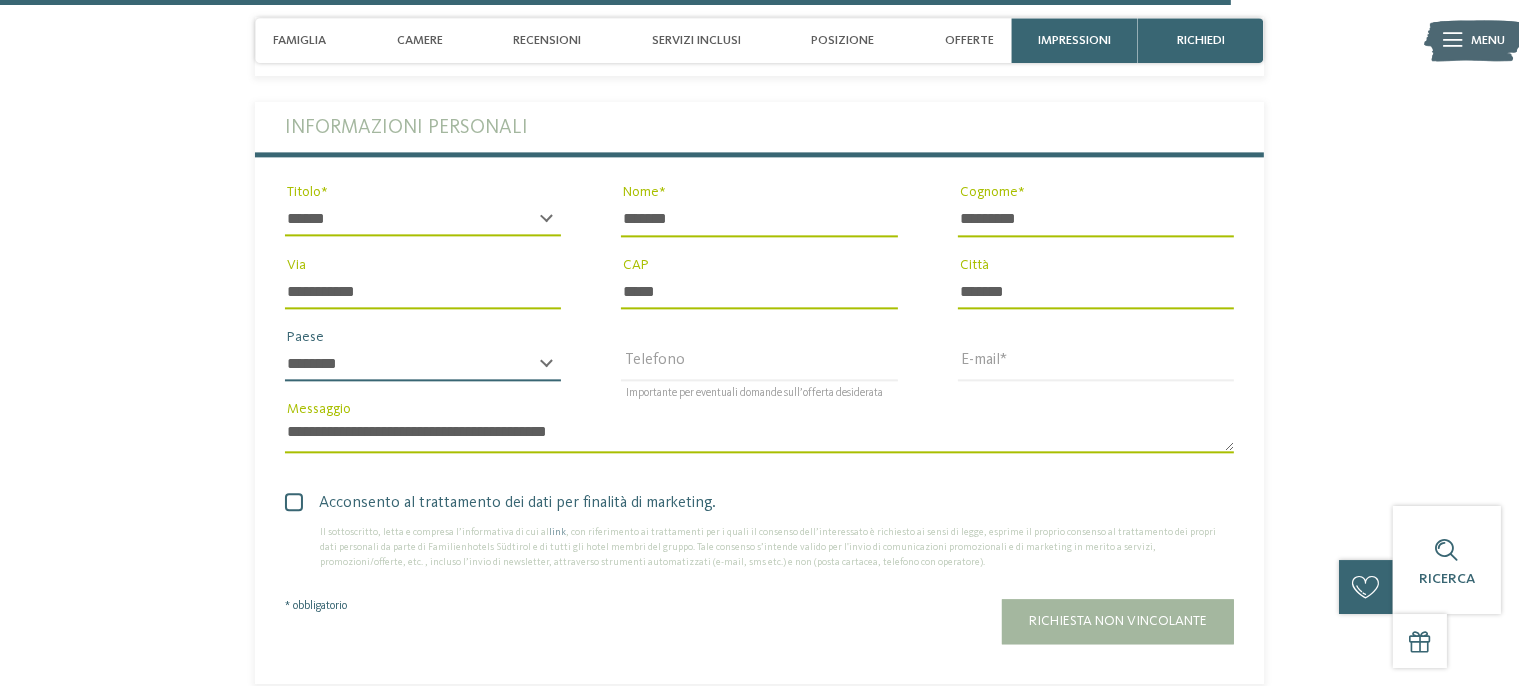 click on "******" at bounding box center [0, 0] 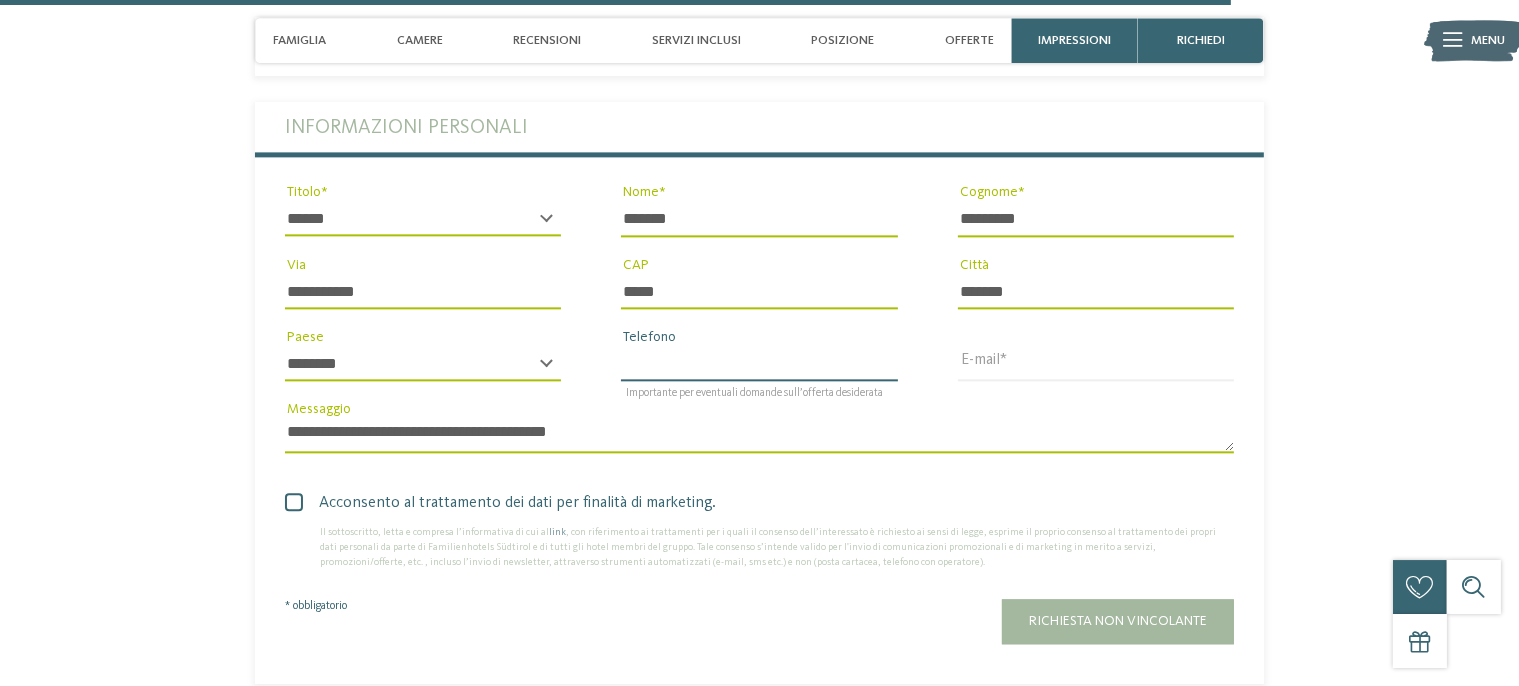click on "Telefono" at bounding box center [759, 364] 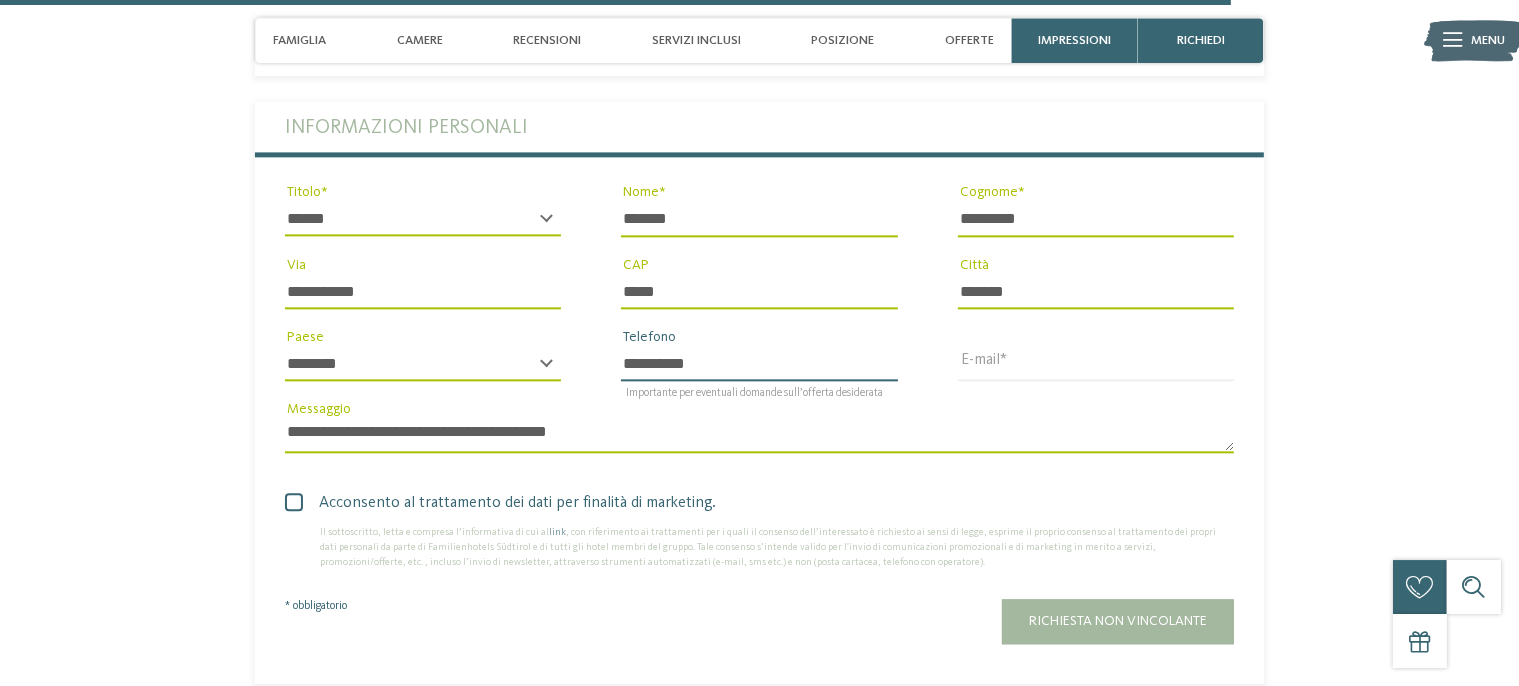 type on "**********" 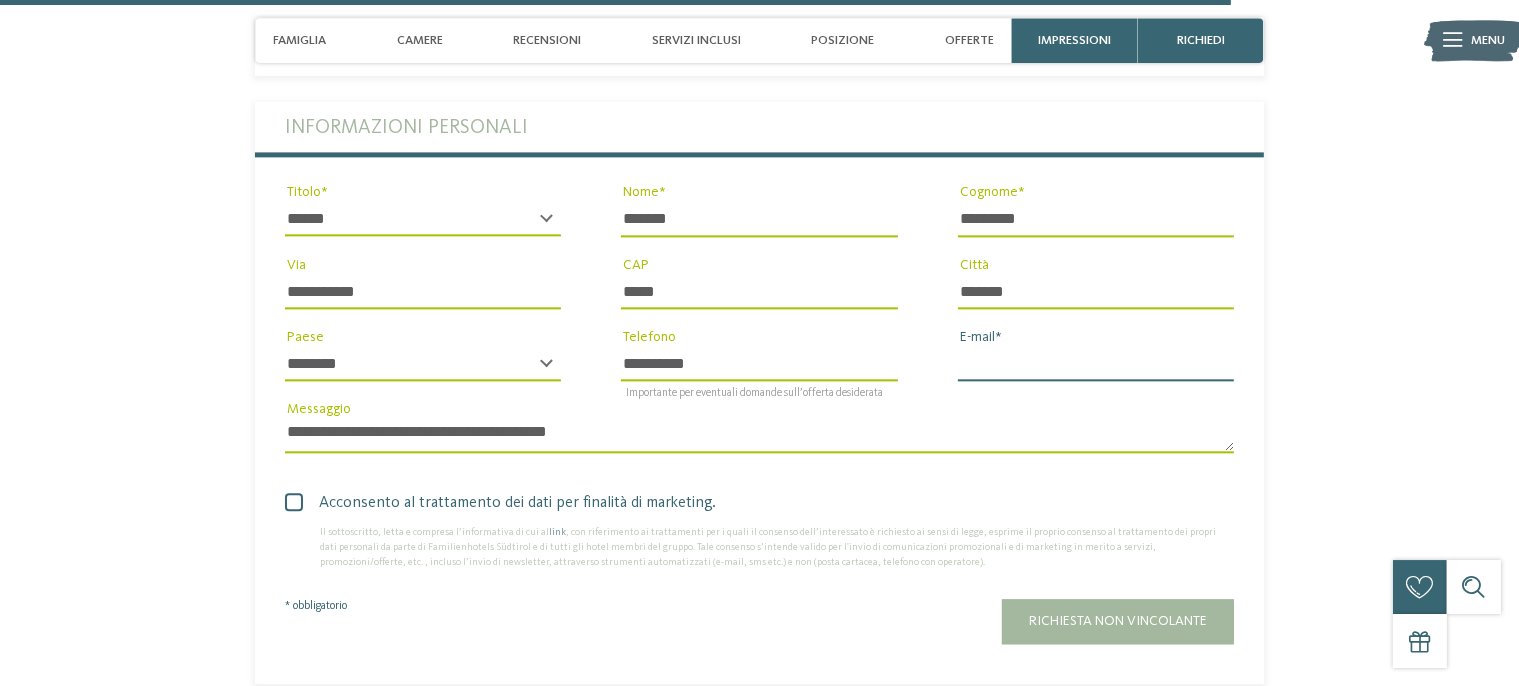 click on "E-mail" at bounding box center [1096, 364] 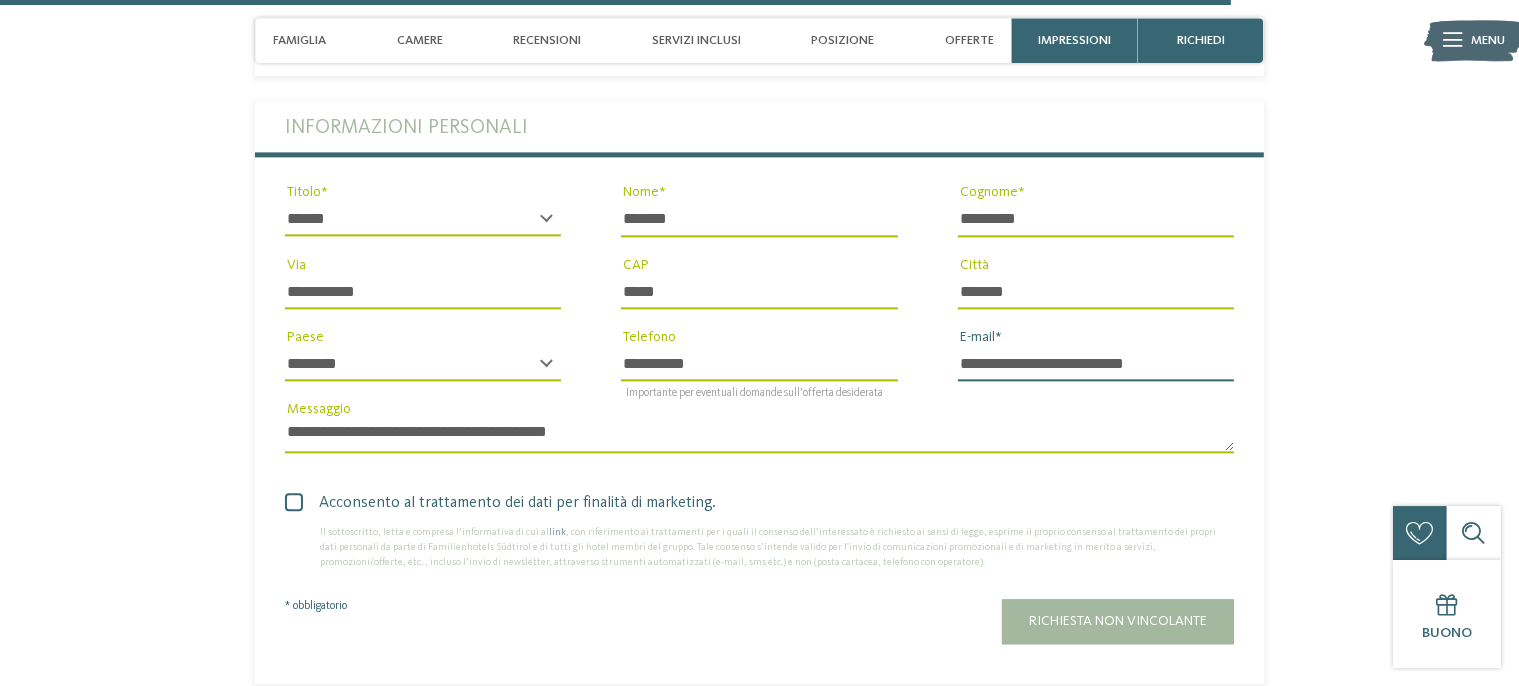 type on "**********" 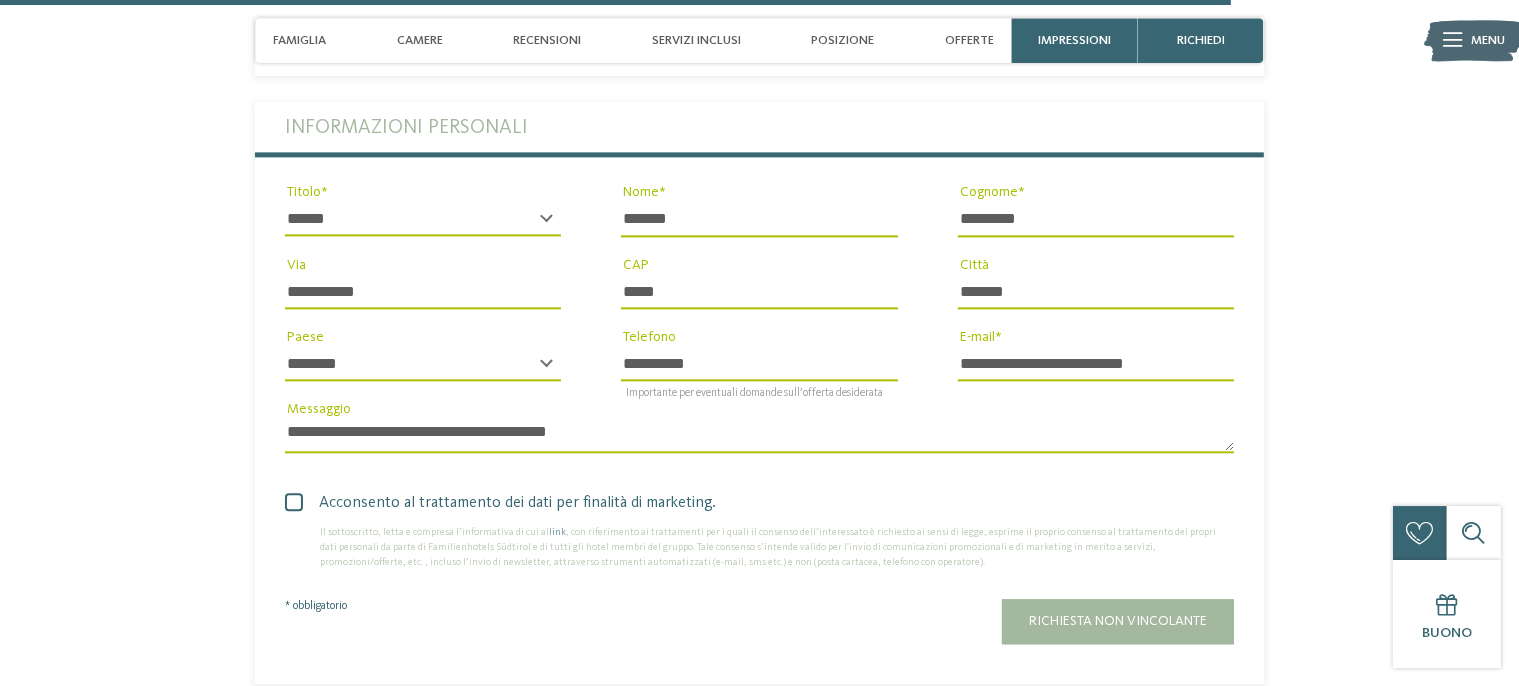 click at bounding box center (294, 502) 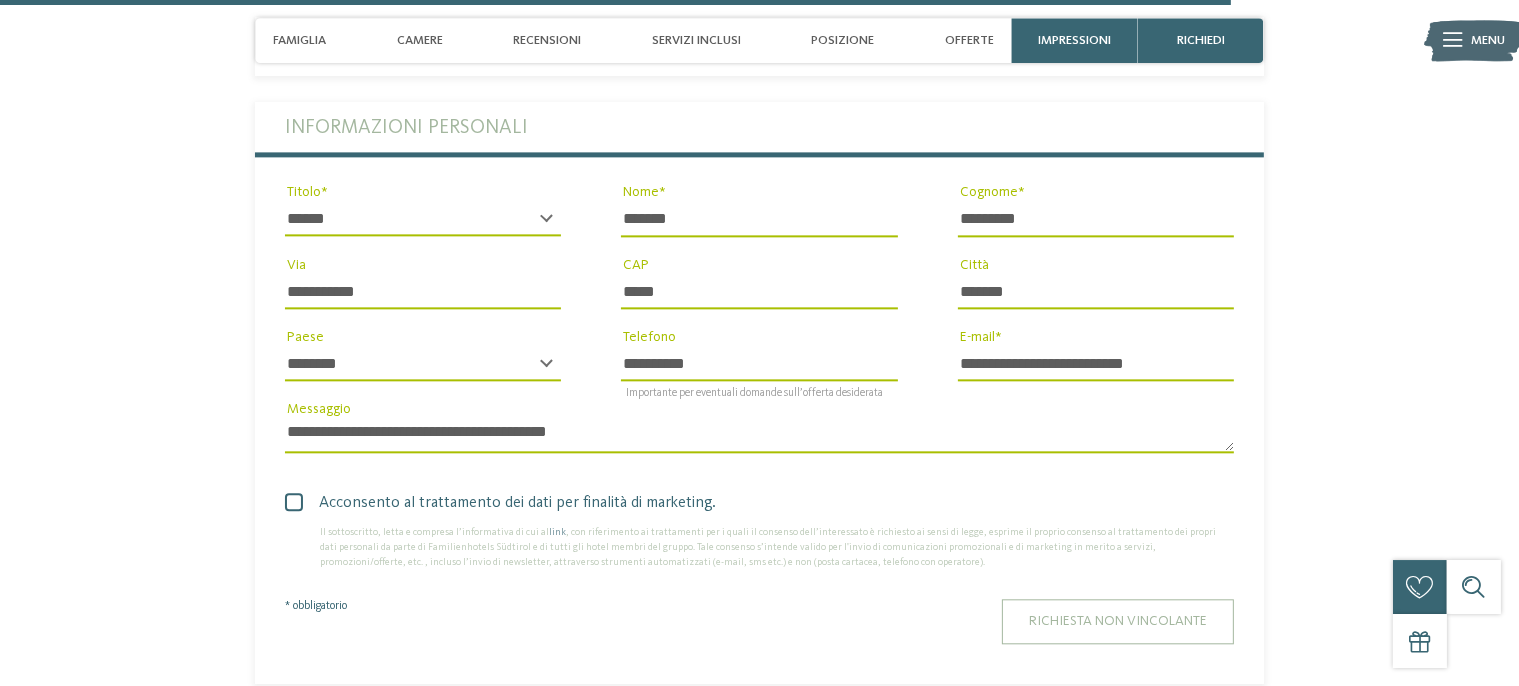 click on "Richiesta non vincolante" at bounding box center (1118, 621) 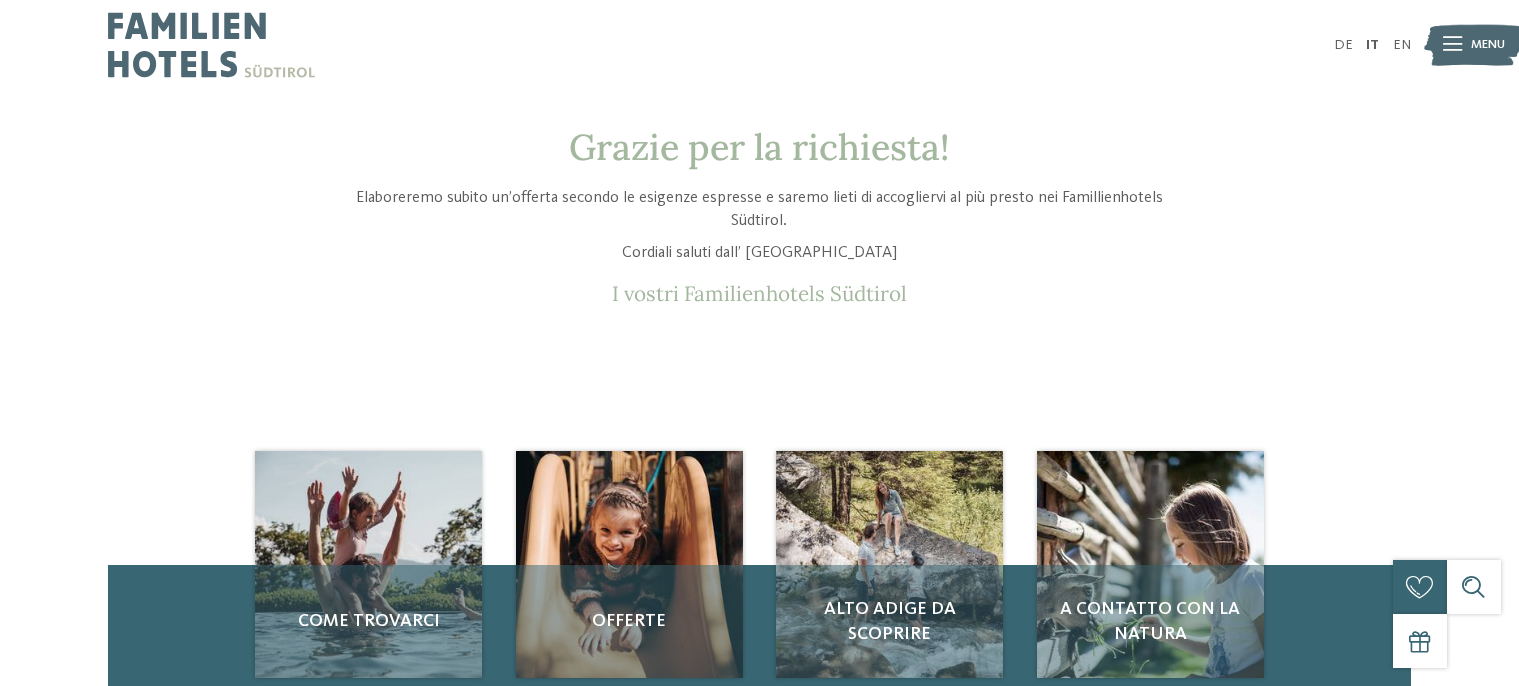 scroll, scrollTop: 0, scrollLeft: 0, axis: both 